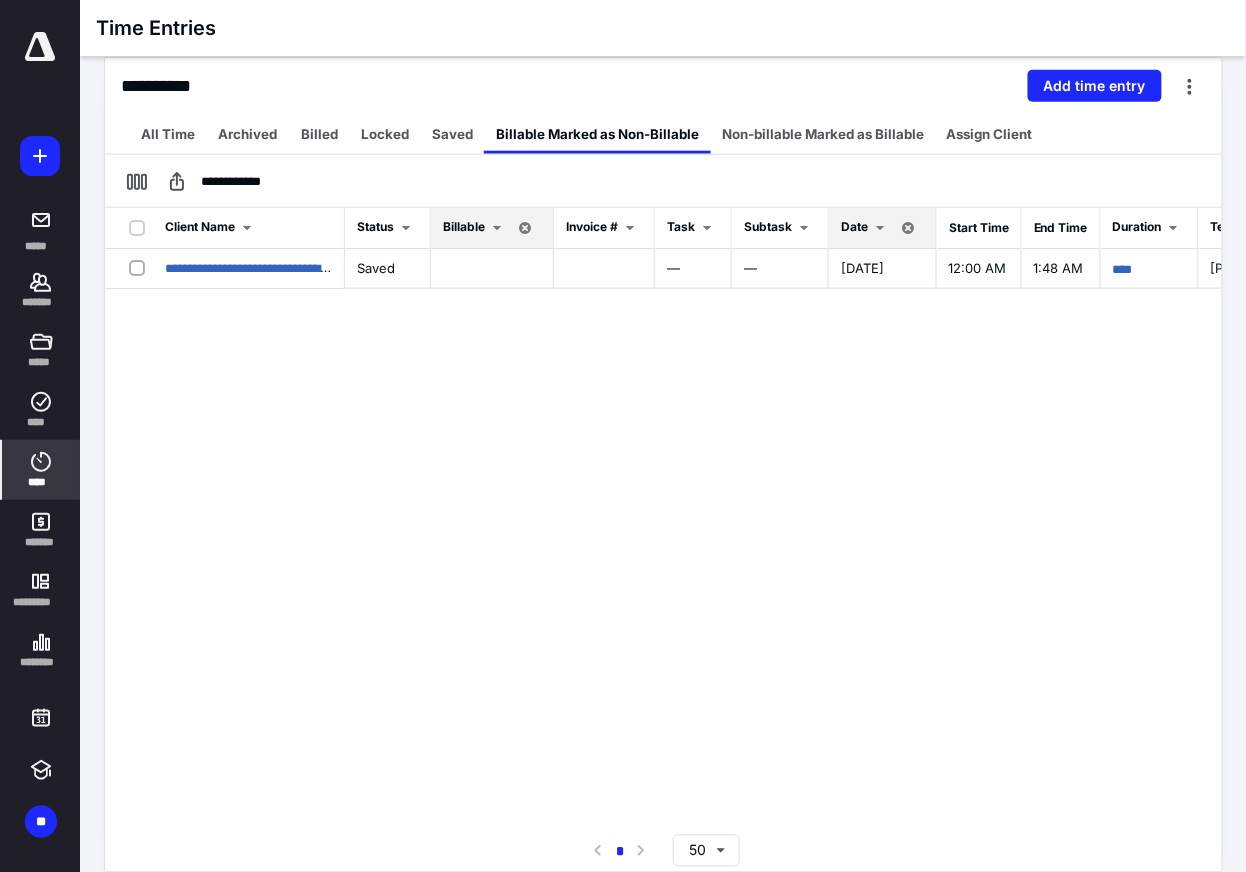 scroll, scrollTop: 444, scrollLeft: 0, axis: vertical 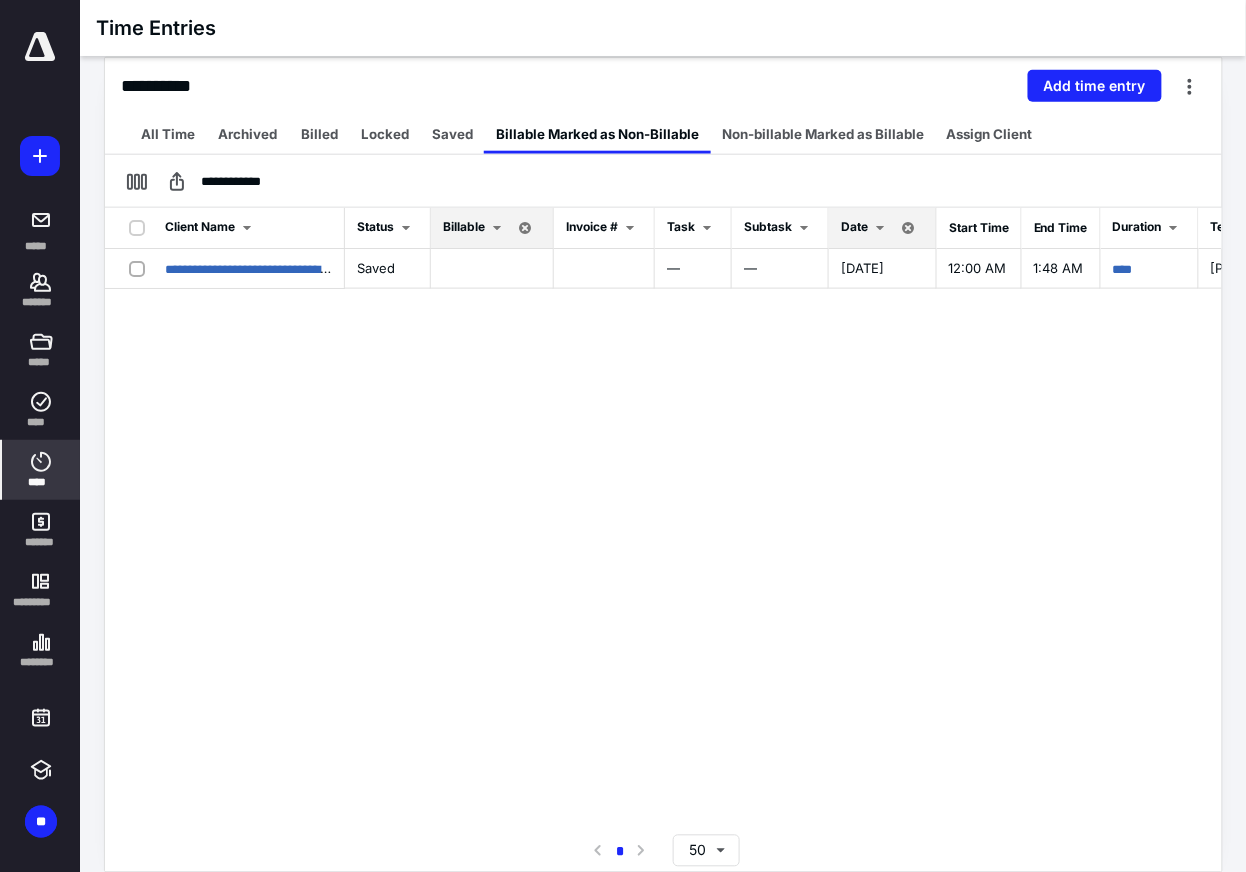 click on "**********" at bounding box center (663, 519) 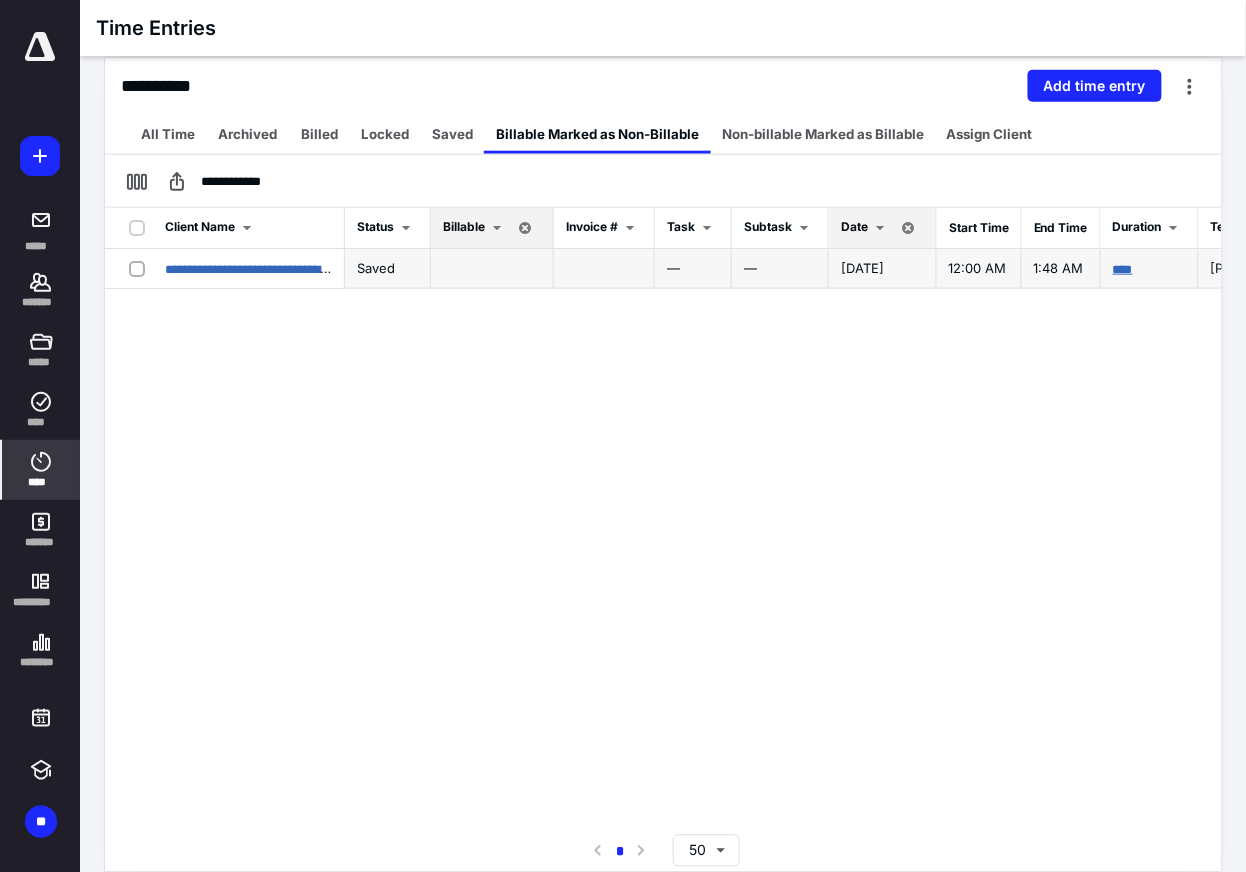 click on "****" at bounding box center (1123, 269) 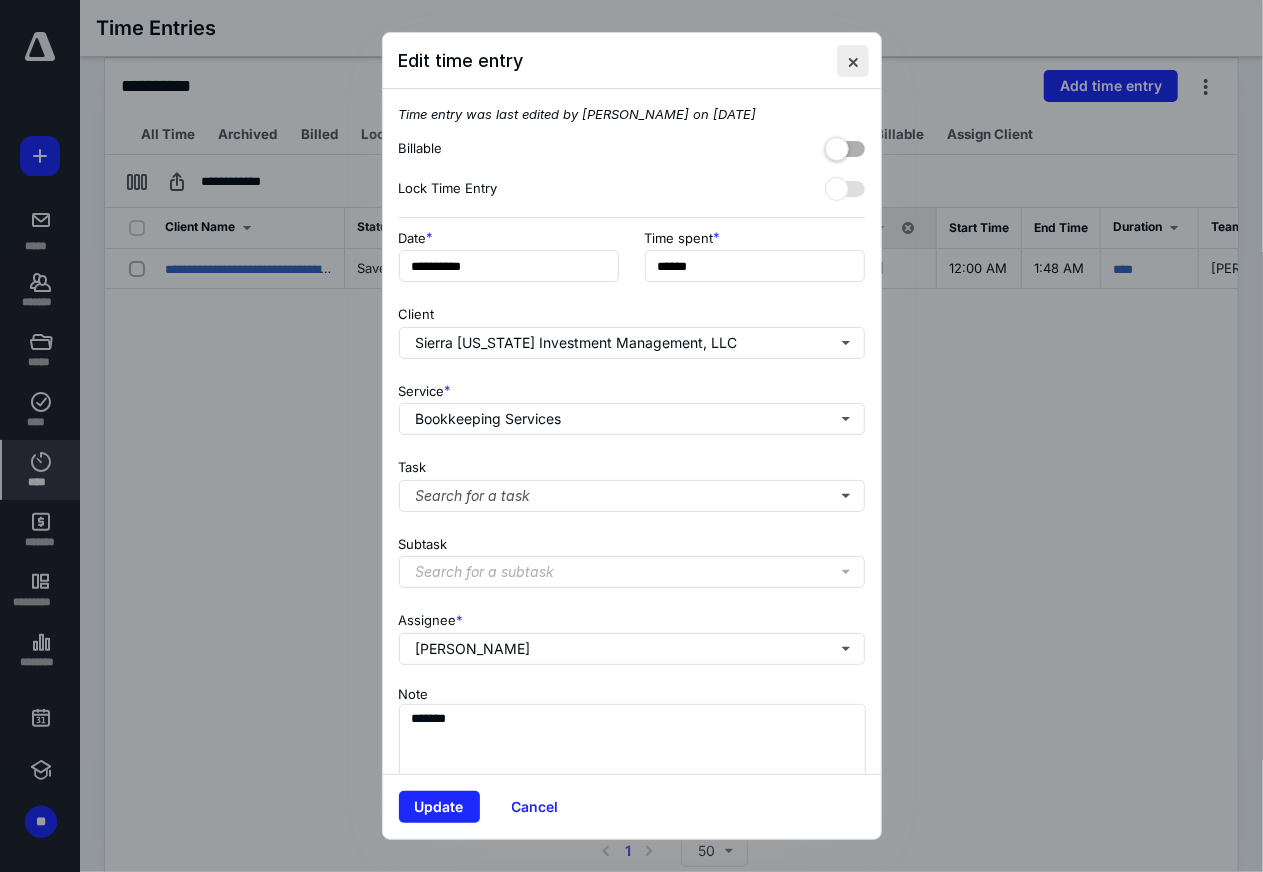 click at bounding box center [853, 61] 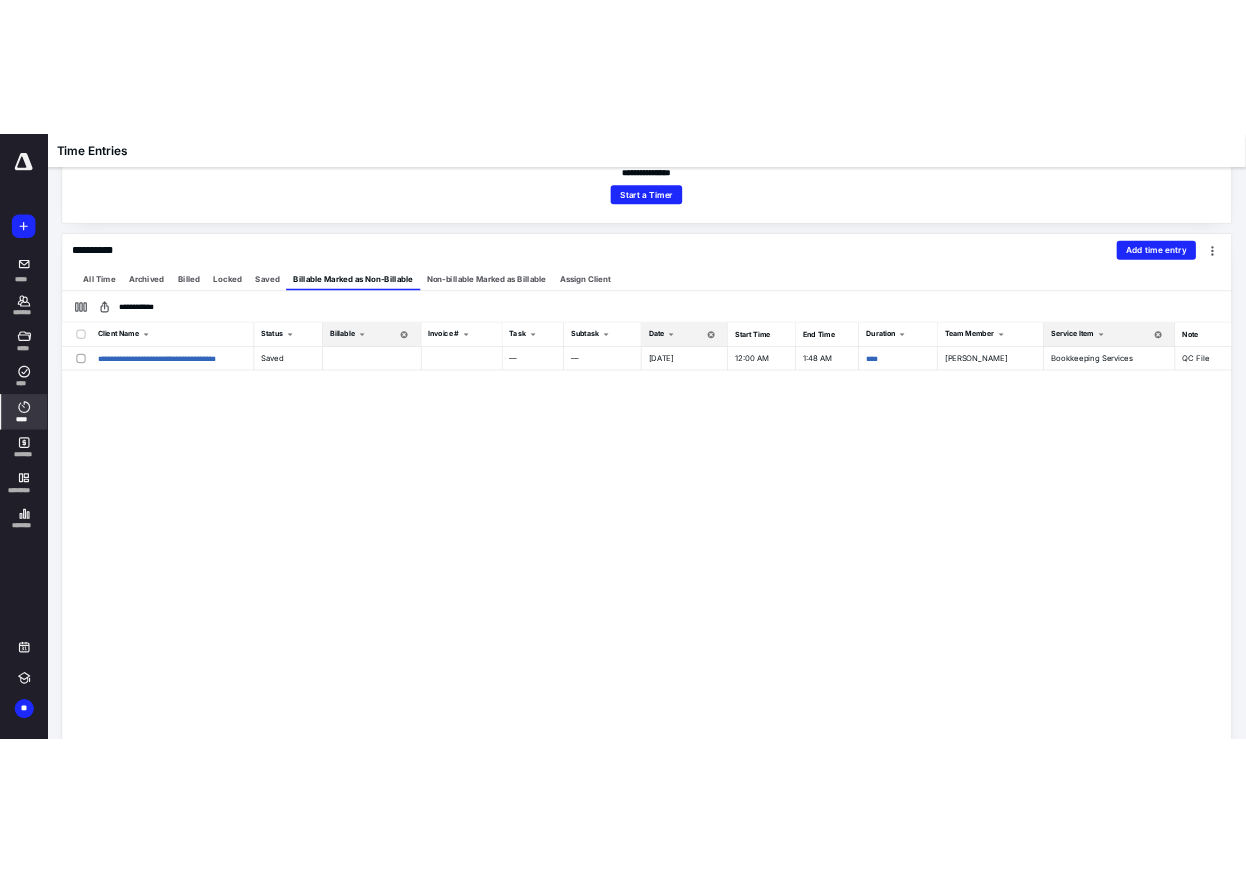 scroll, scrollTop: 444, scrollLeft: 0, axis: vertical 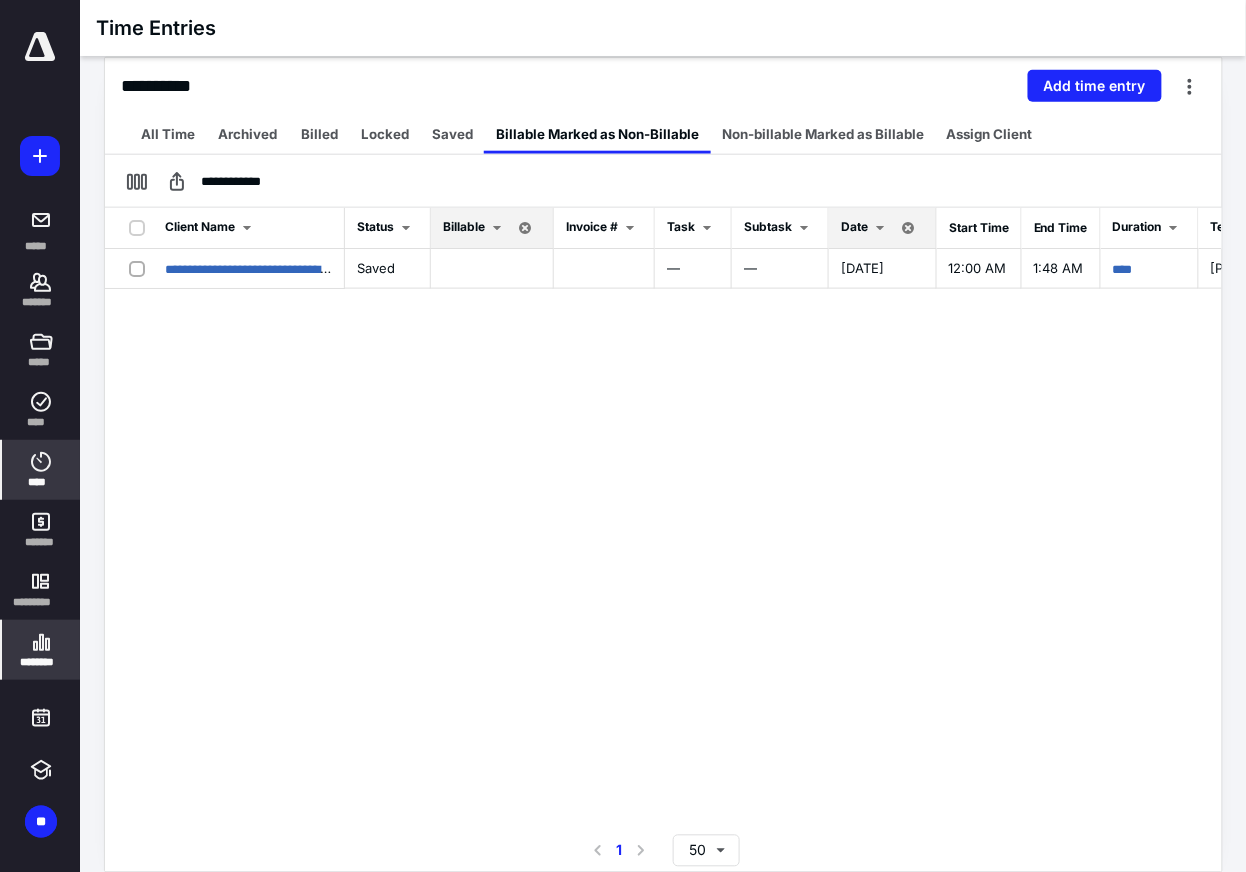 click 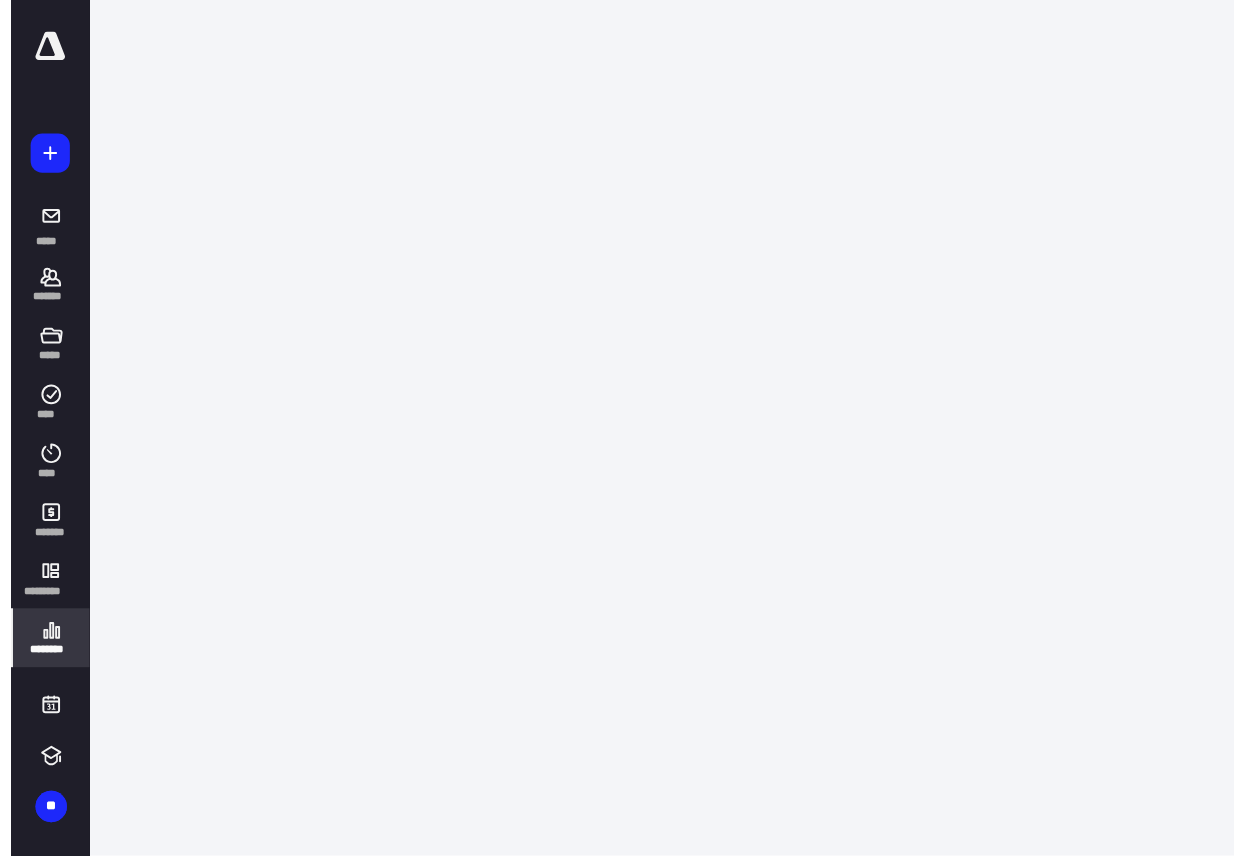 scroll, scrollTop: 0, scrollLeft: 0, axis: both 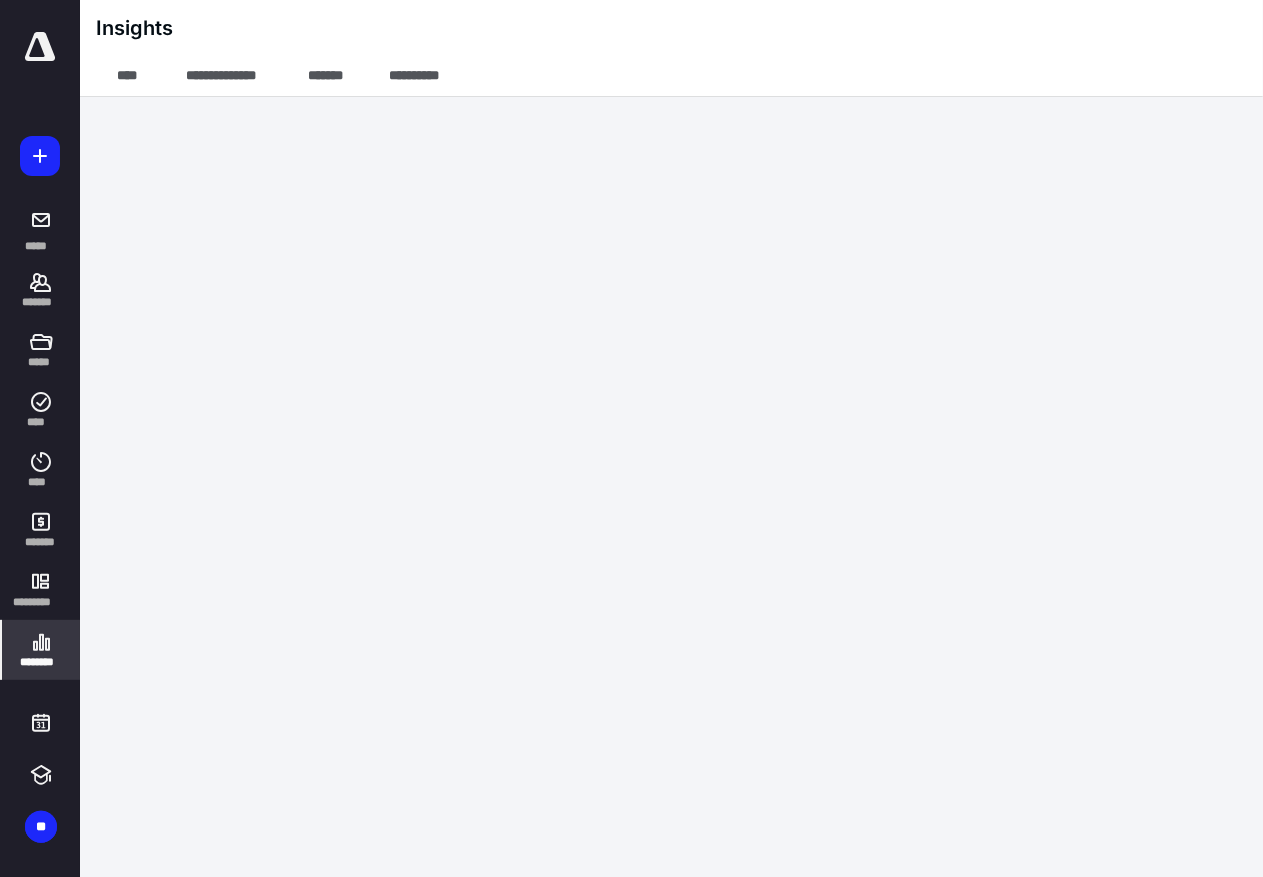 click on "Insights" at bounding box center (671, 28) 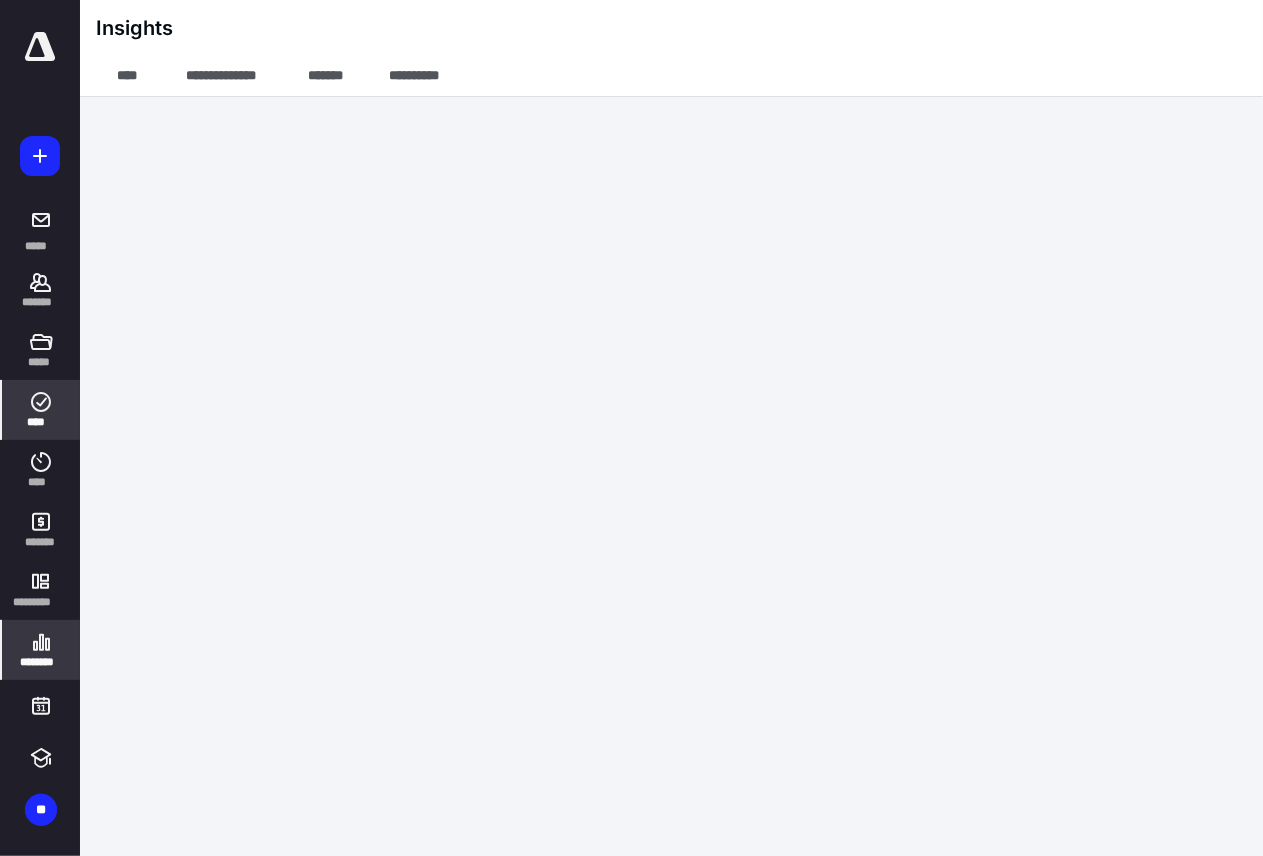 click 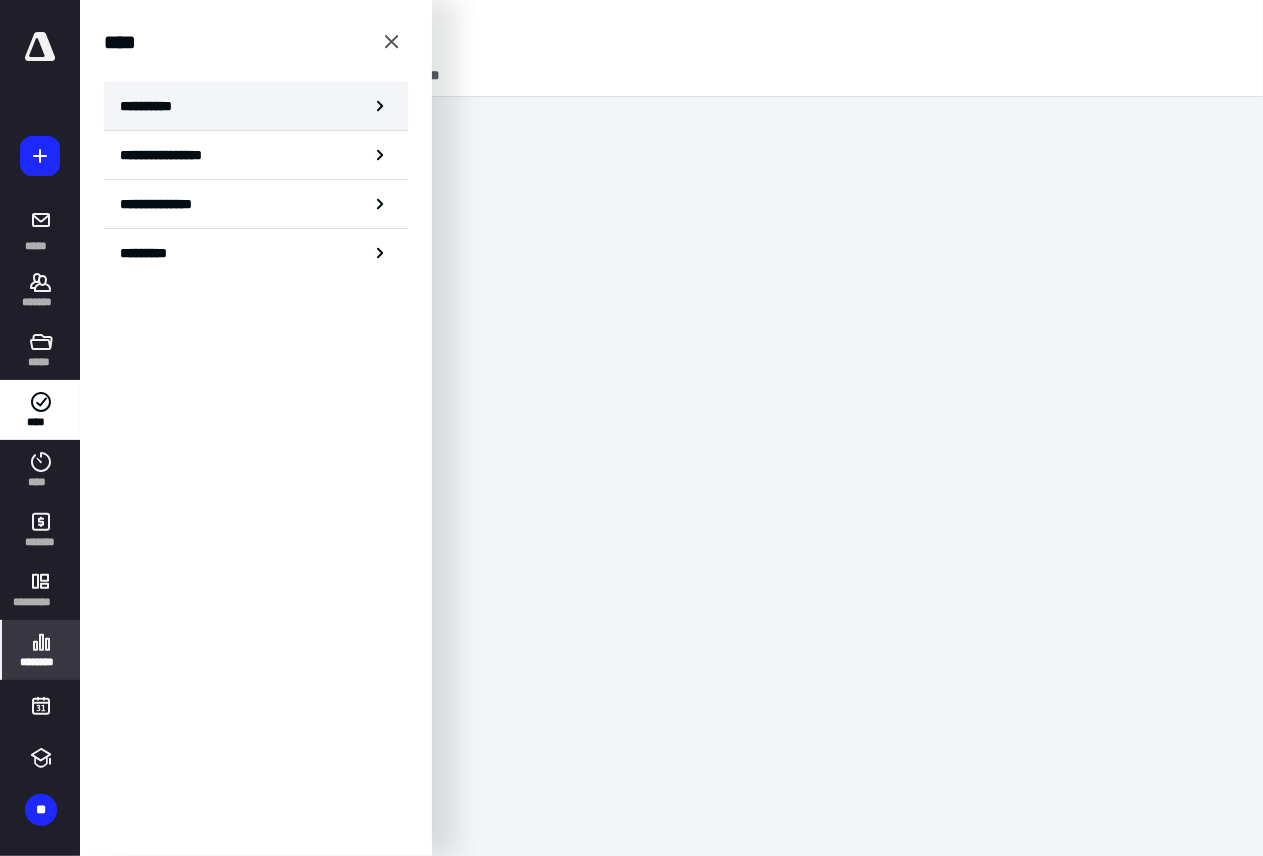 click on "**********" at bounding box center [153, 106] 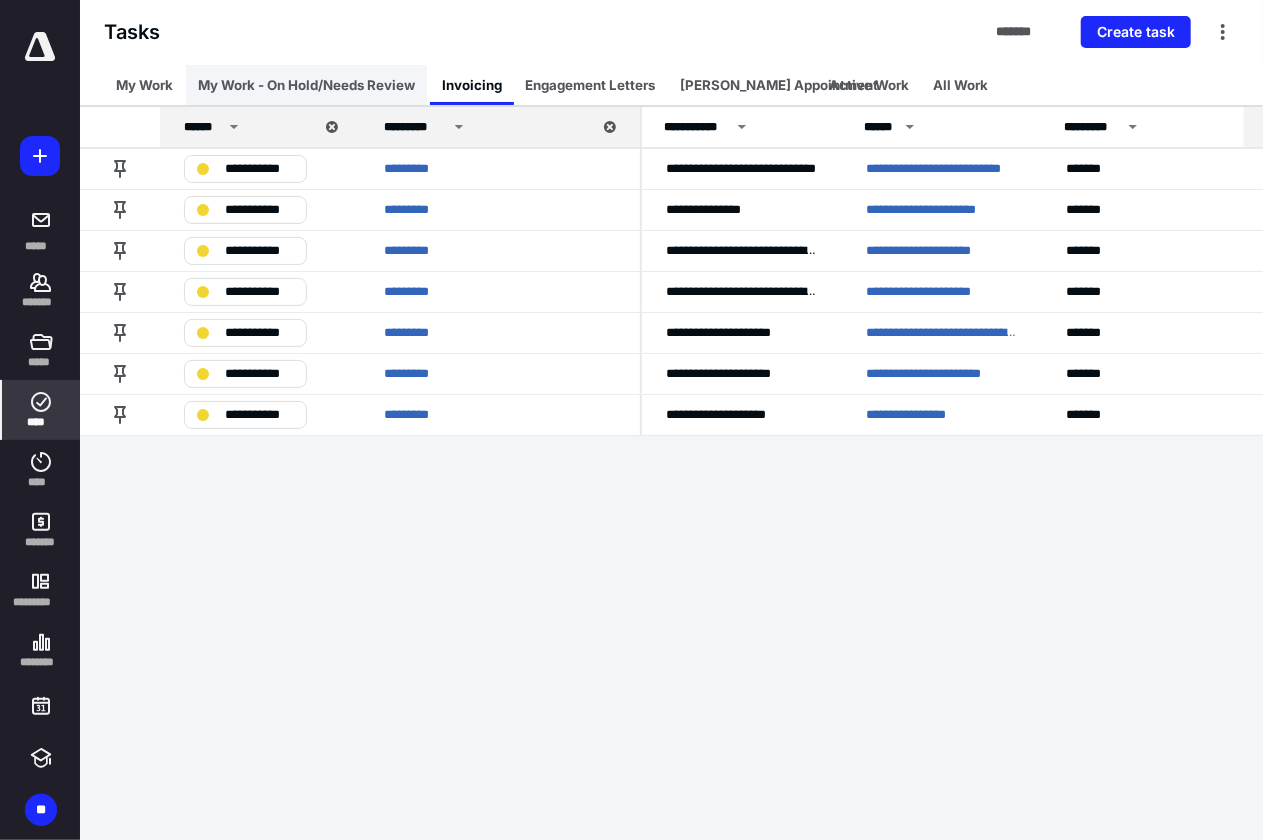 click on "My Work - On Hold/Needs Review" at bounding box center [306, 85] 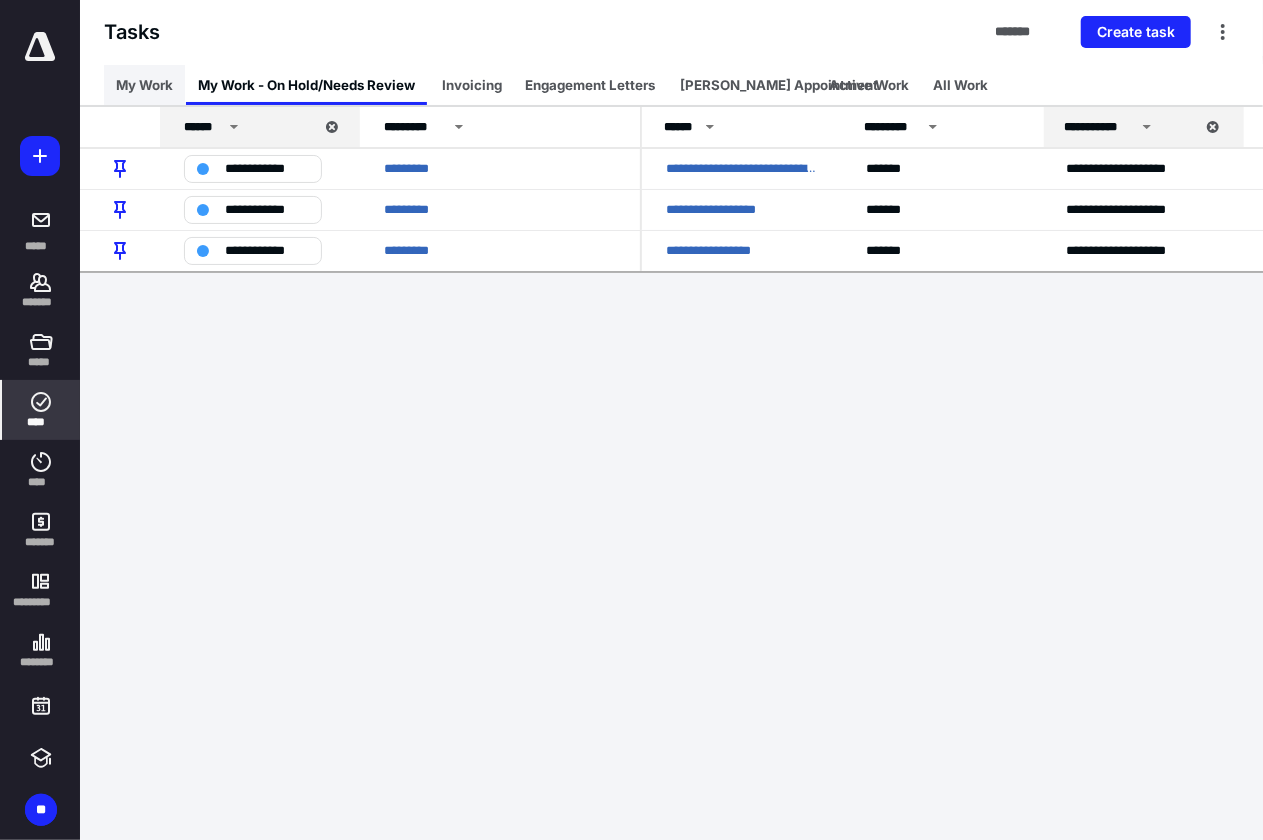 click on "My Work" at bounding box center (144, 85) 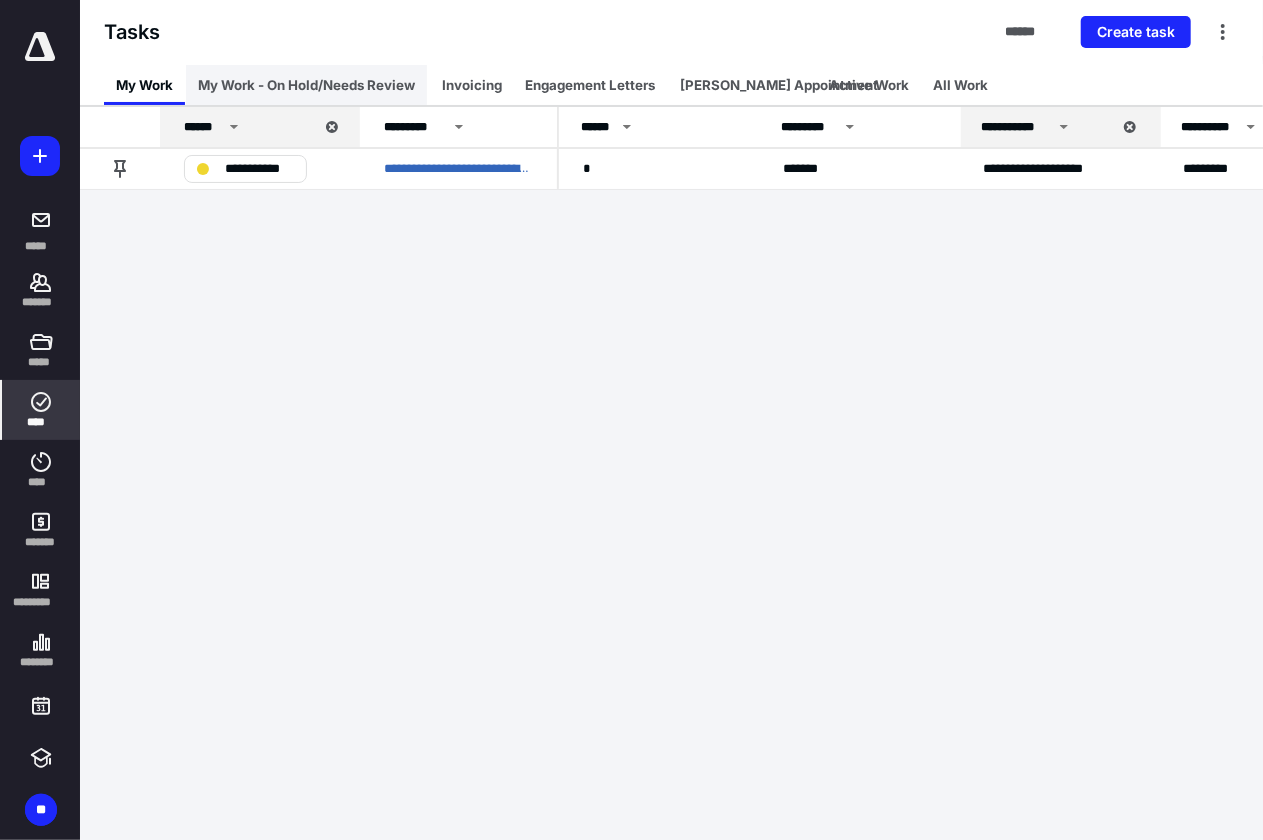click on "My Work - On Hold/Needs Review" at bounding box center [306, 85] 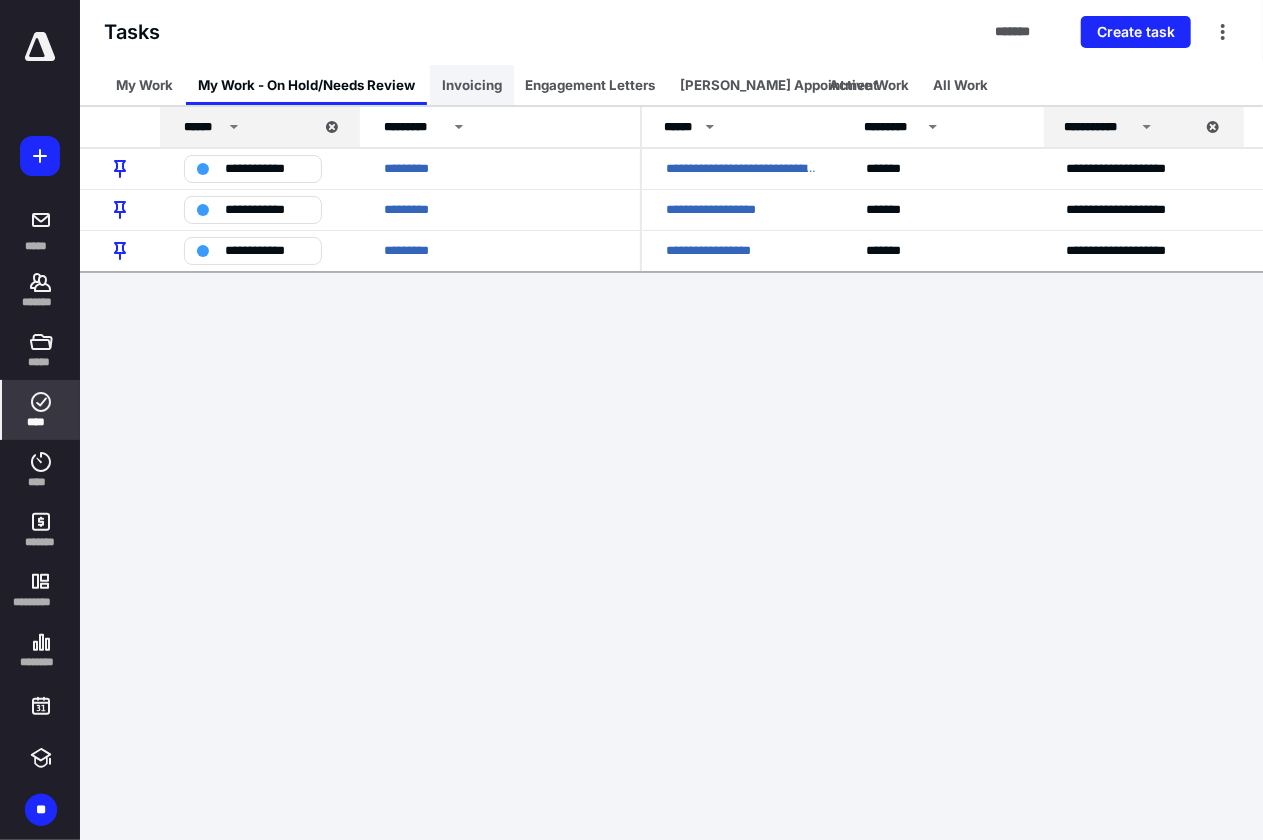 click on "Invoicing" at bounding box center [472, 85] 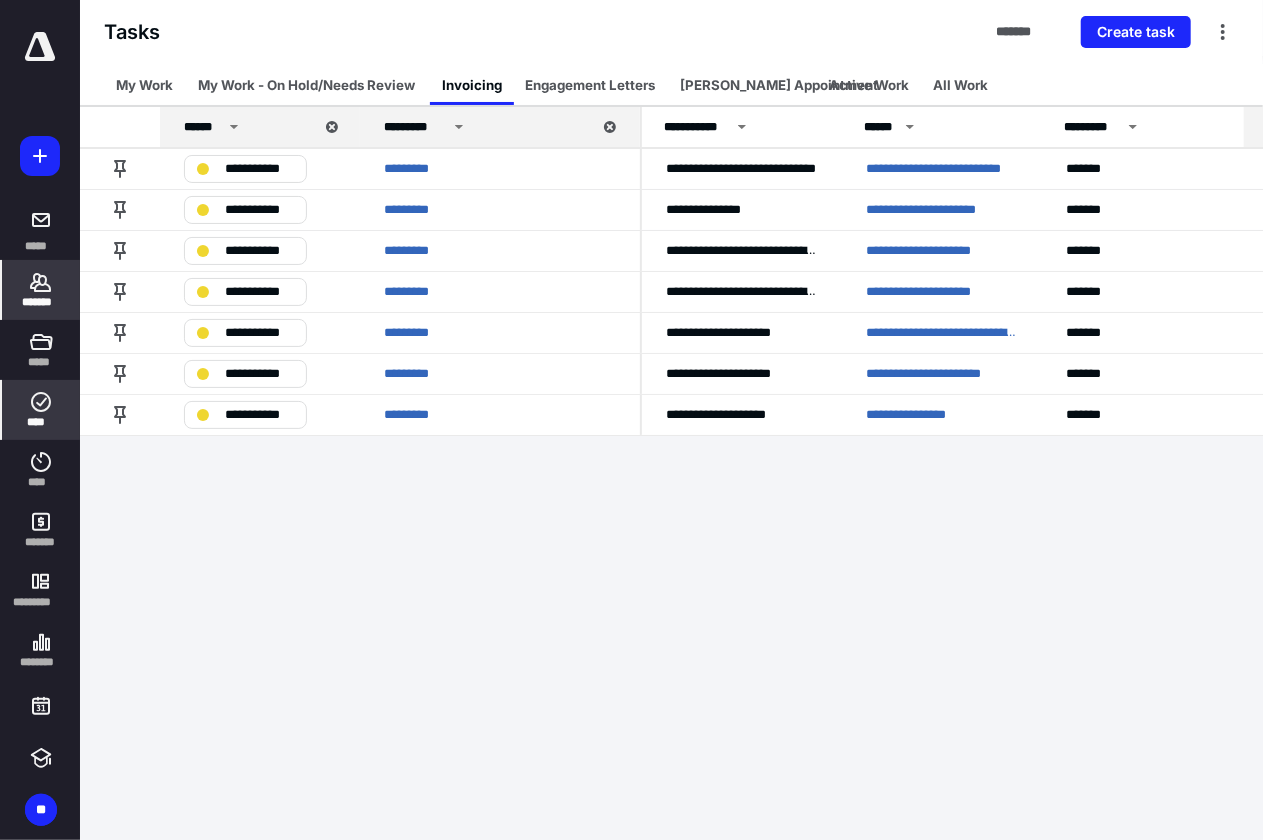 click 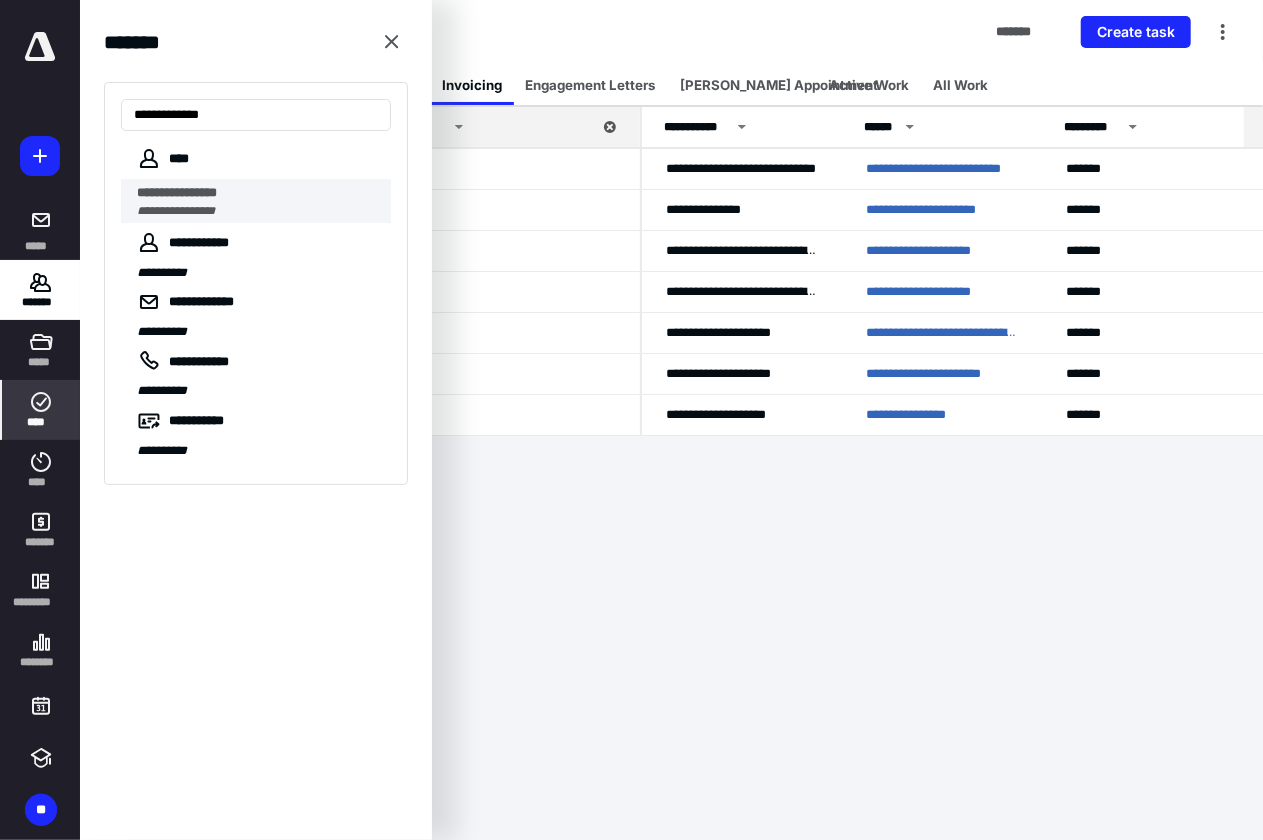 type on "**********" 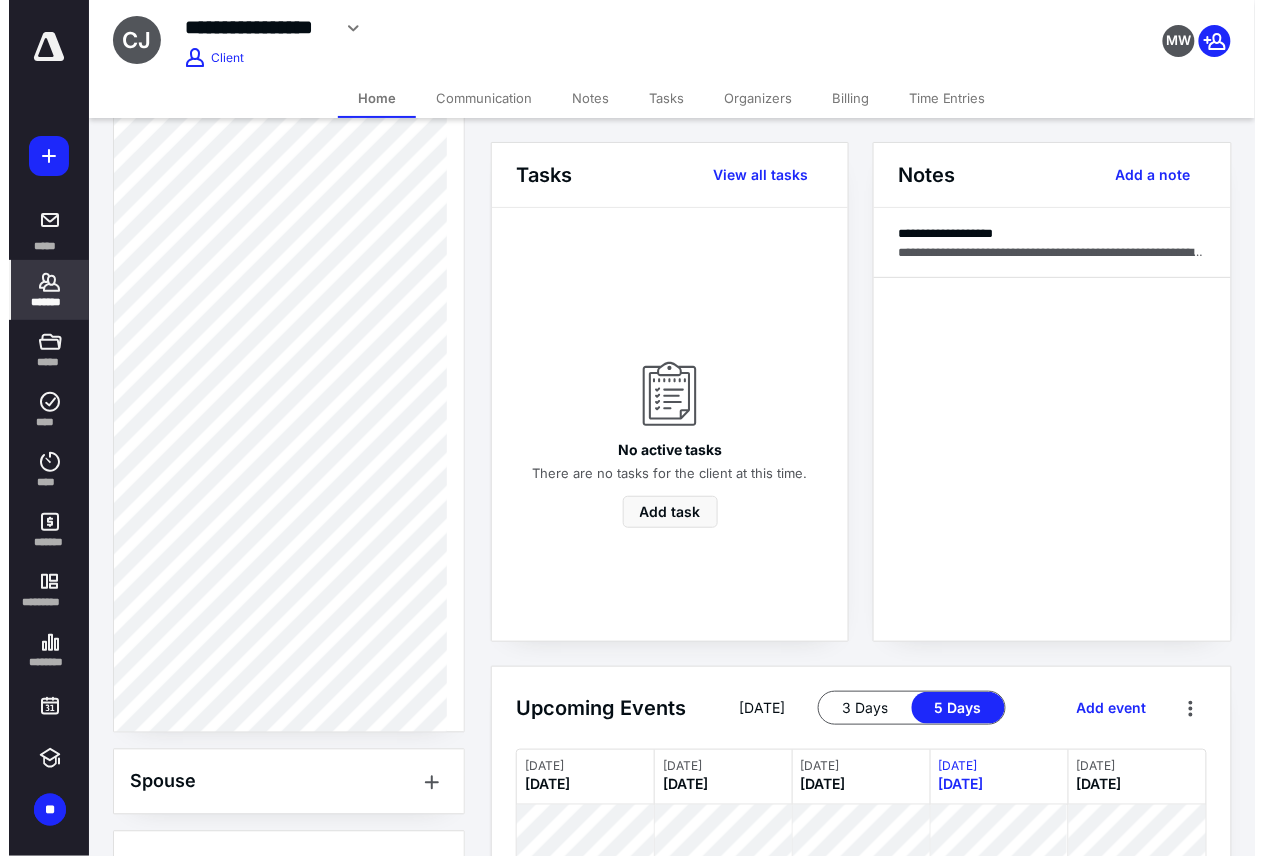 scroll, scrollTop: 444, scrollLeft: 0, axis: vertical 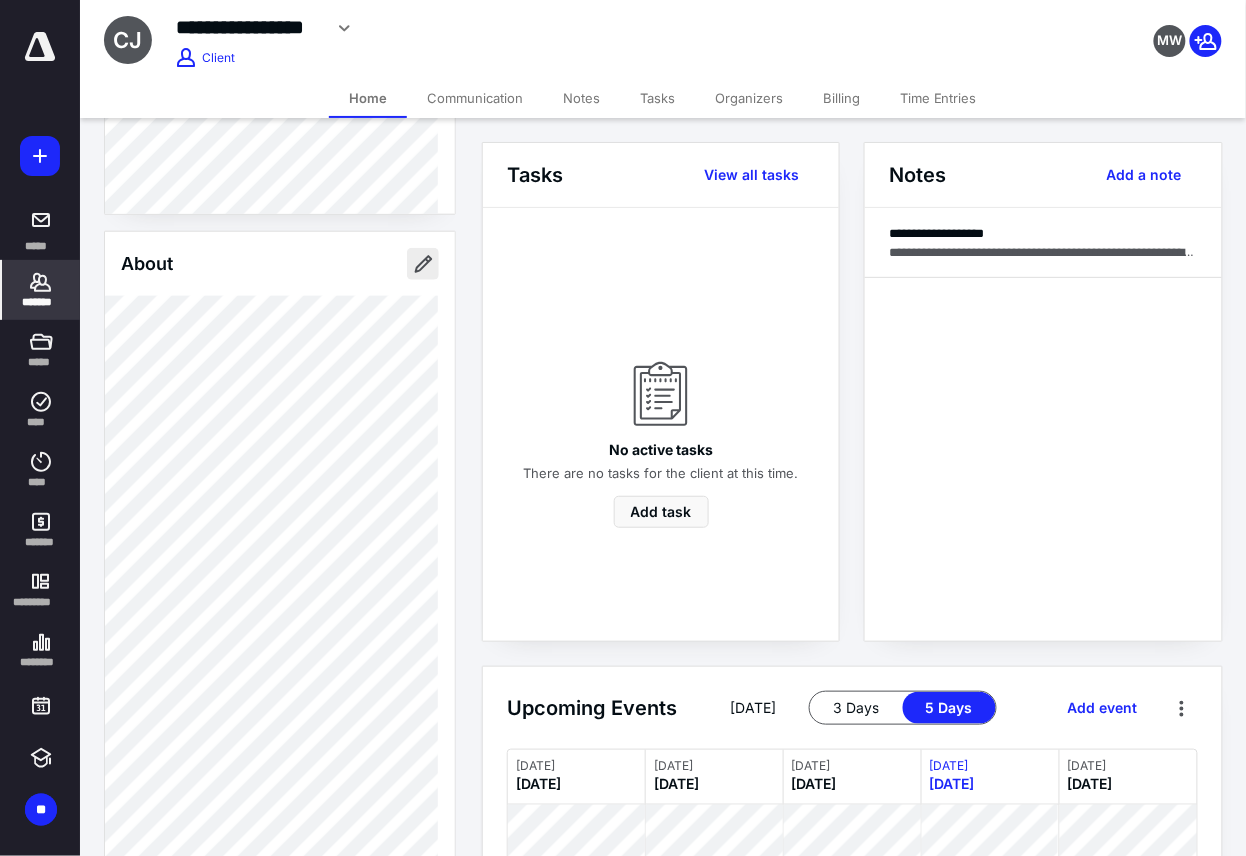 click at bounding box center [423, 264] 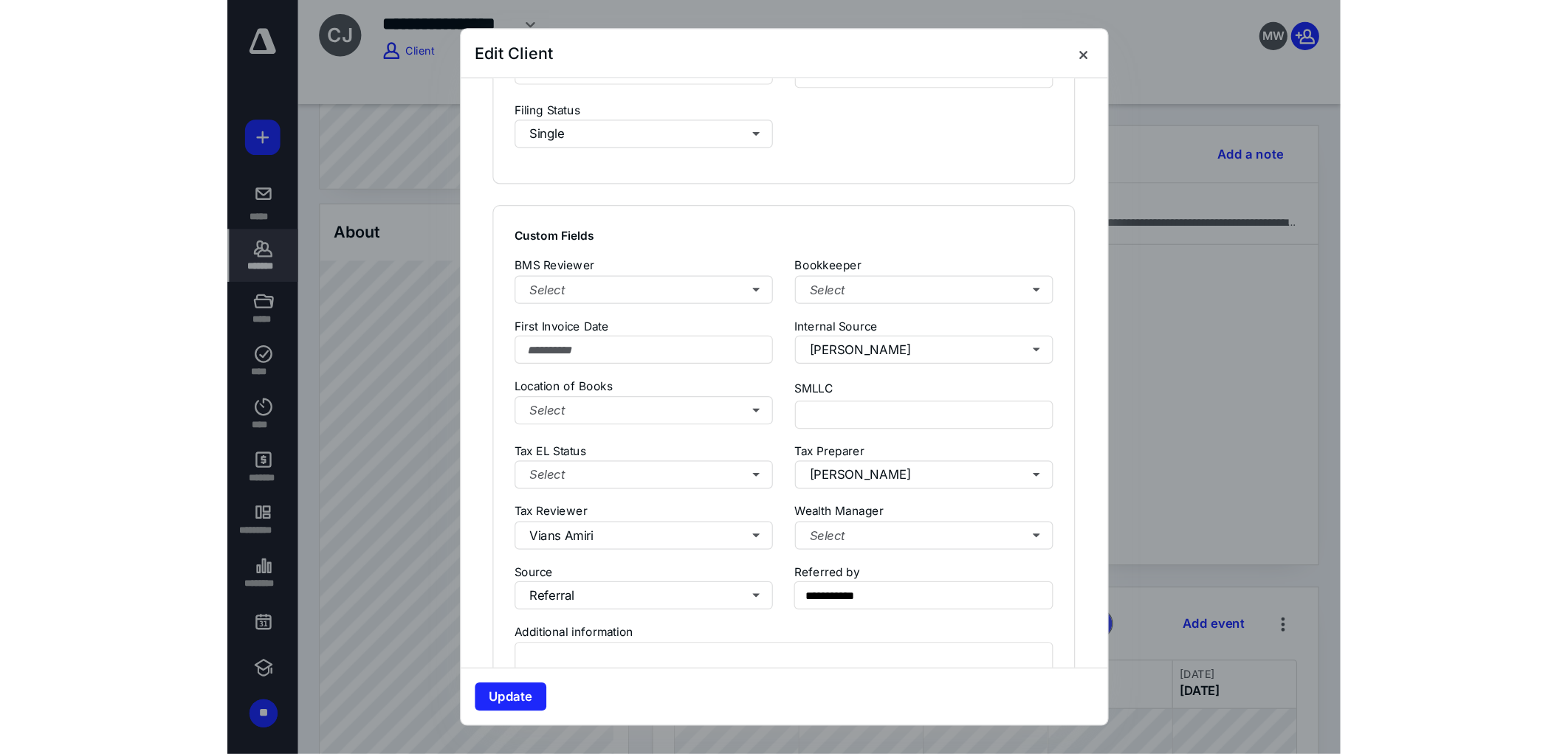 scroll, scrollTop: 1065, scrollLeft: 0, axis: vertical 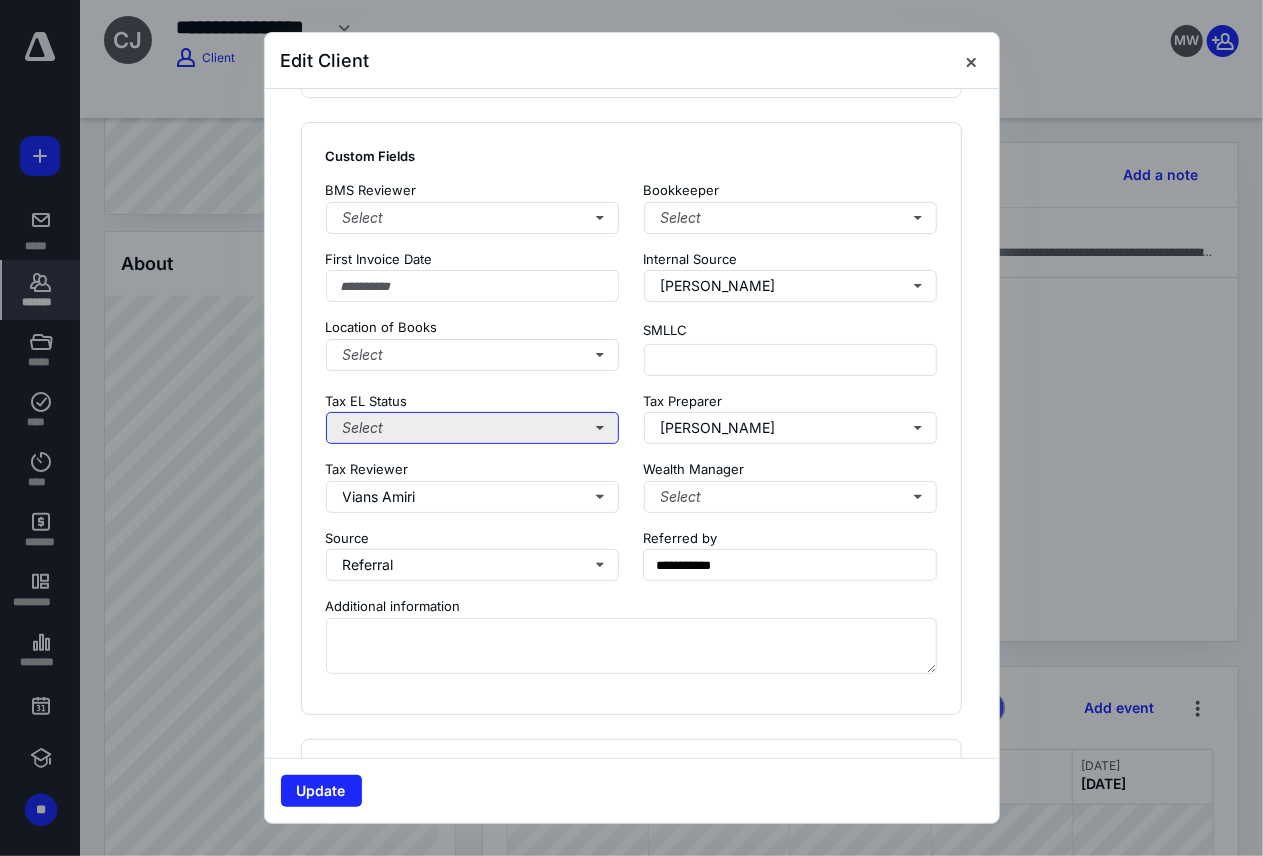 click on "Select" at bounding box center [473, 428] 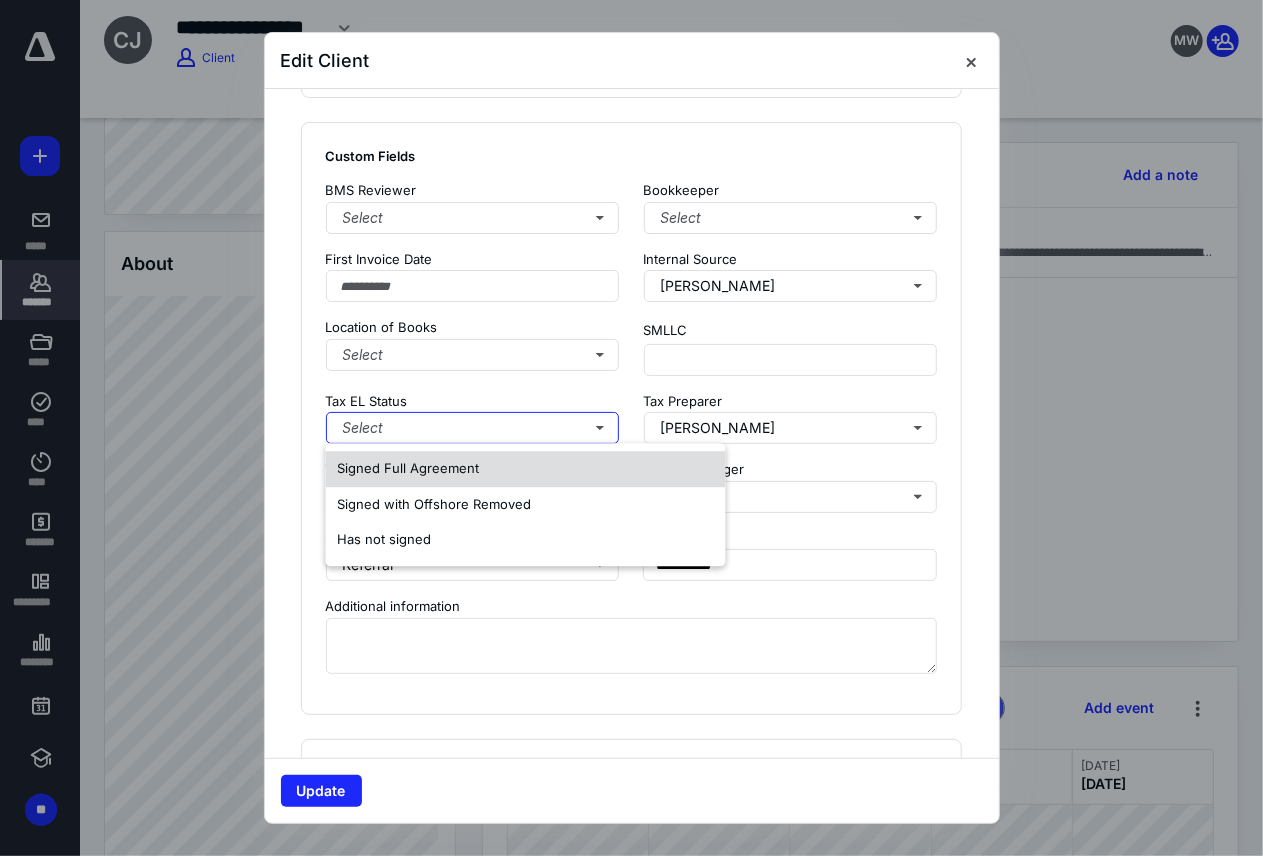 click on "Signed Full Agreement" at bounding box center [409, 468] 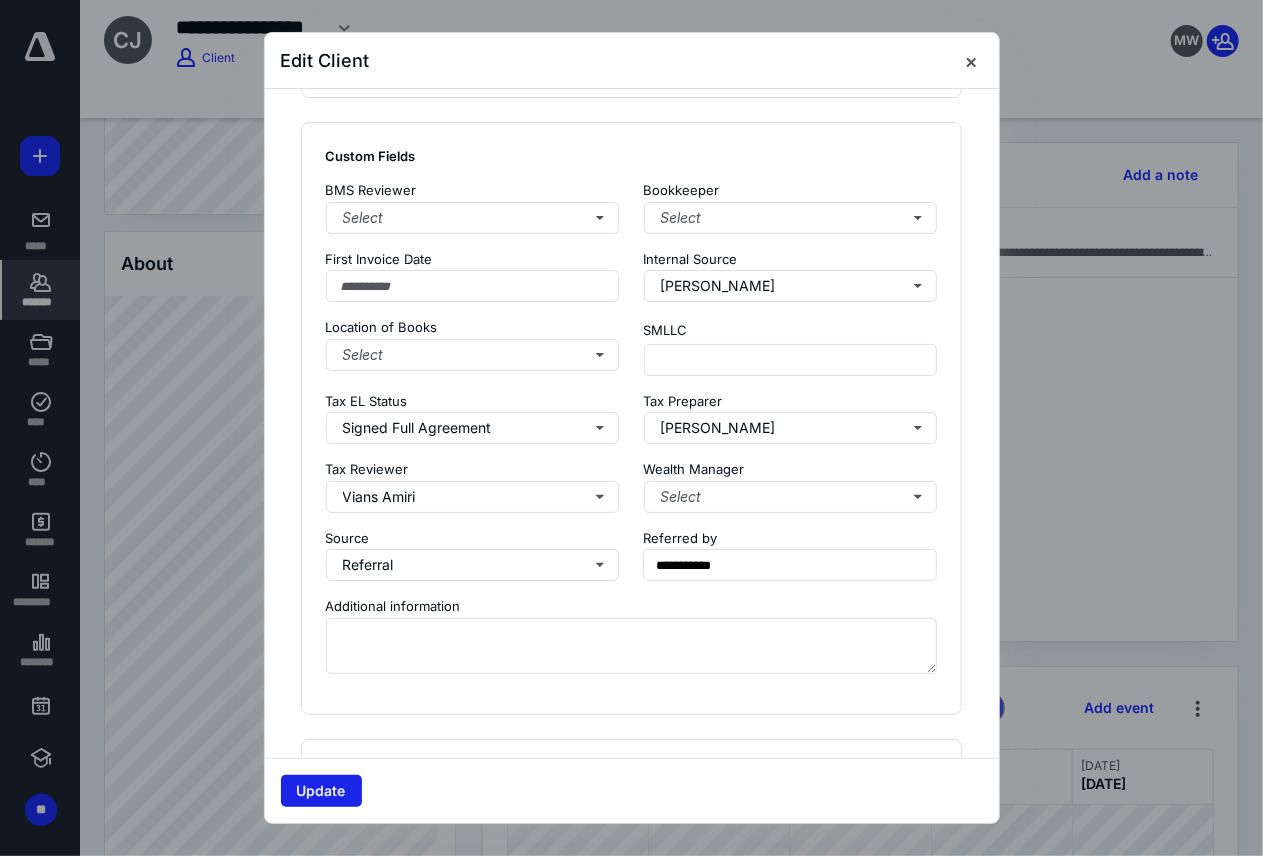 click on "Update" at bounding box center (321, 791) 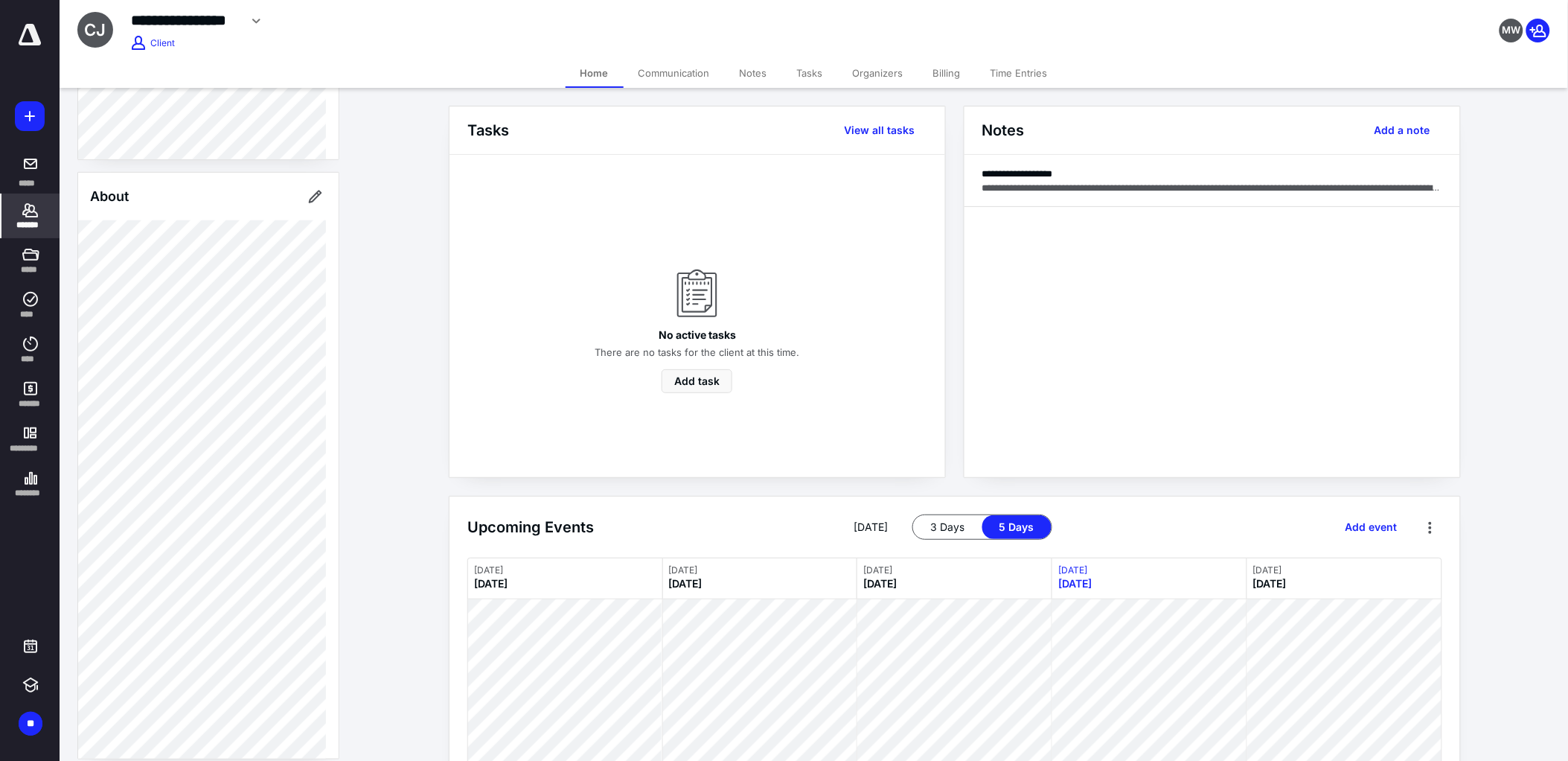 click on "*******" at bounding box center [31, 225] 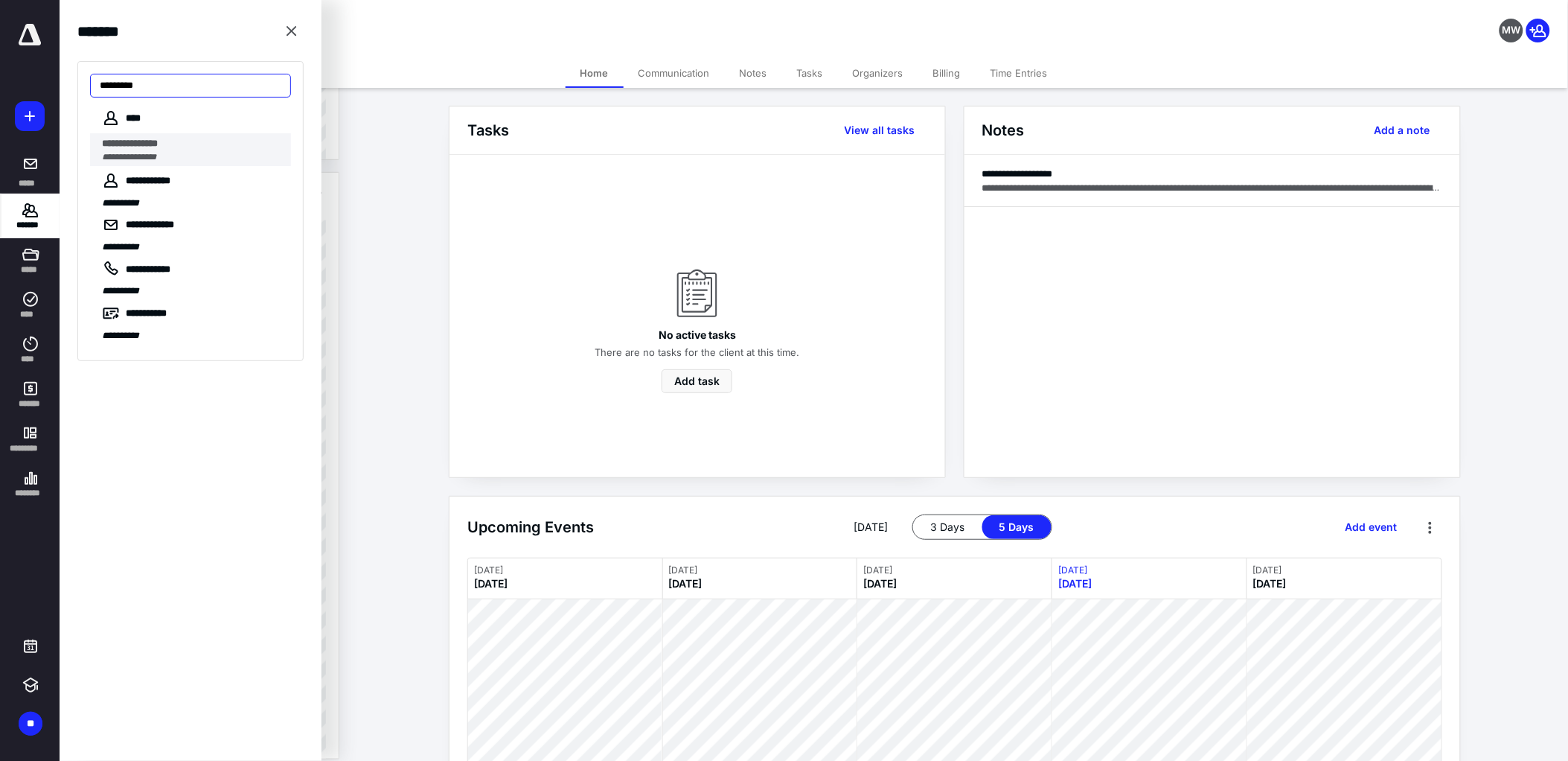 type on "*********" 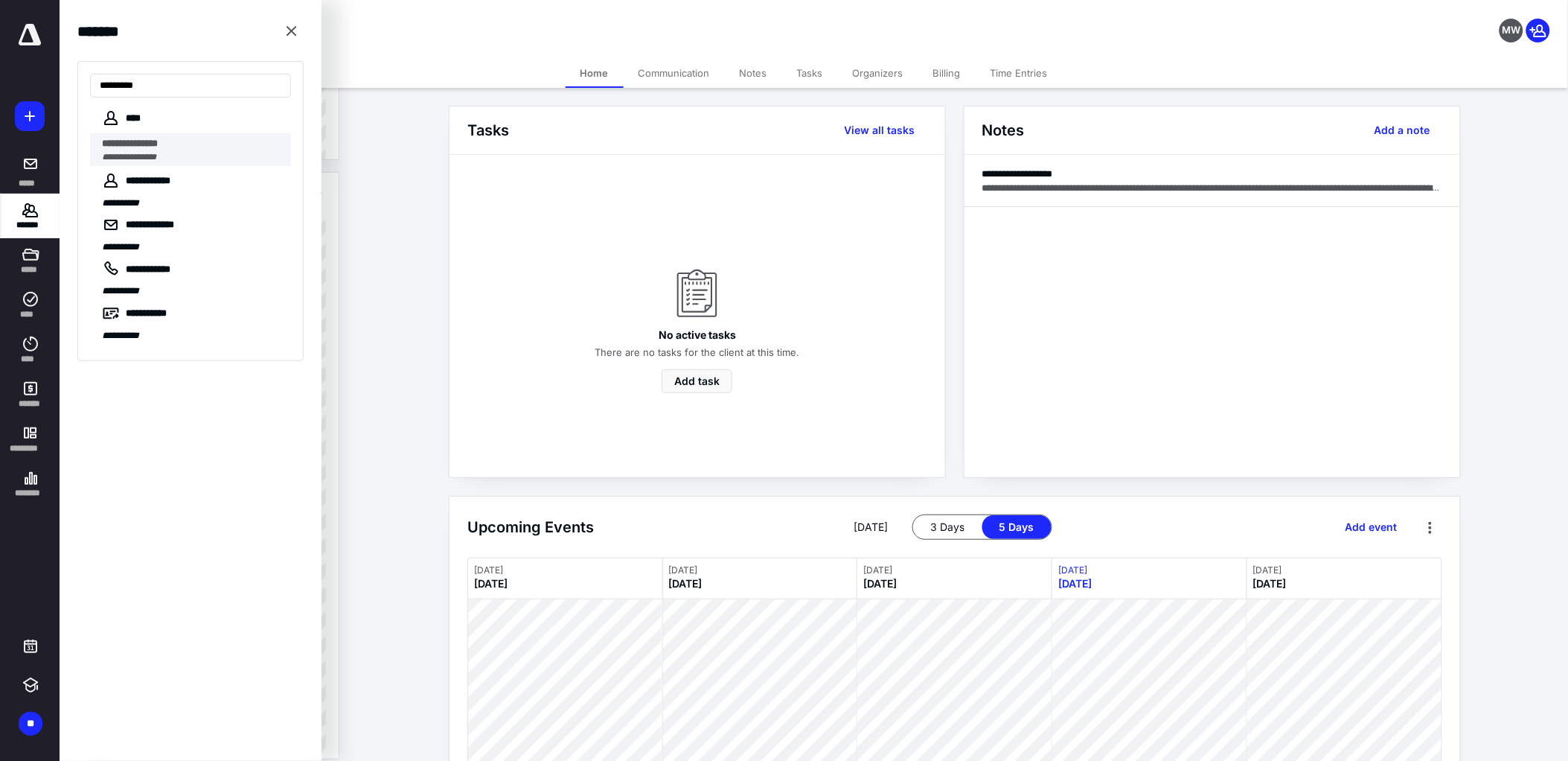 click on "**********" at bounding box center [192, 157] 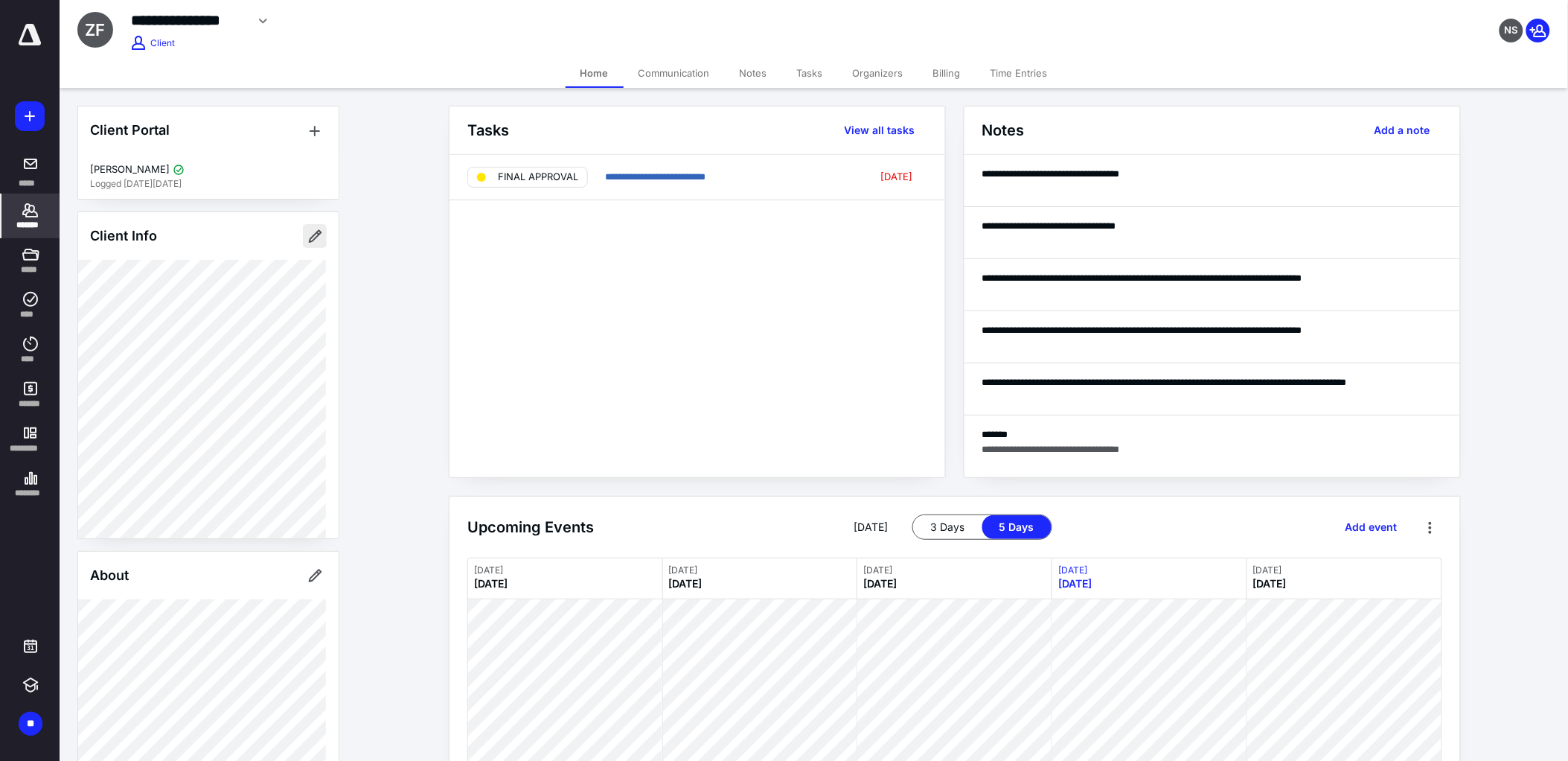 click at bounding box center [315, 236] 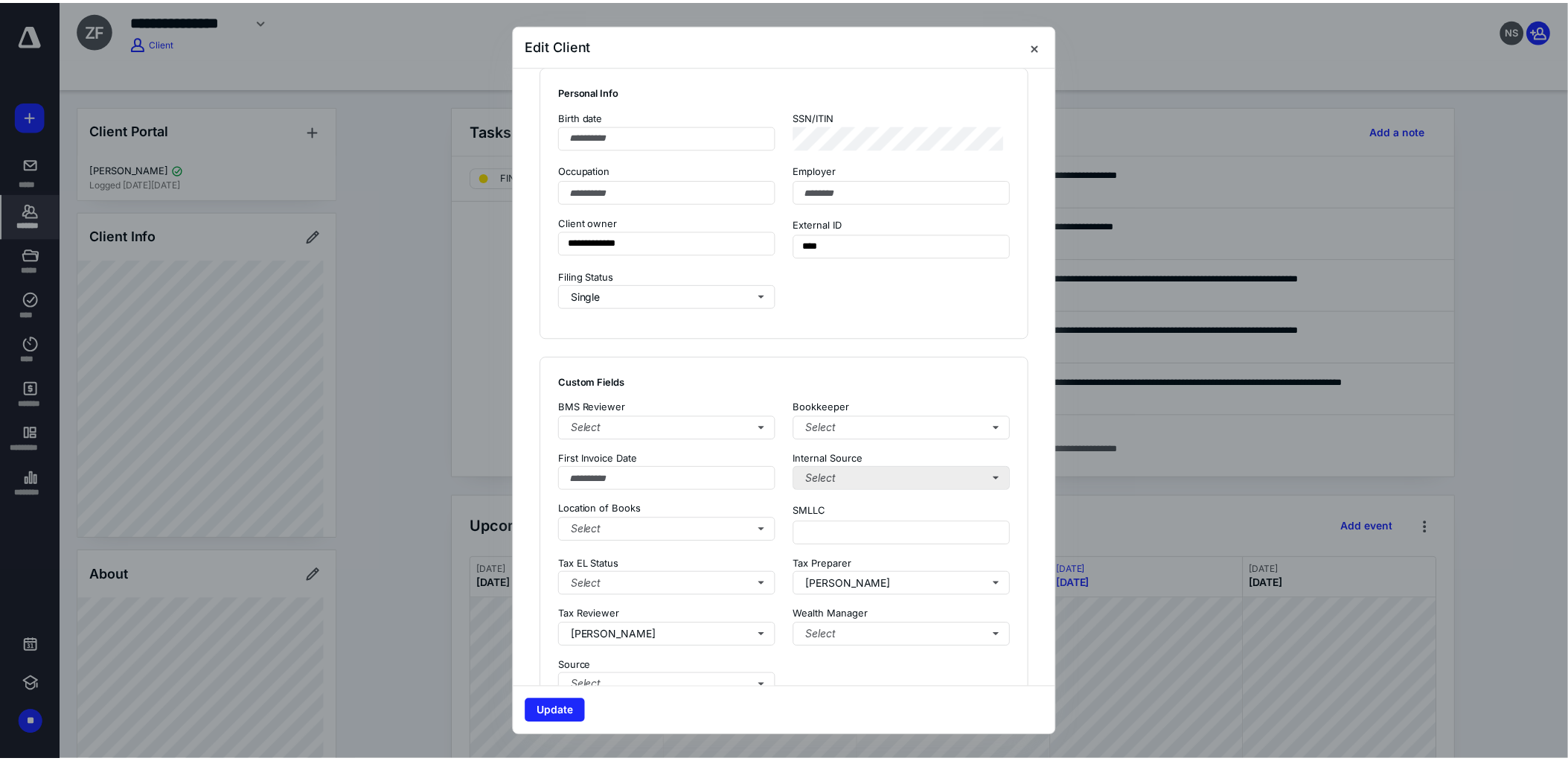 scroll, scrollTop: 993, scrollLeft: 0, axis: vertical 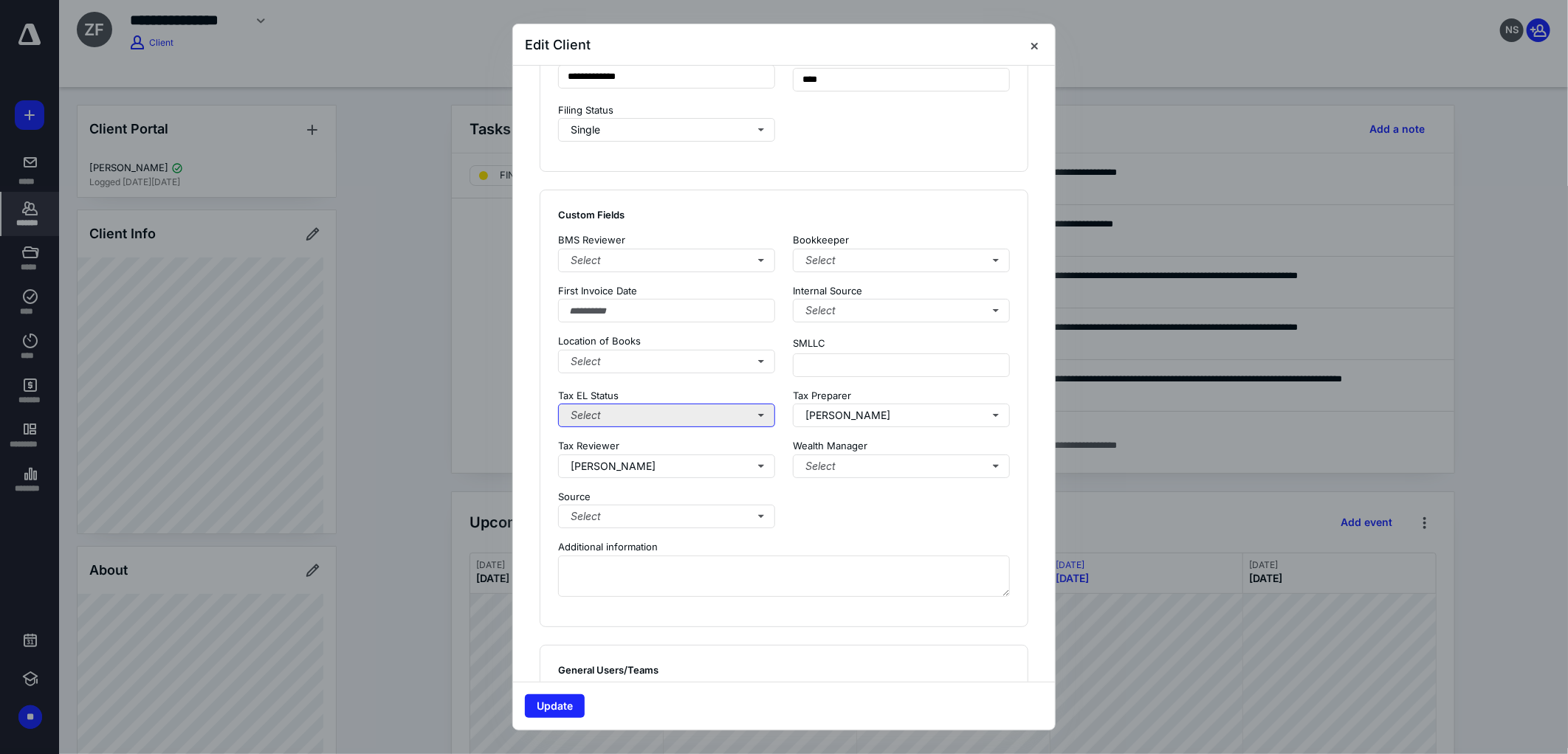 click on "Select" at bounding box center [667, 415] 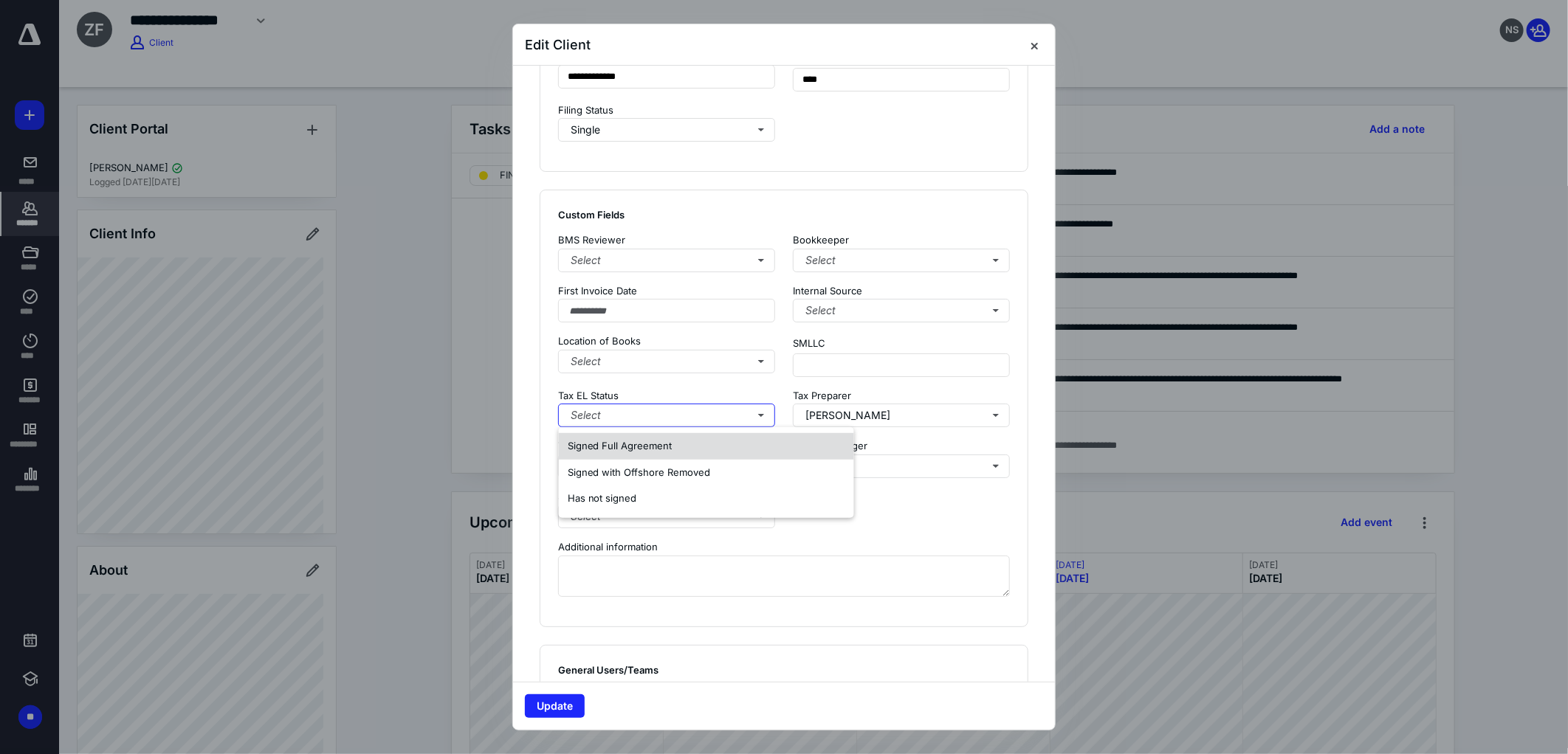 click on "Signed Full Agreement" at bounding box center [620, 446] 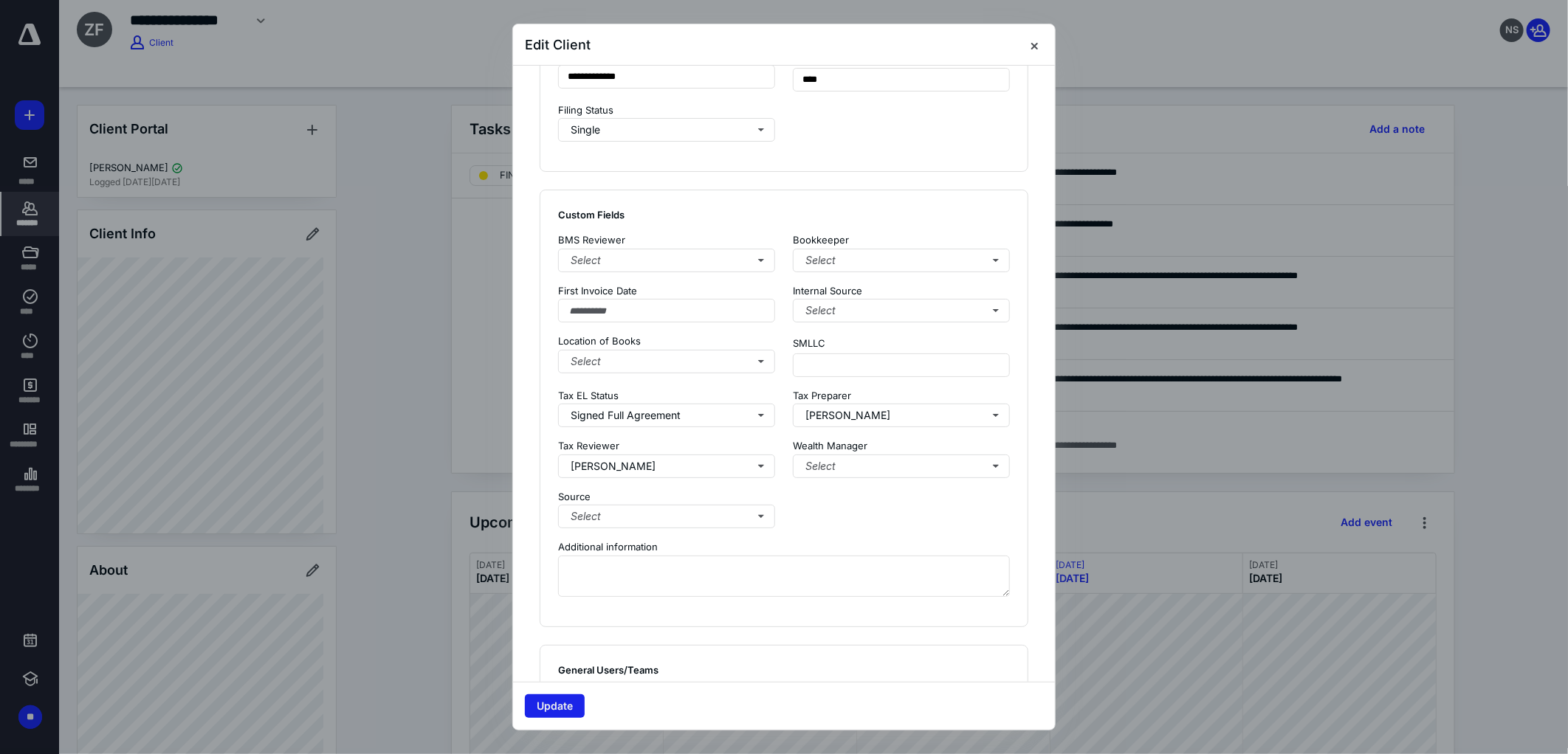 click on "Update" at bounding box center (554, 706) 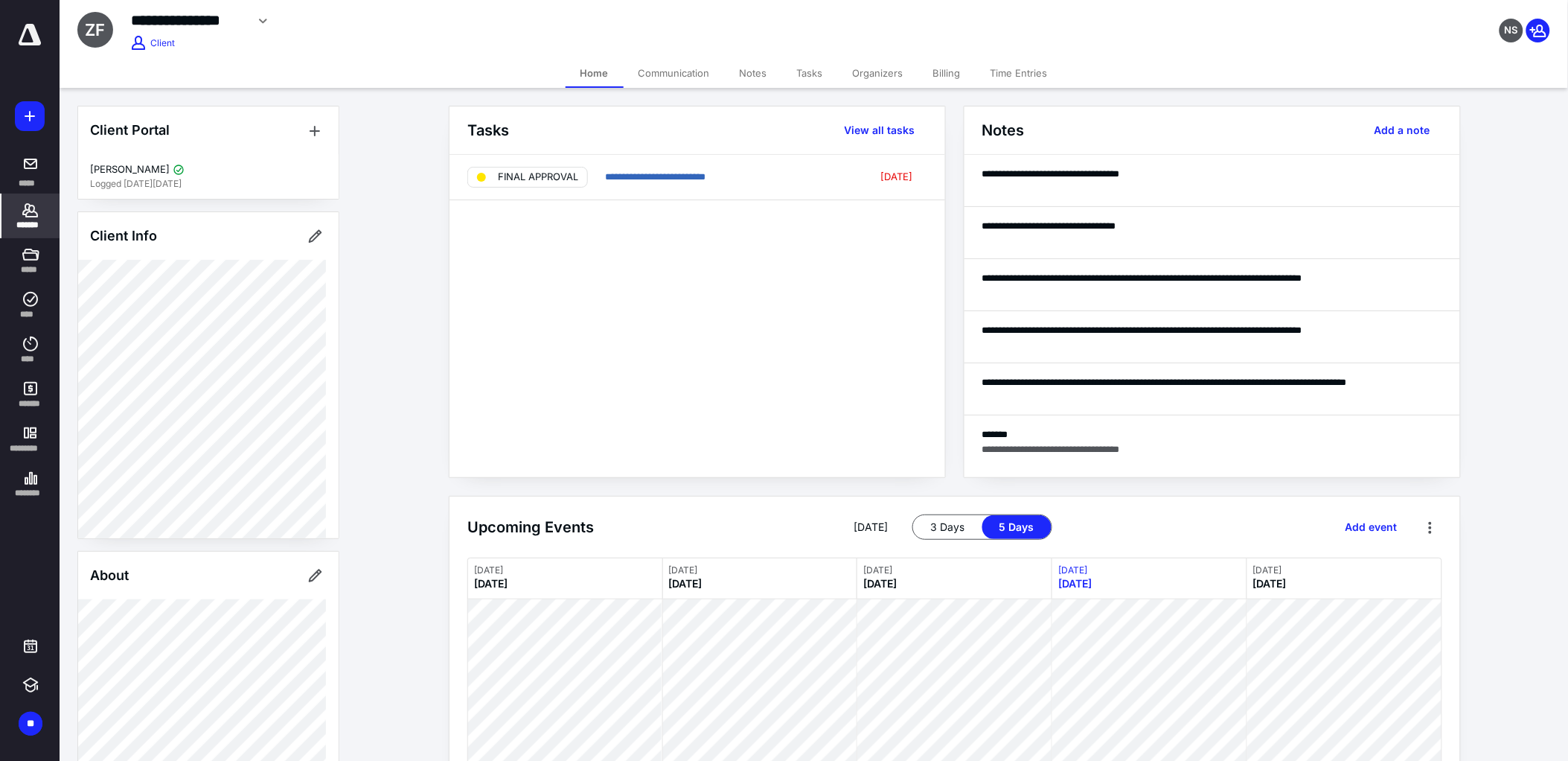 scroll, scrollTop: 413, scrollLeft: 0, axis: vertical 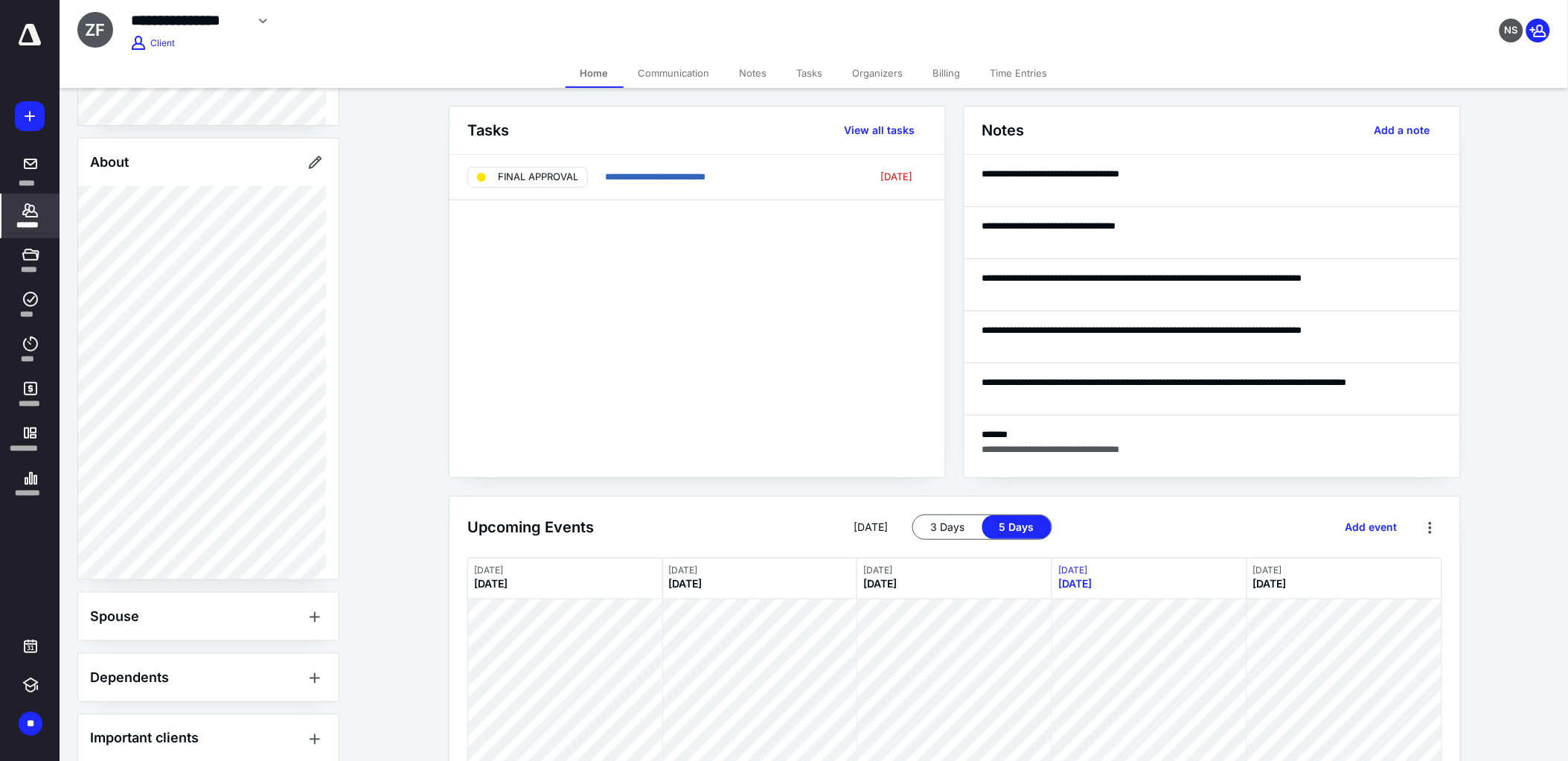 click 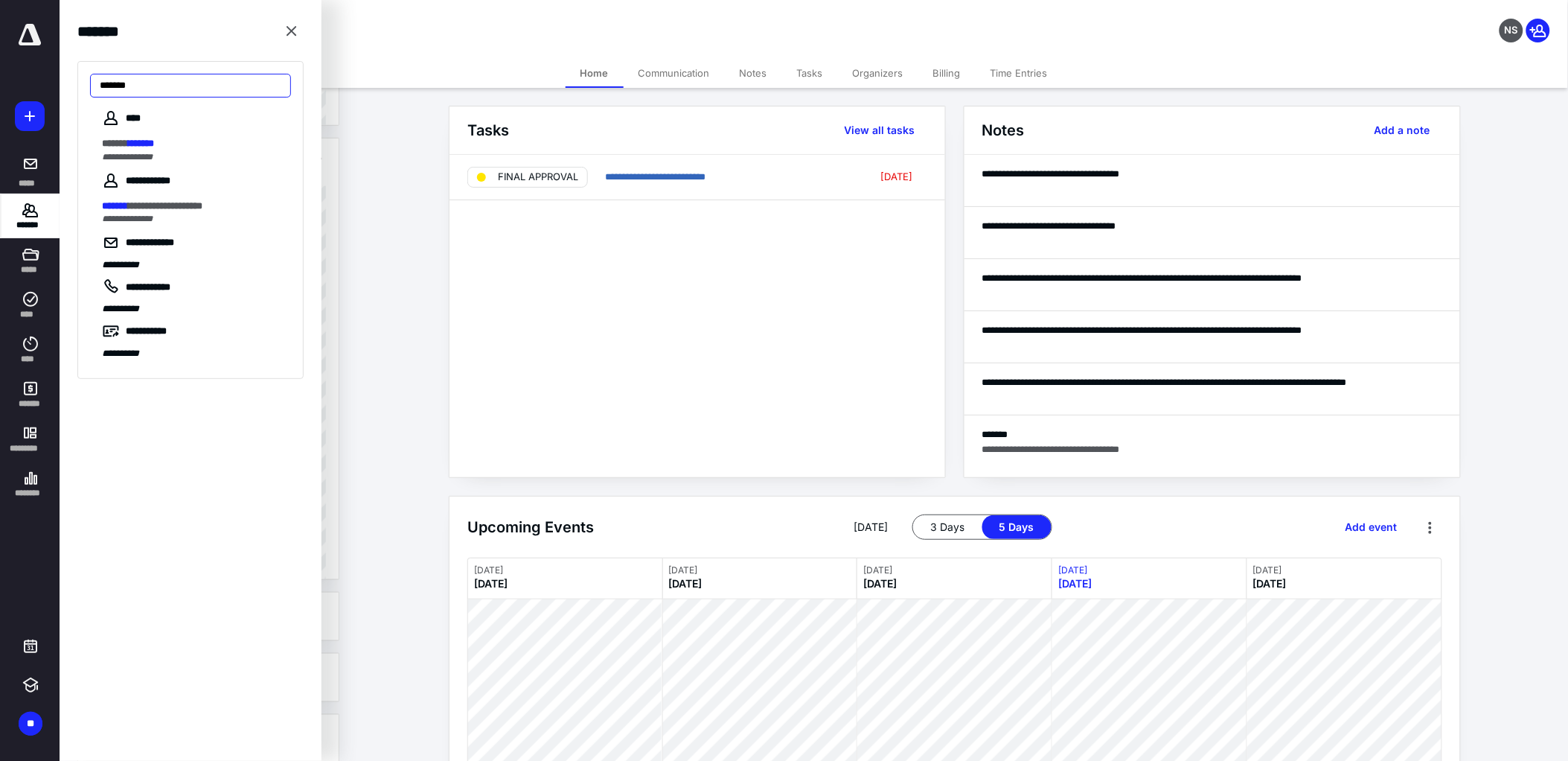 type on "*******" 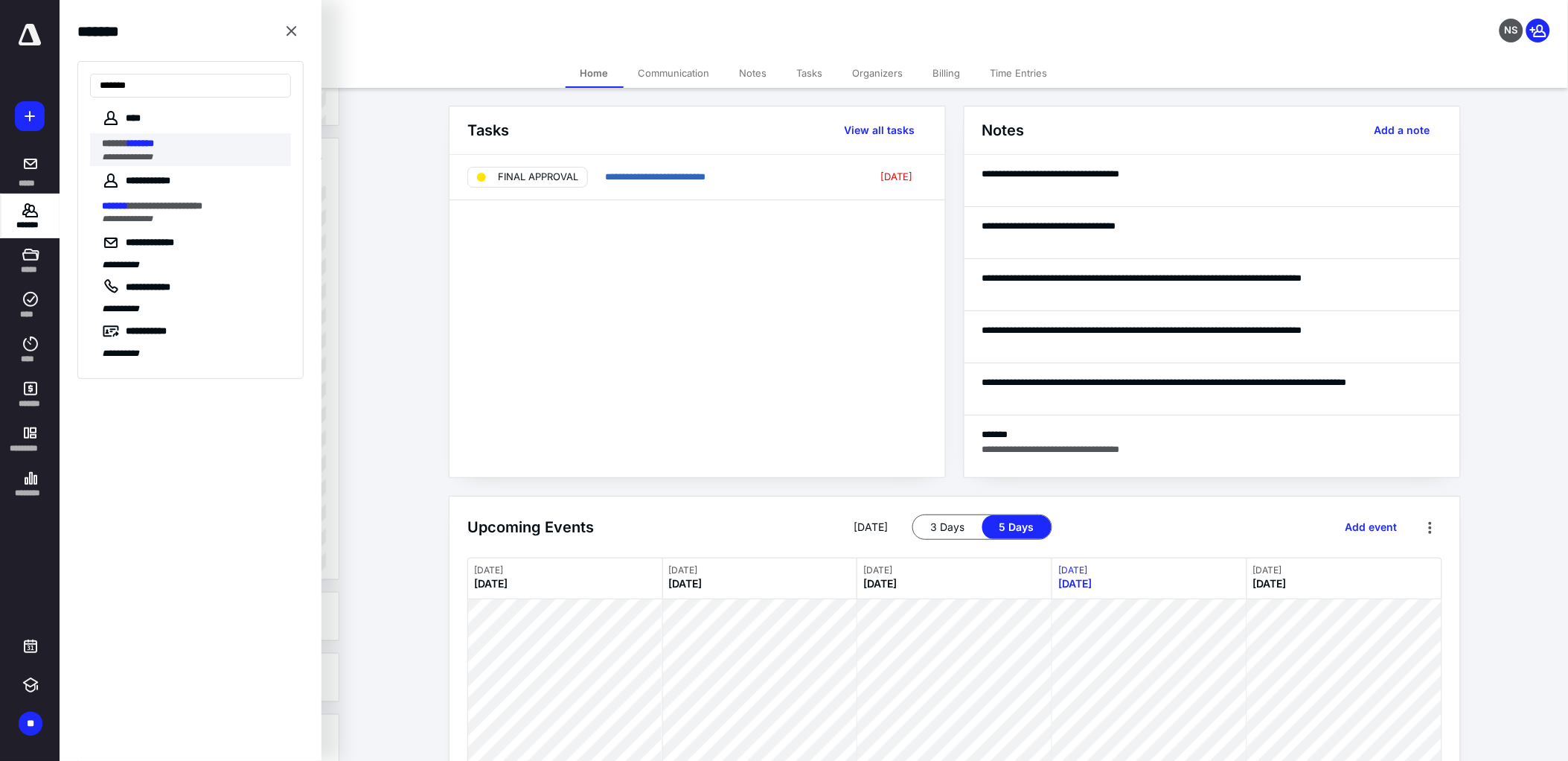 click on "**********" at bounding box center (196, 150) 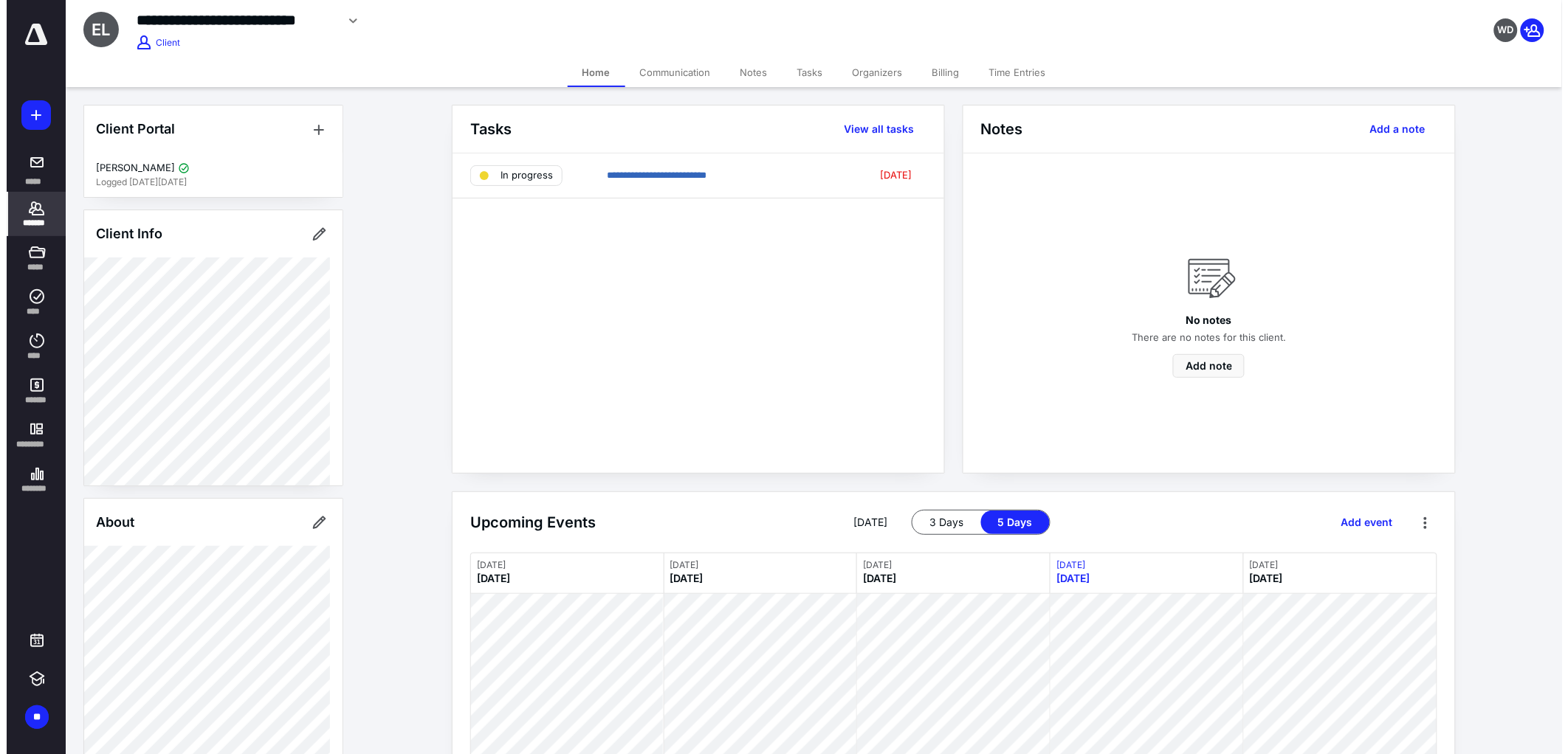 scroll, scrollTop: 328, scrollLeft: 0, axis: vertical 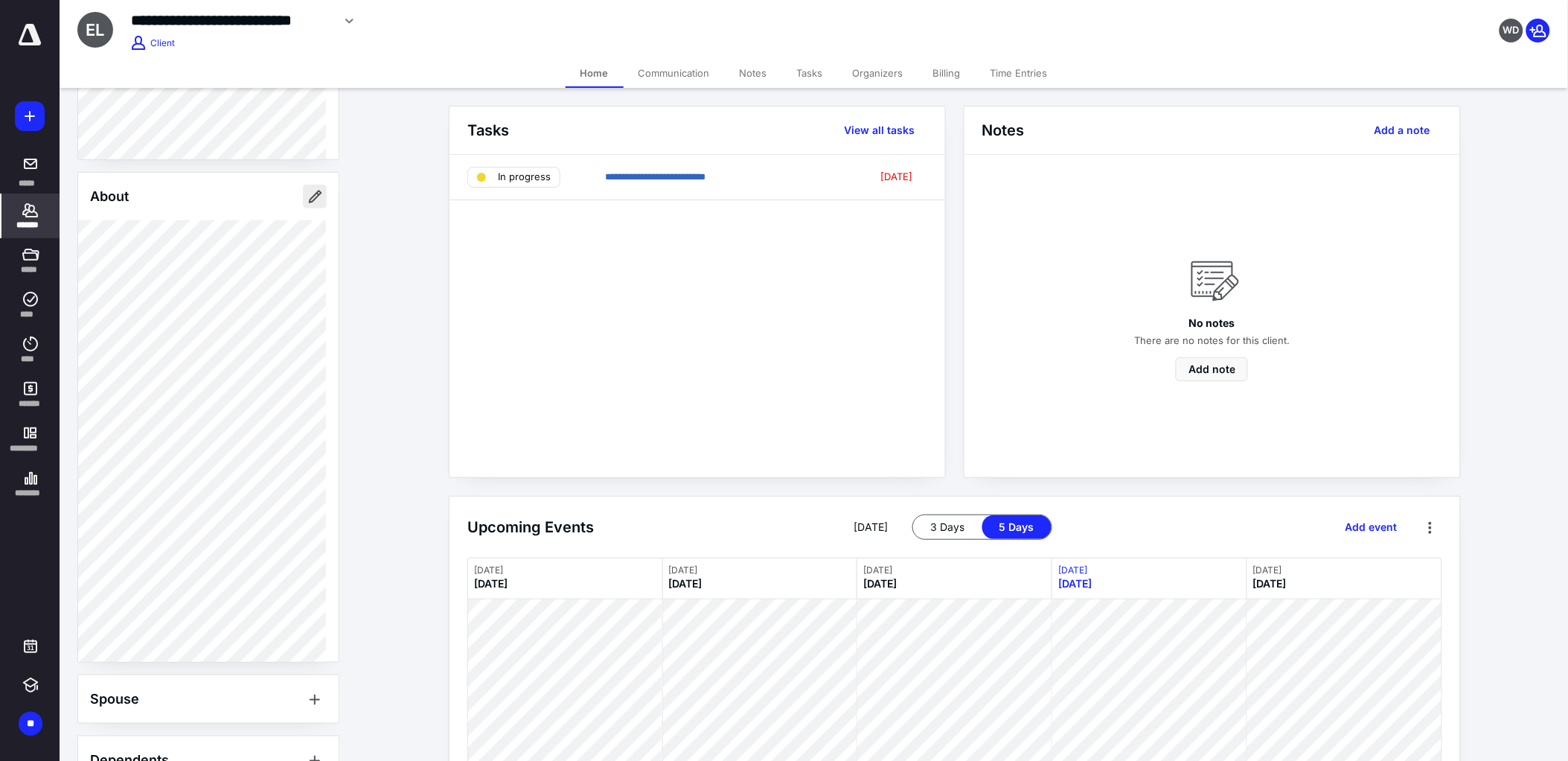 click at bounding box center (315, 197) 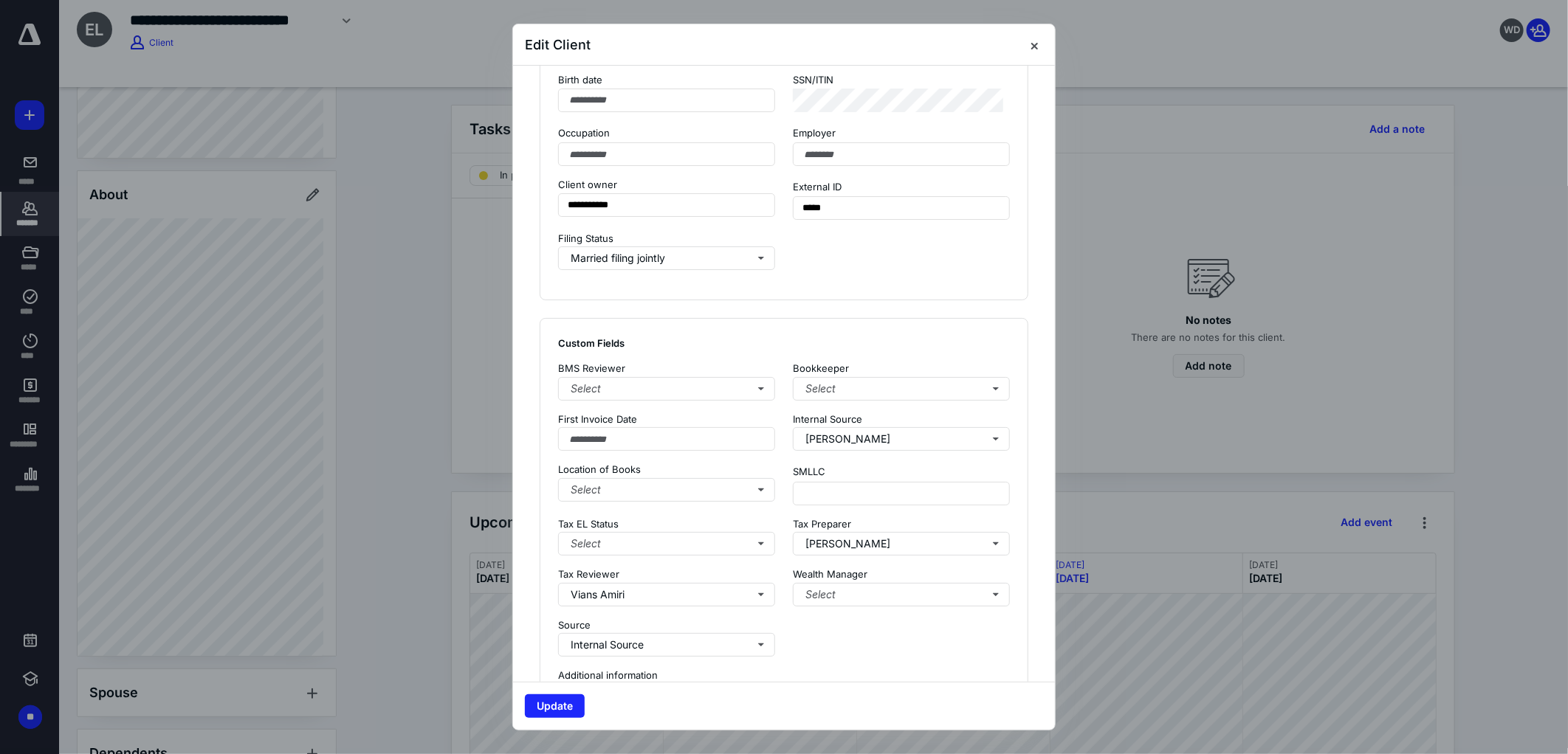 scroll, scrollTop: 902, scrollLeft: 0, axis: vertical 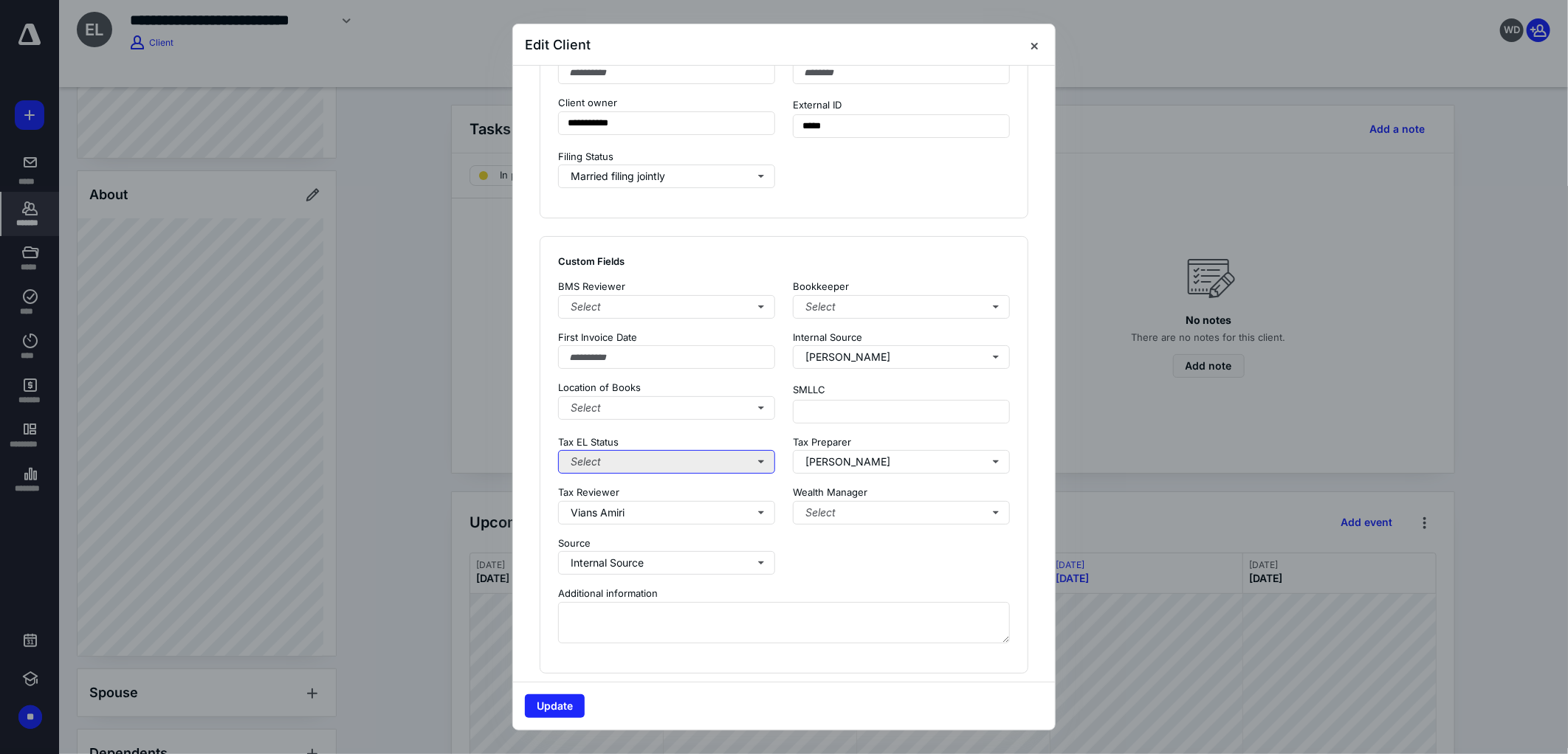 click on "Select" at bounding box center (667, 462) 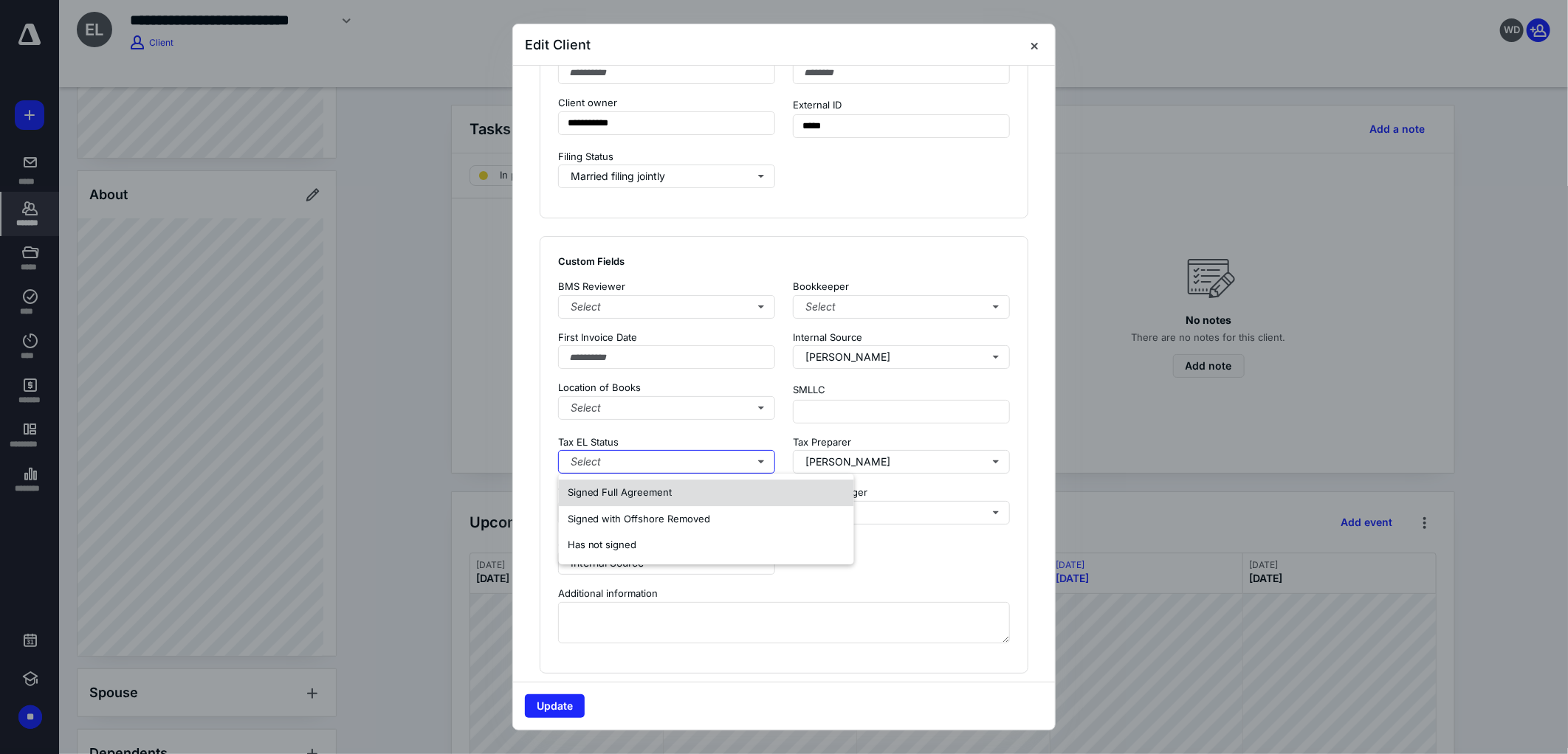 click on "Signed Full Agreement" at bounding box center (620, 492) 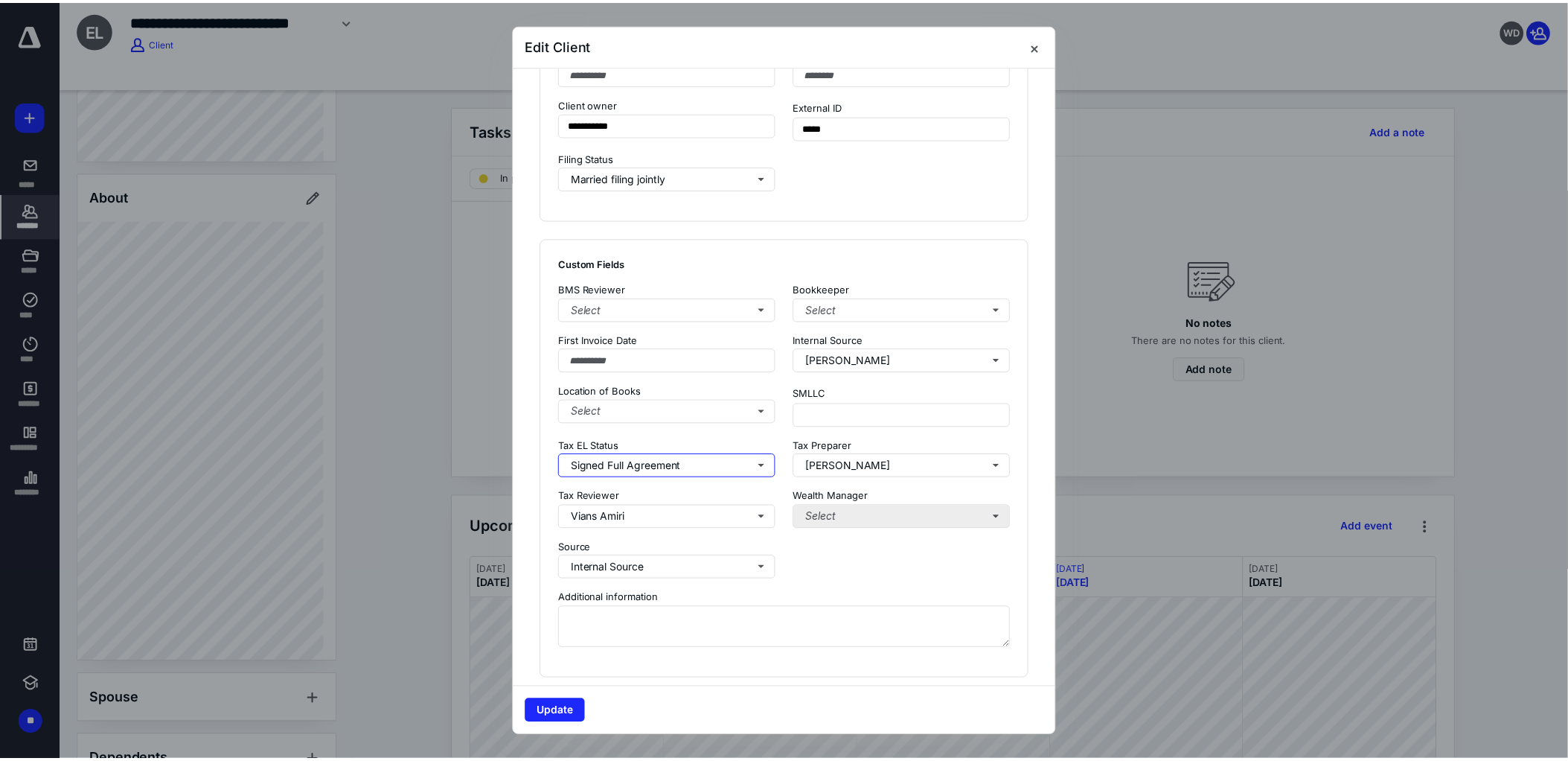 scroll, scrollTop: 993, scrollLeft: 0, axis: vertical 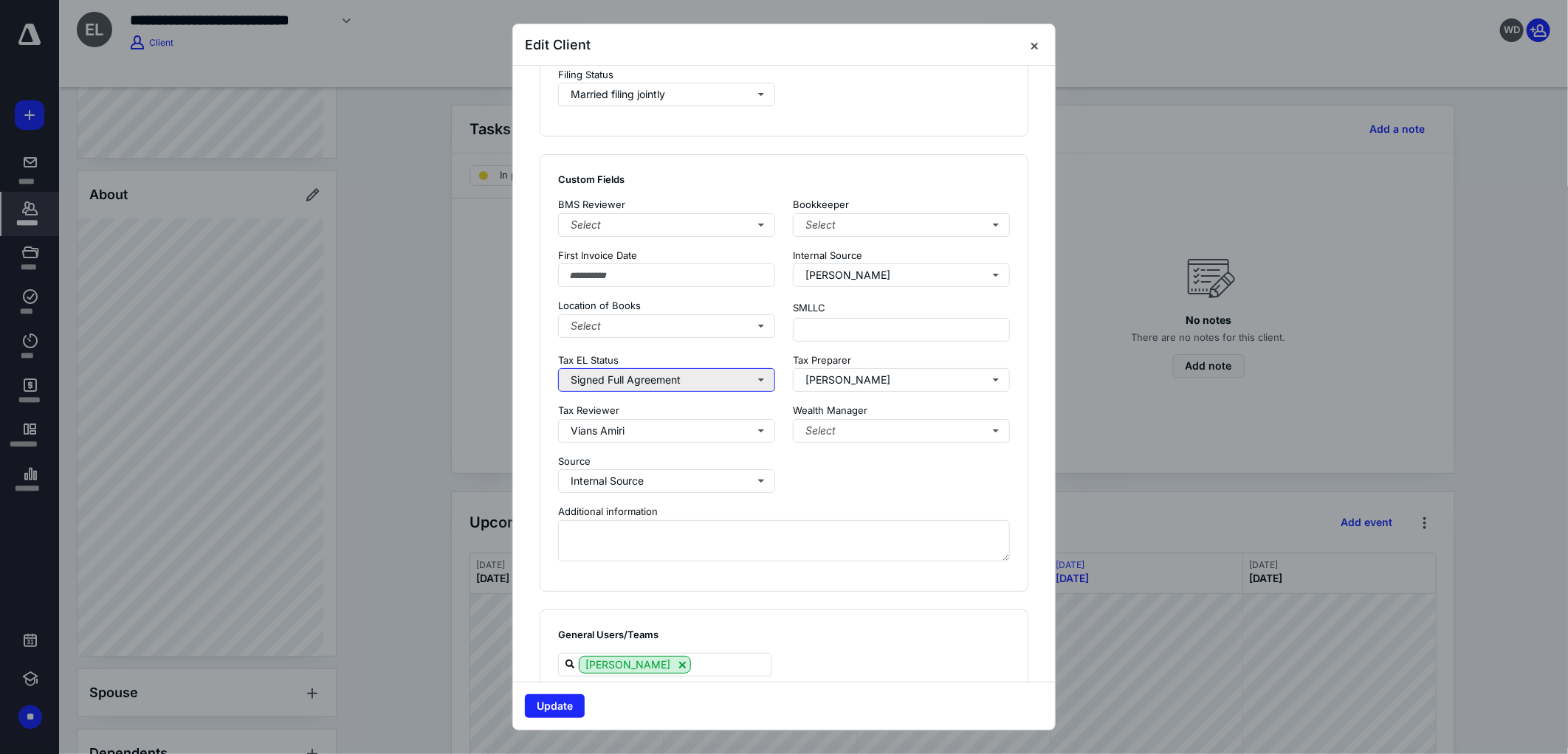 click on "Signed Full Agreement" at bounding box center [667, 380] 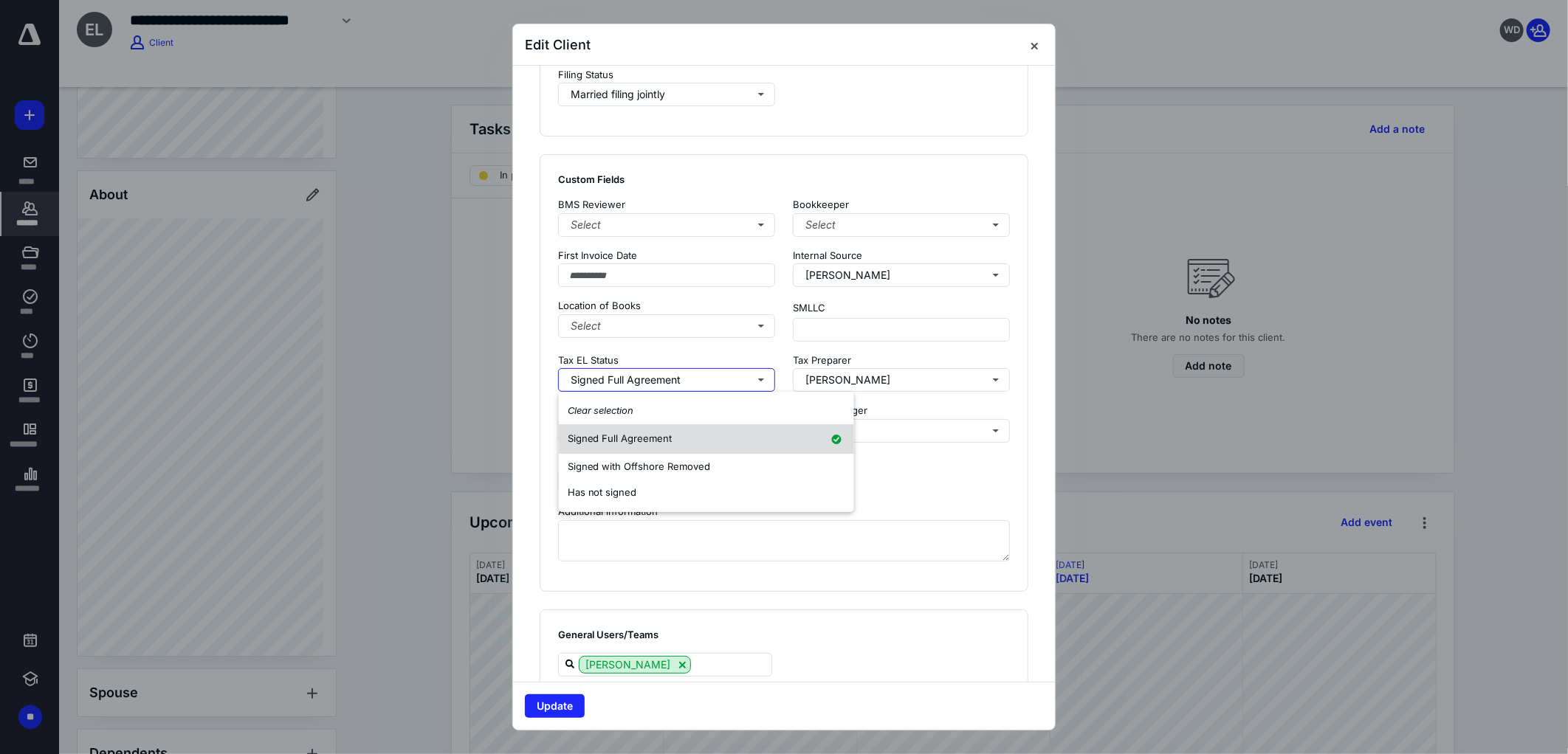 click on "Signed Full Agreement" at bounding box center [620, 438] 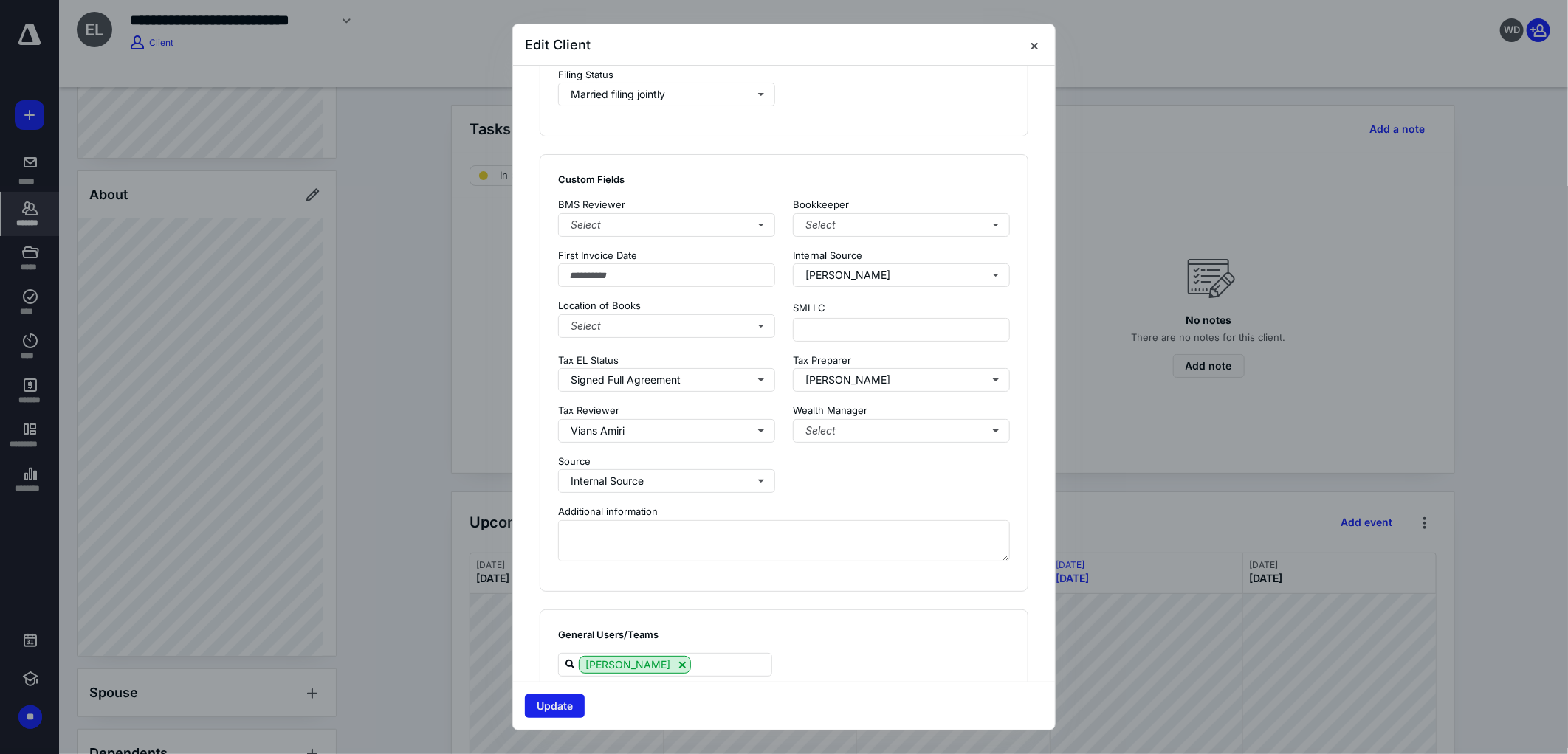 click on "Update" at bounding box center (554, 706) 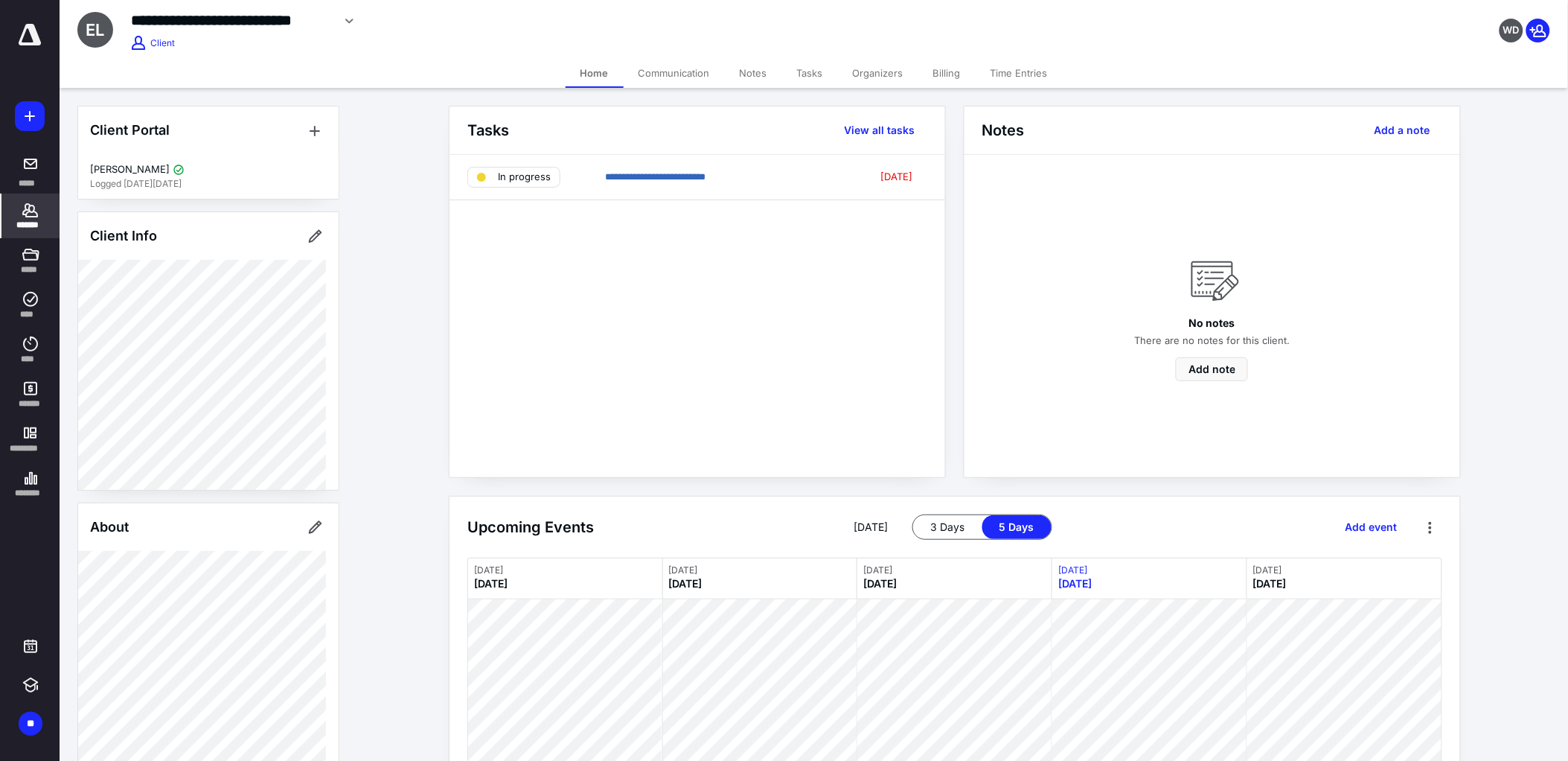 scroll, scrollTop: 413, scrollLeft: 0, axis: vertical 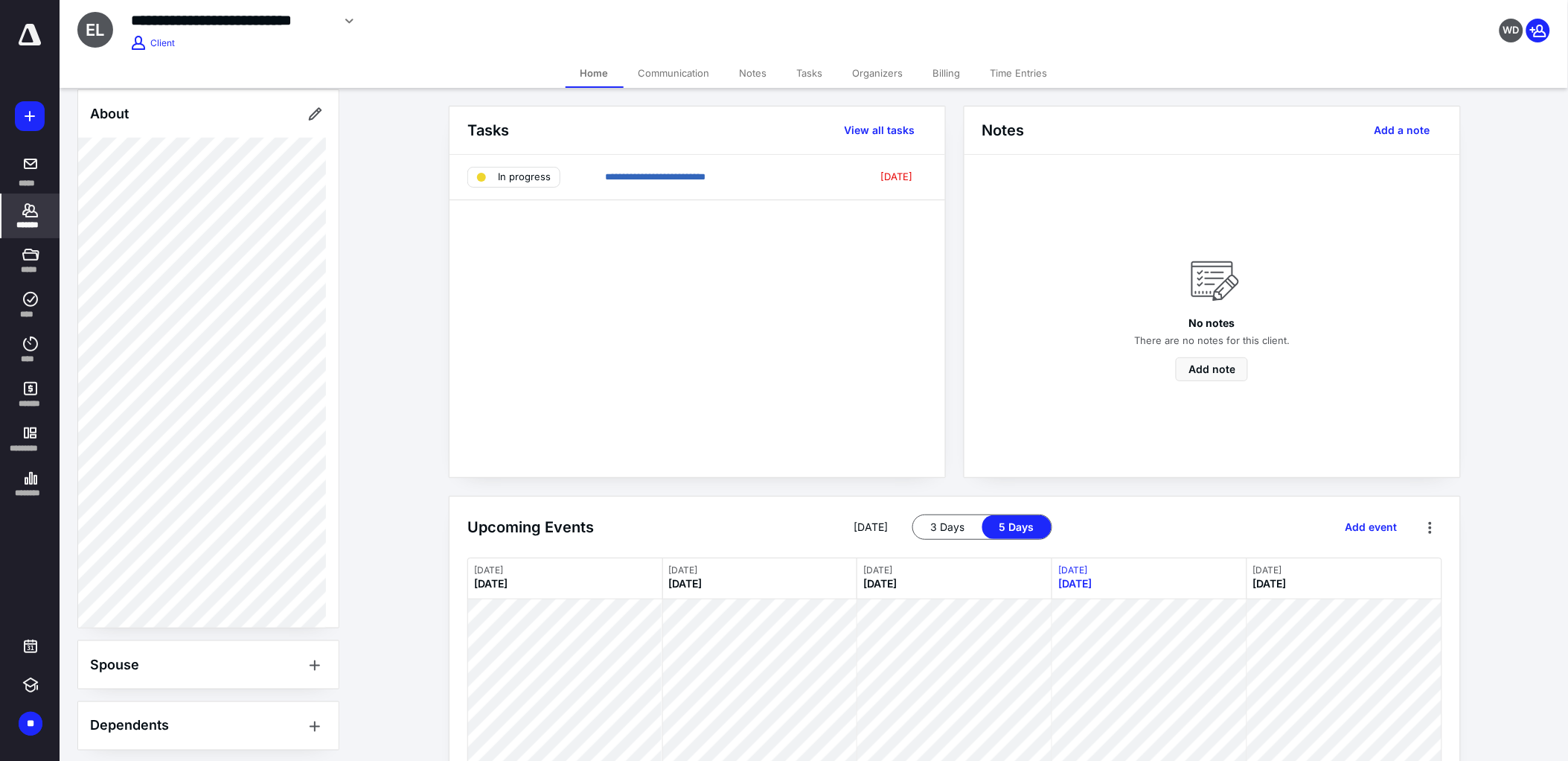 click 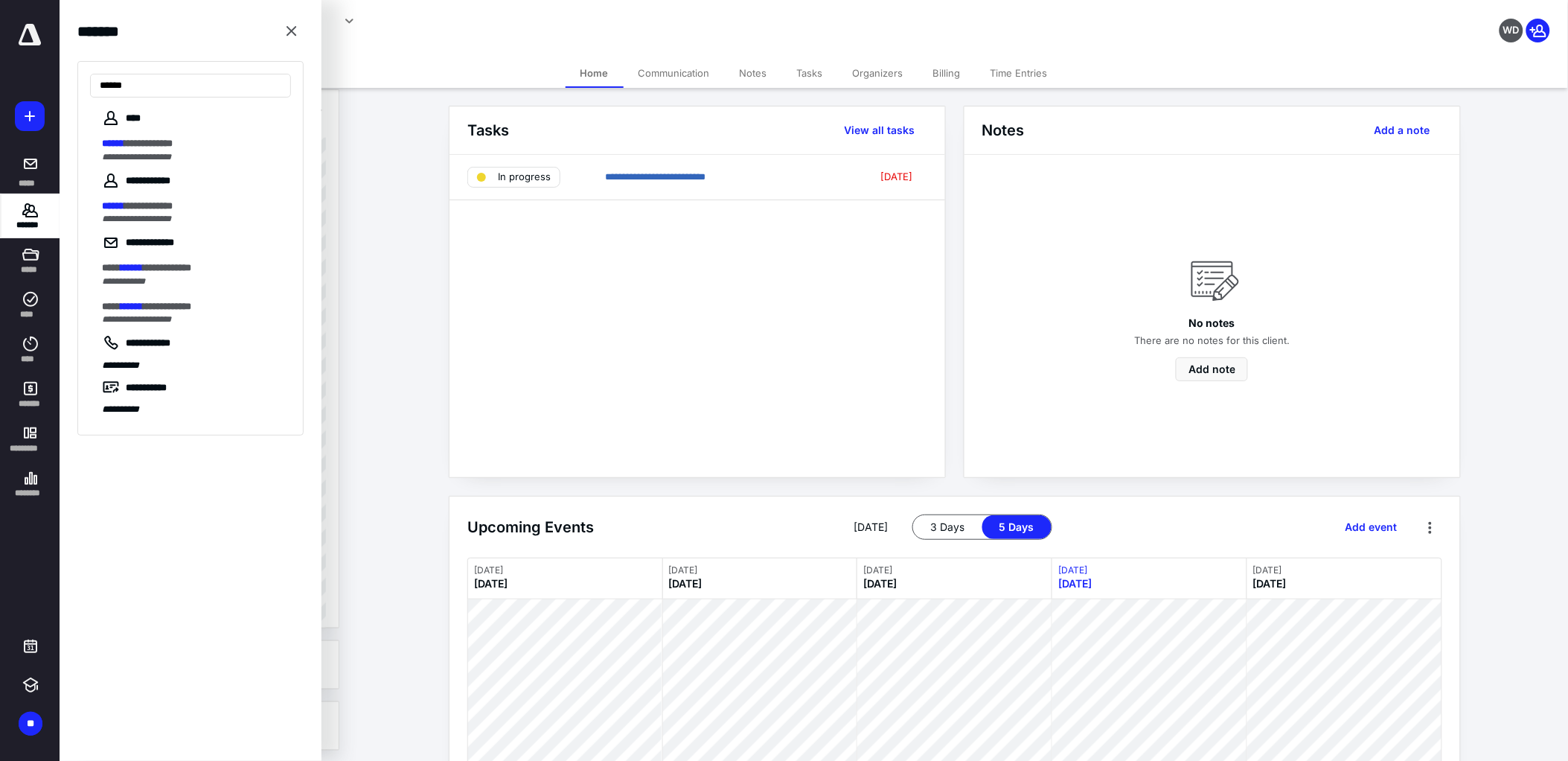 type on "******" 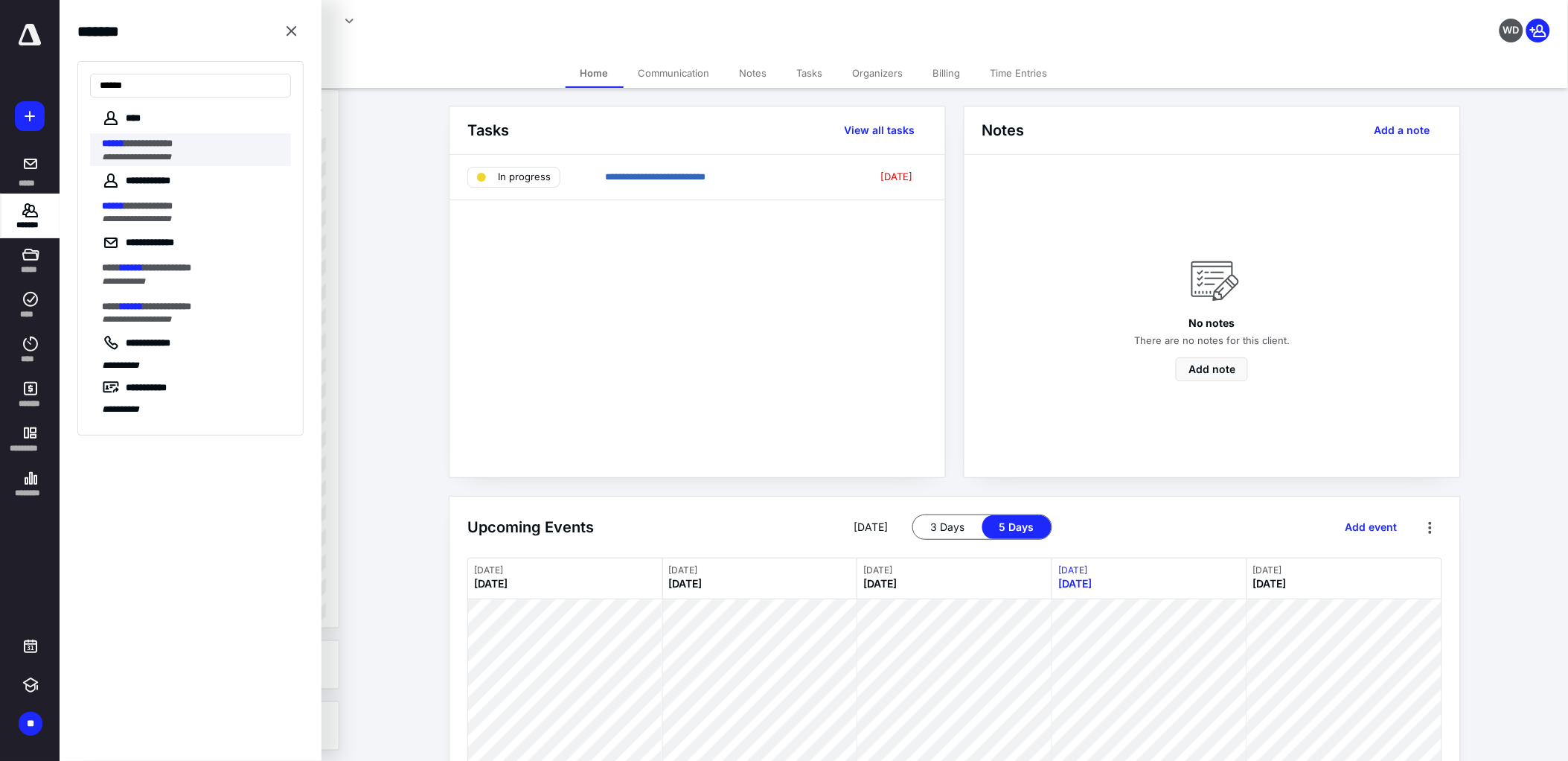 click on "**********" at bounding box center [148, 143] 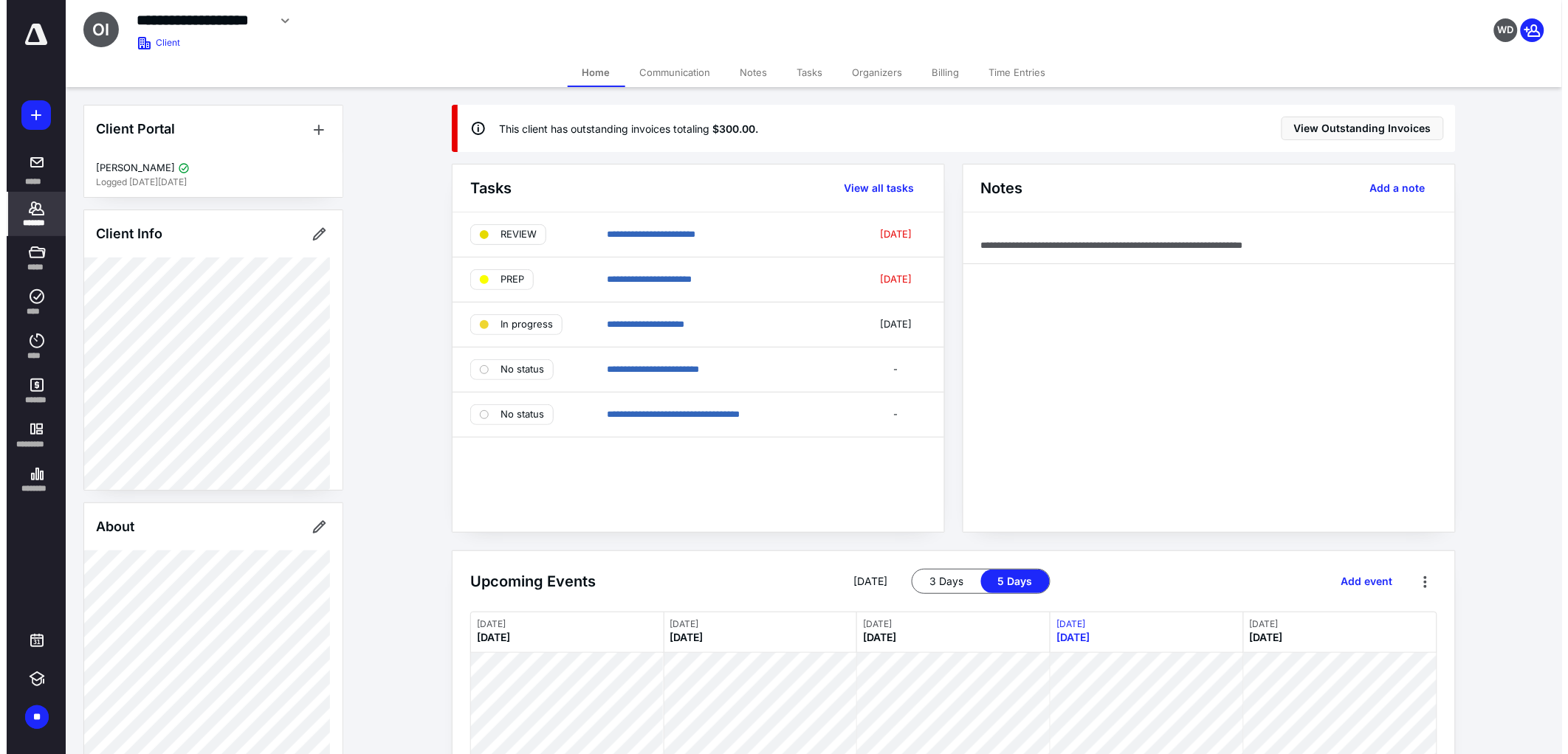 scroll, scrollTop: 409, scrollLeft: 0, axis: vertical 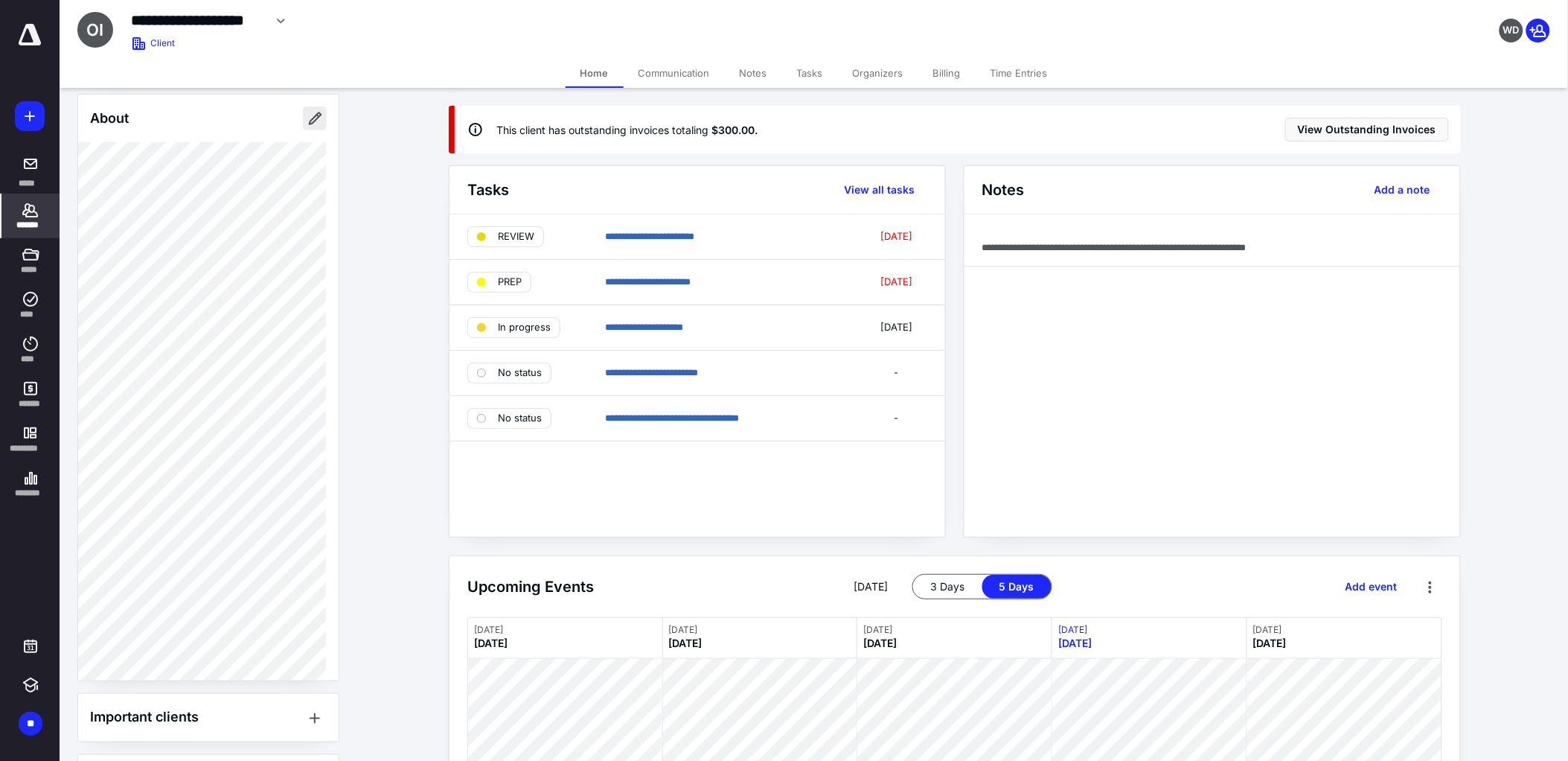 click at bounding box center [315, 118] 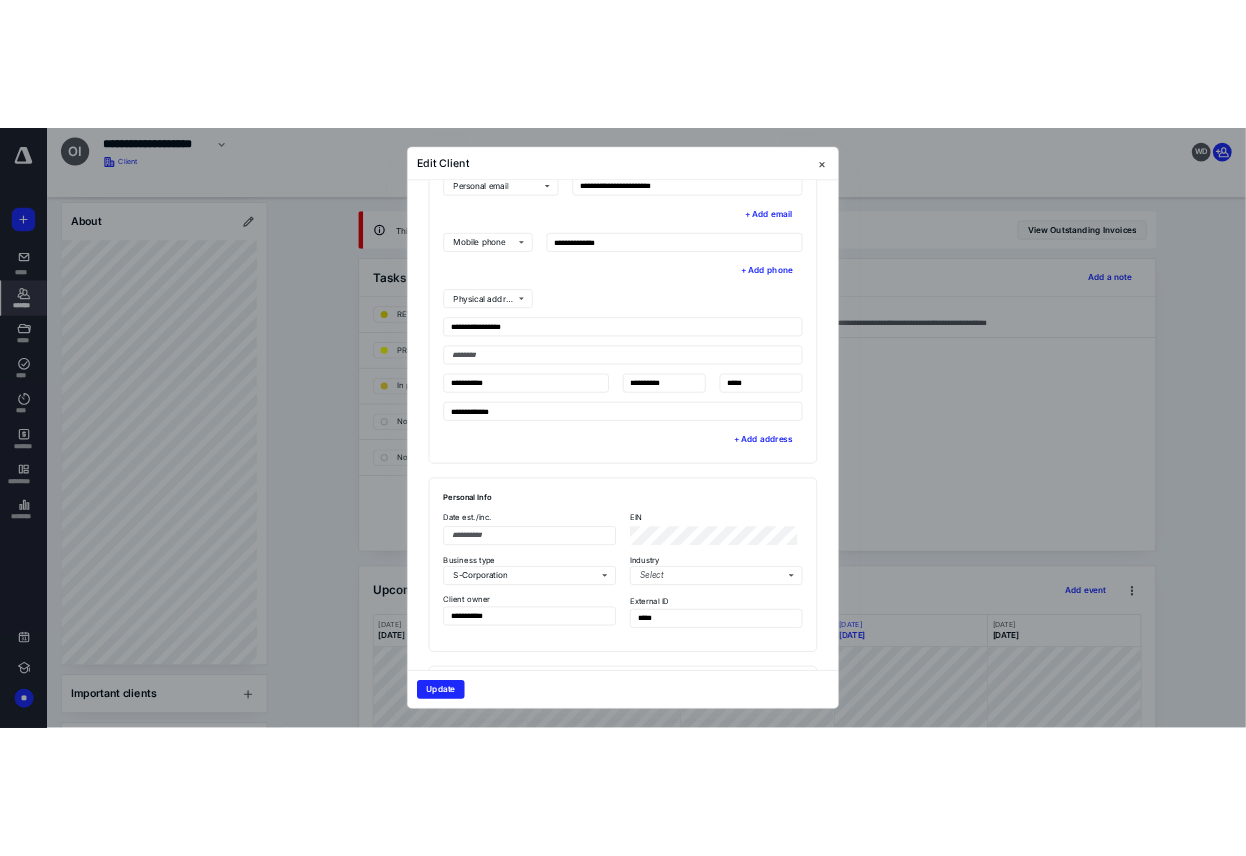 scroll, scrollTop: 1000, scrollLeft: 0, axis: vertical 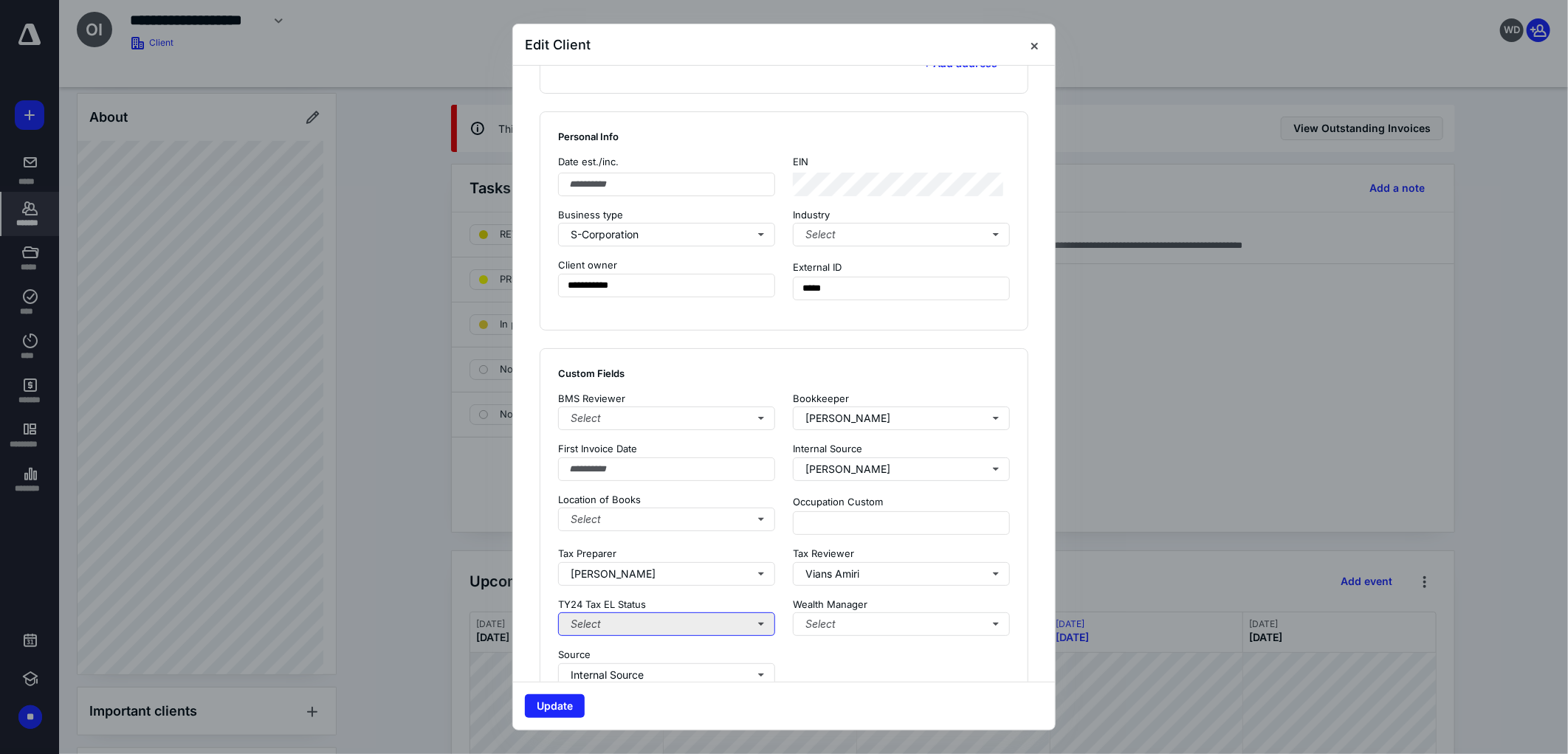 click on "Select" at bounding box center (667, 624) 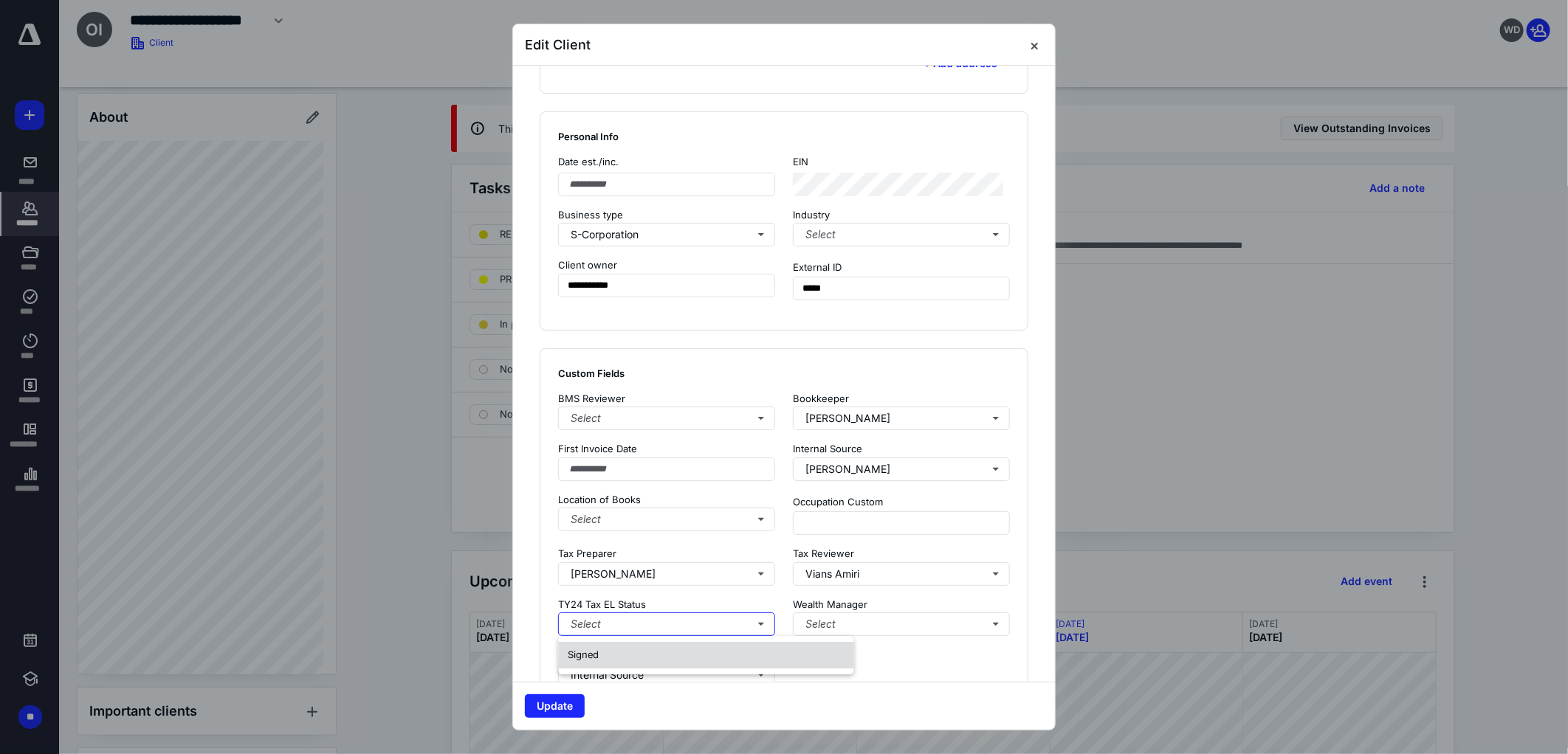 click on "Signed" at bounding box center [706, 655] 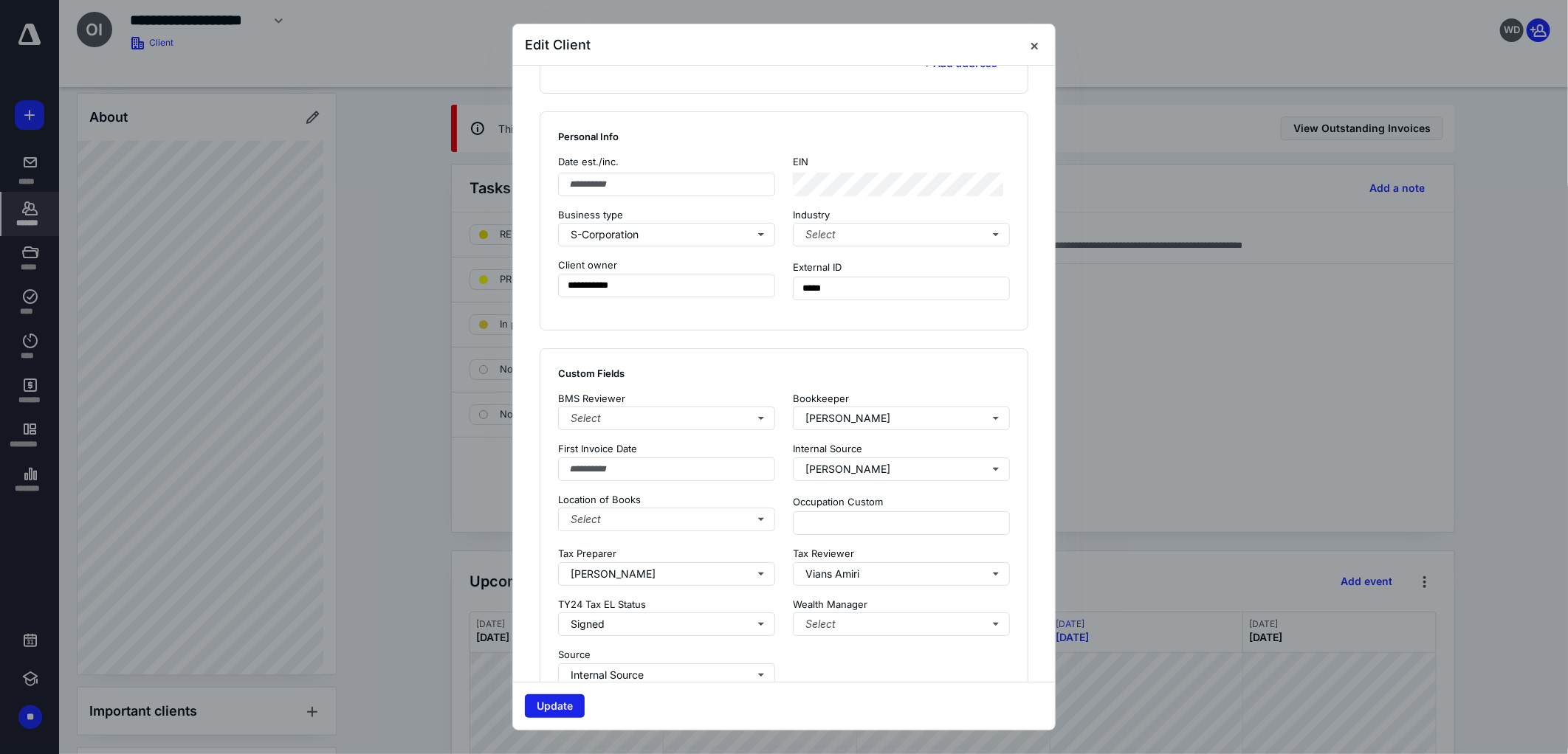 click on "Update" at bounding box center [554, 706] 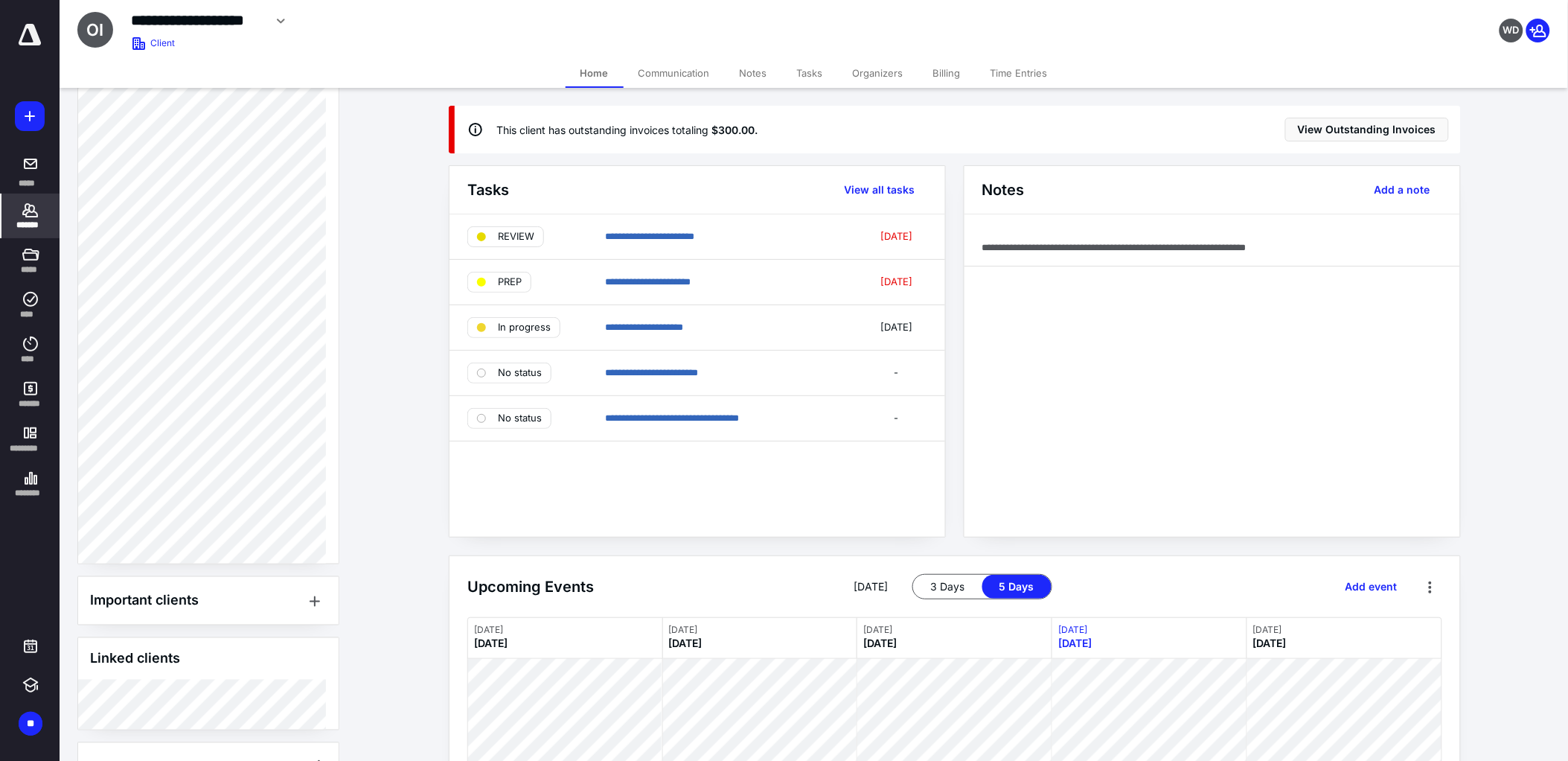 scroll, scrollTop: 695, scrollLeft: 0, axis: vertical 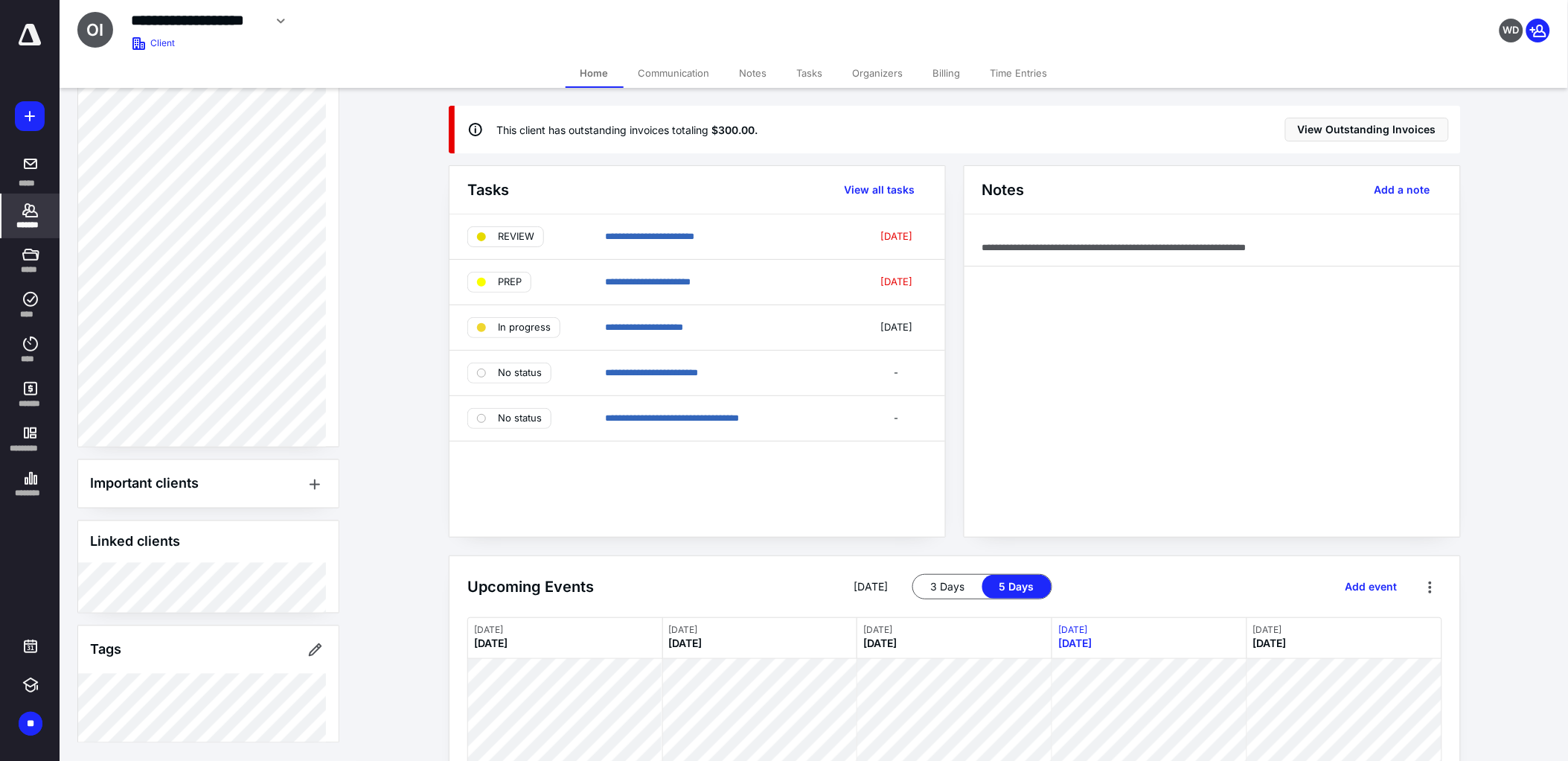 click 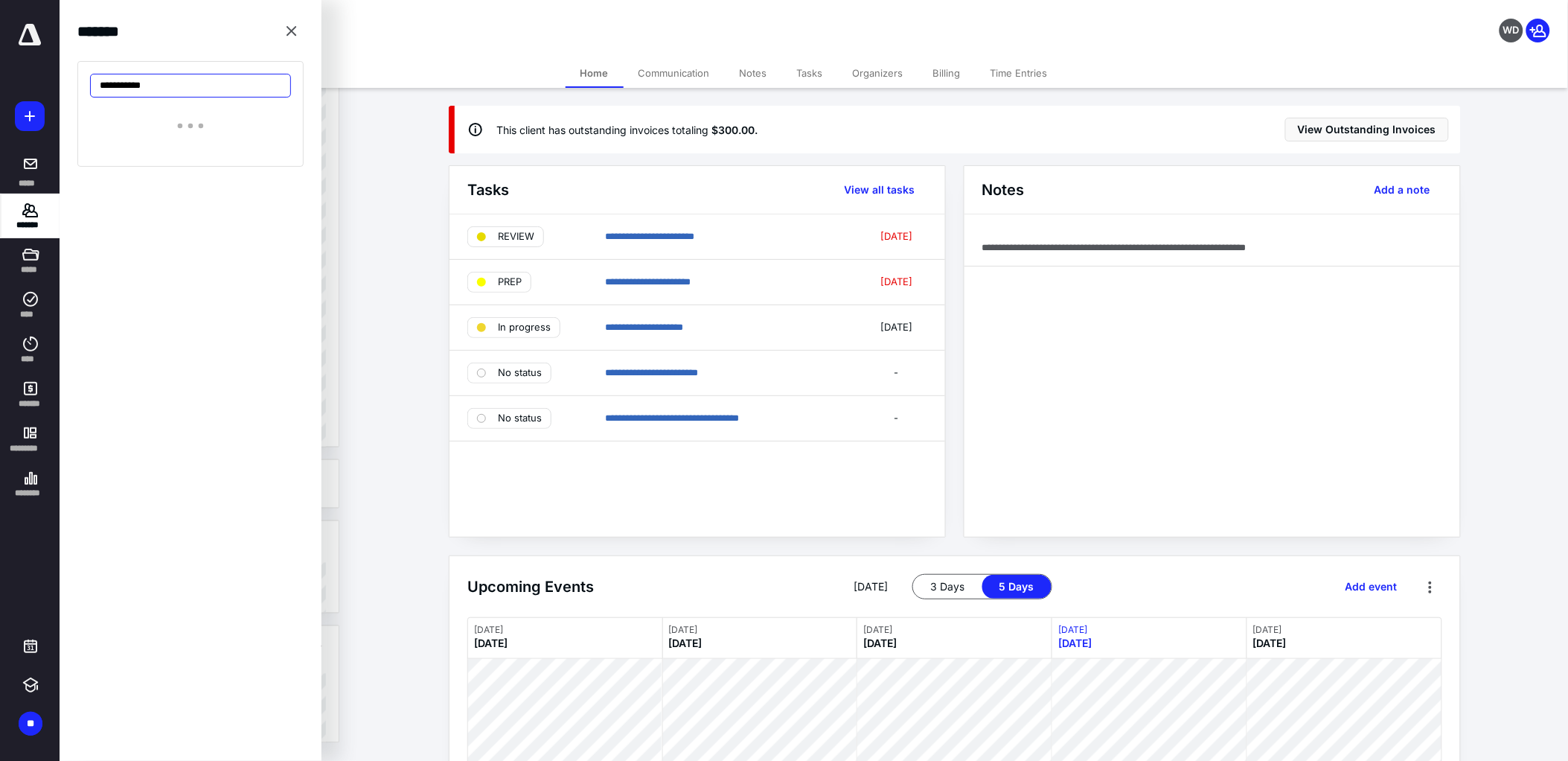 type on "**********" 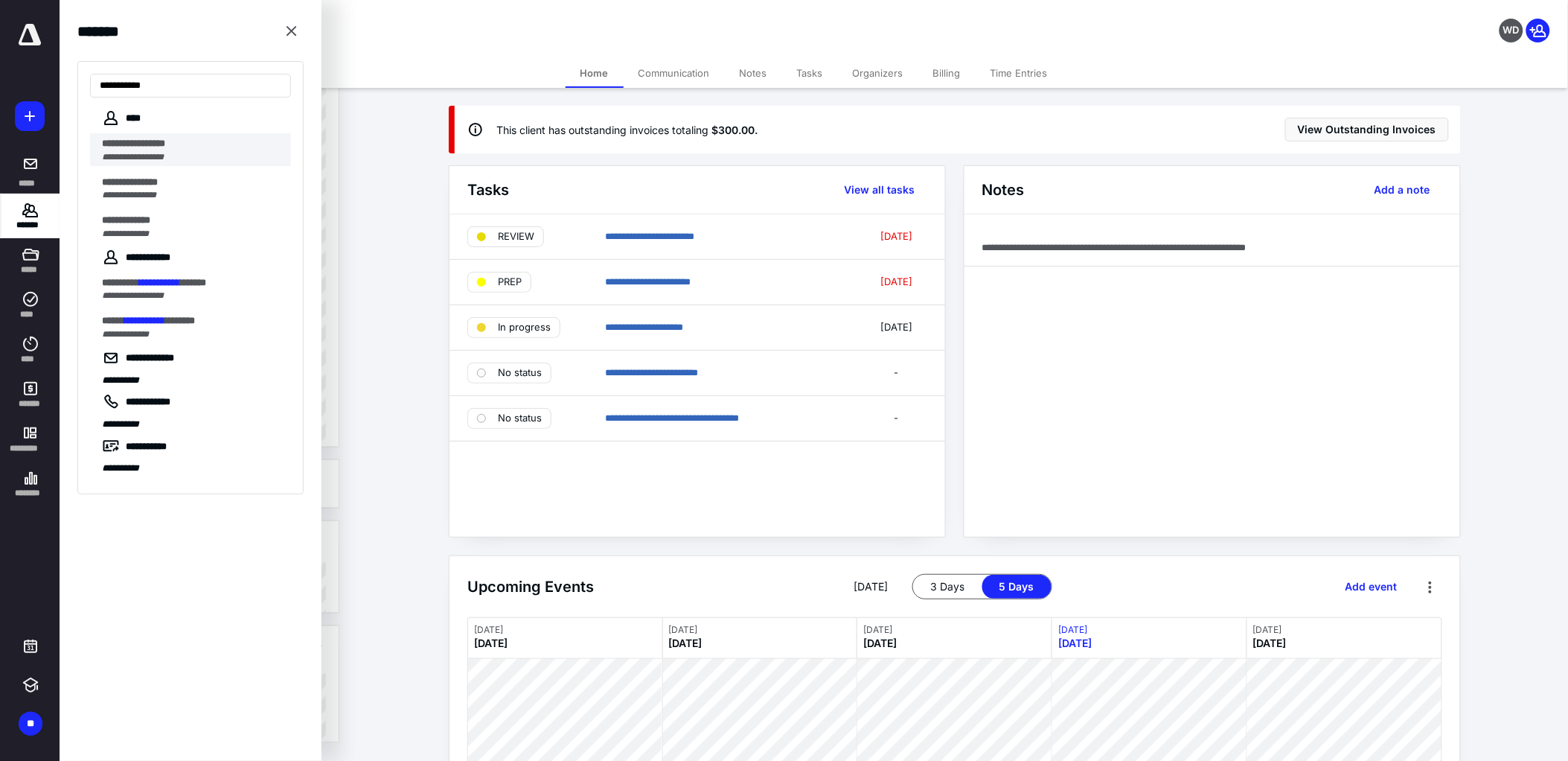 click on "**********" at bounding box center (133, 143) 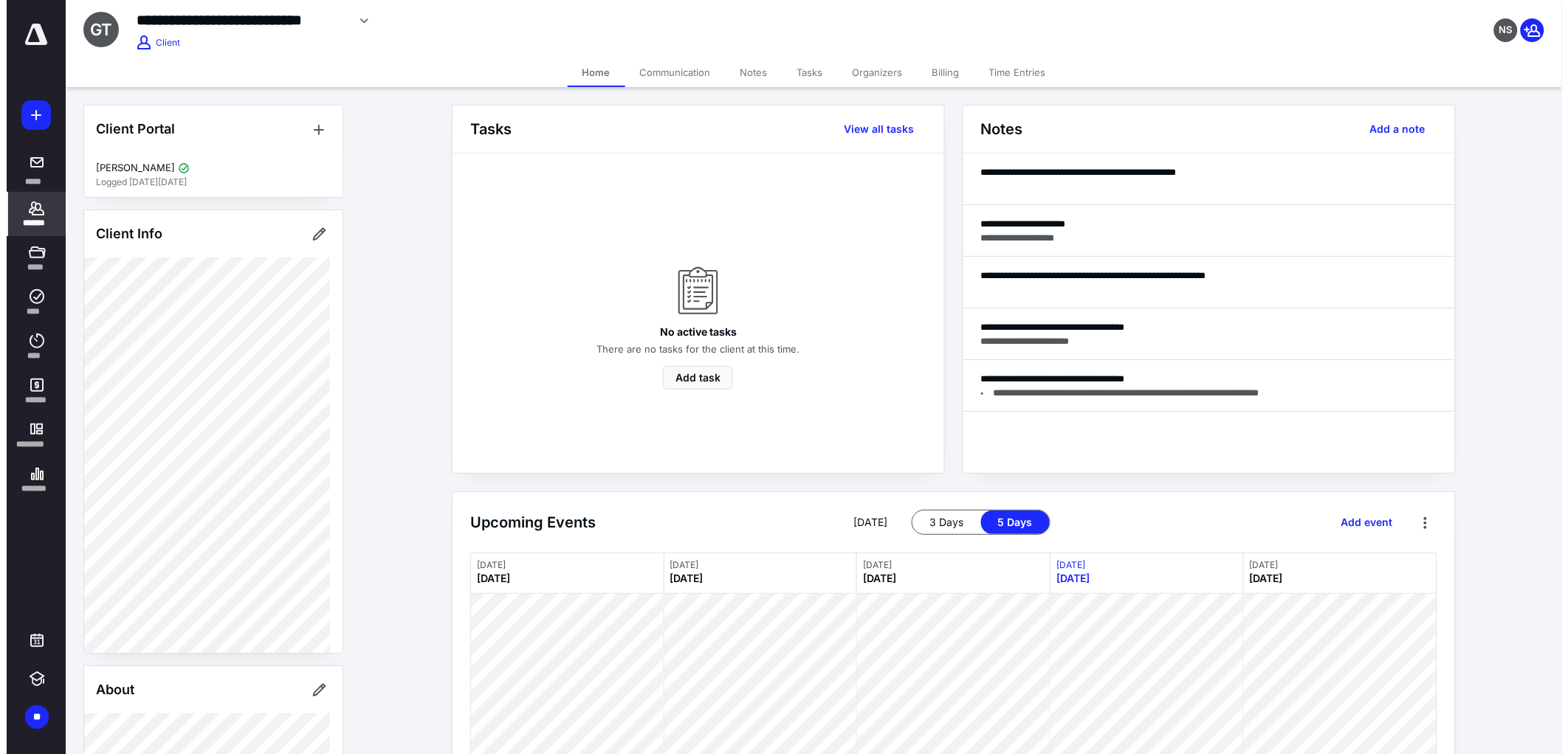 scroll, scrollTop: 491, scrollLeft: 0, axis: vertical 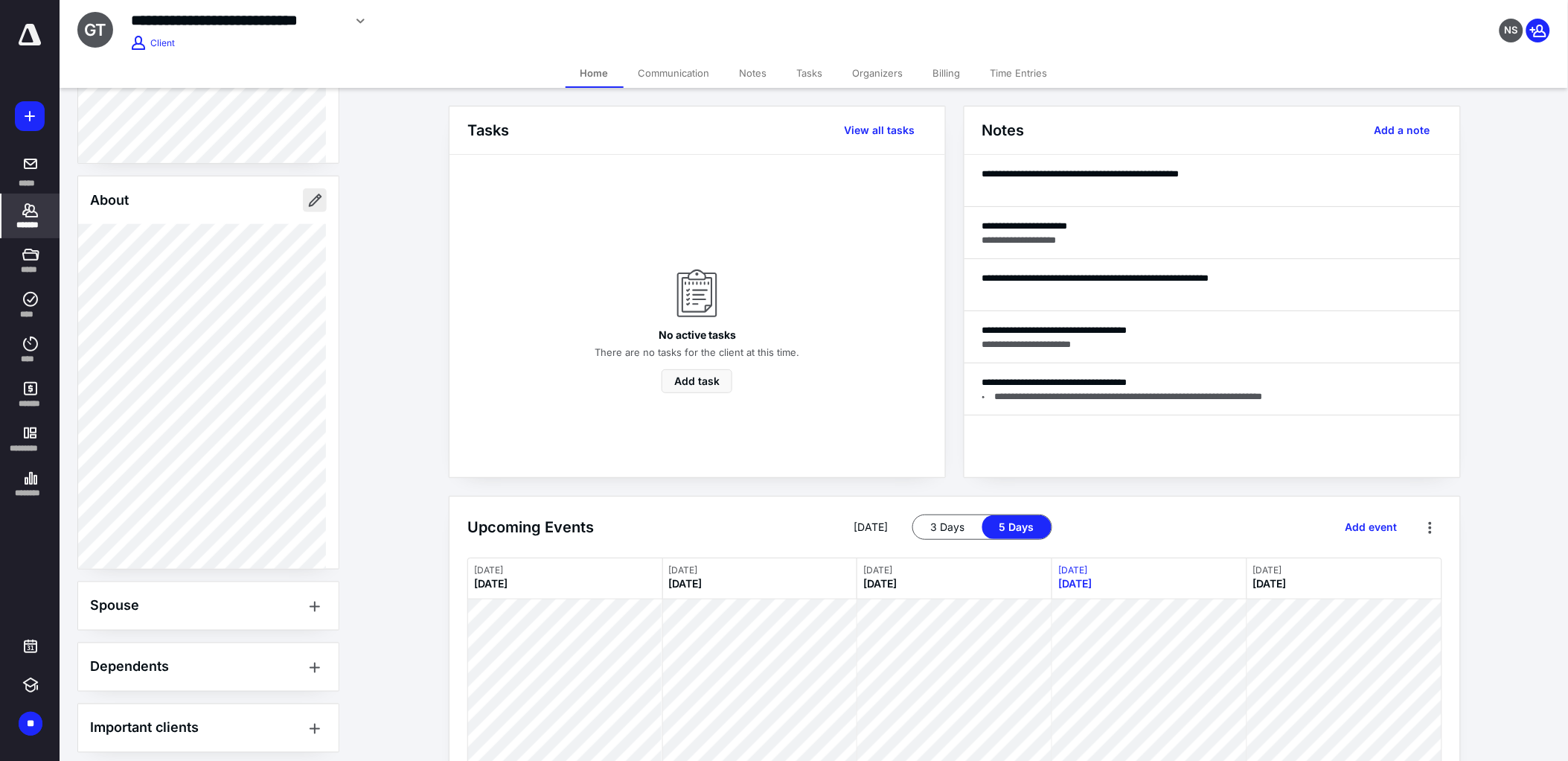 click at bounding box center [315, 200] 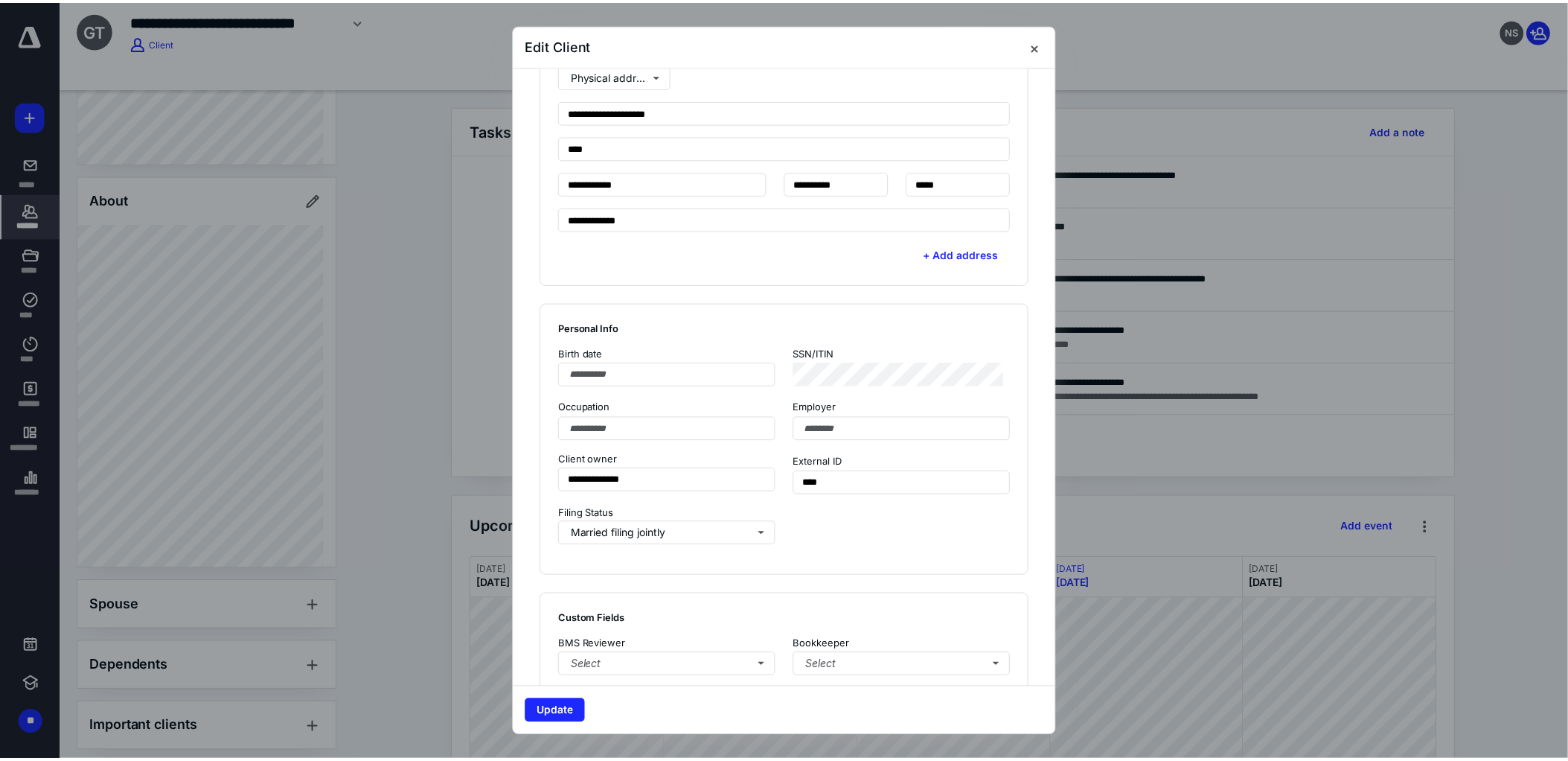 scroll, scrollTop: 993, scrollLeft: 0, axis: vertical 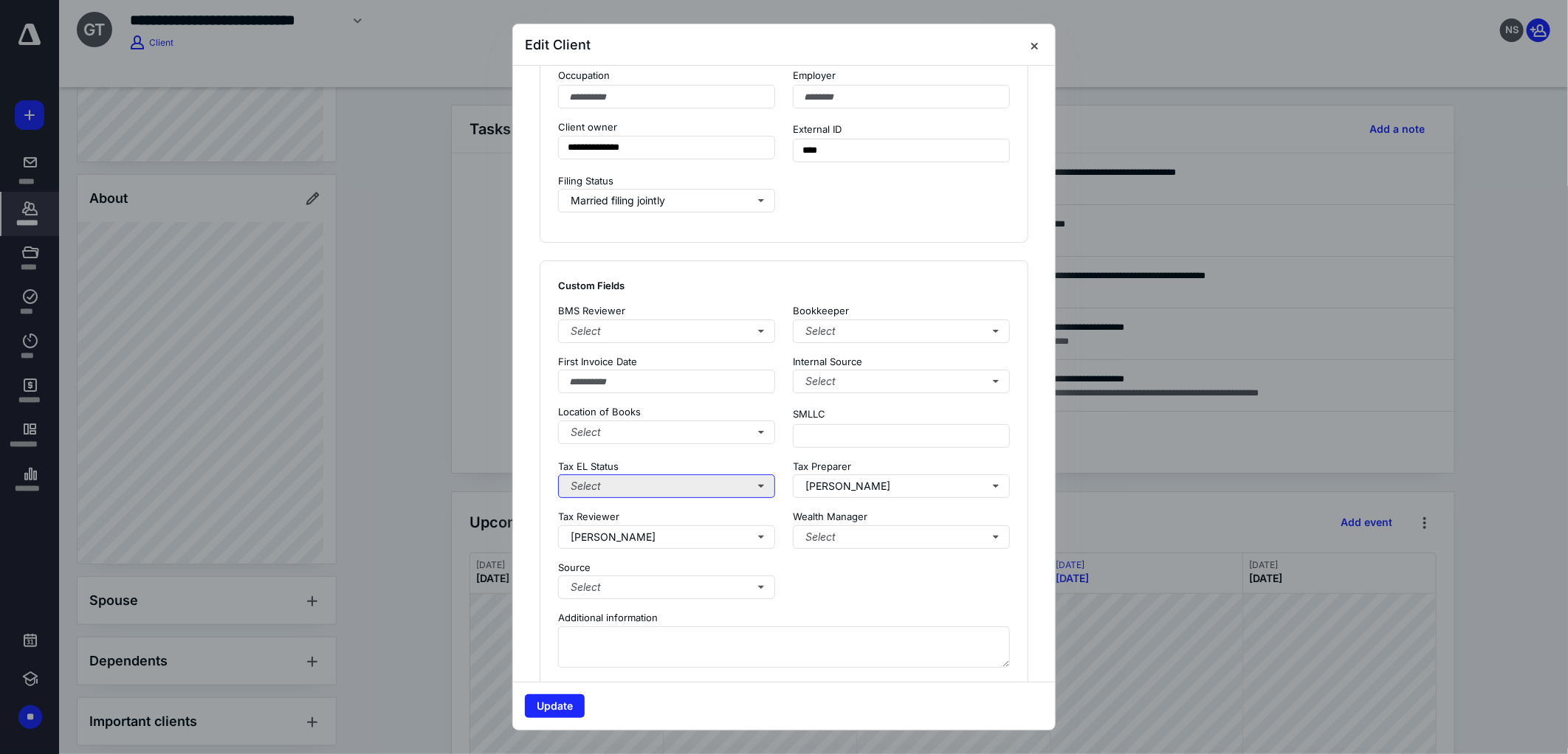 click on "Select" at bounding box center [667, 486] 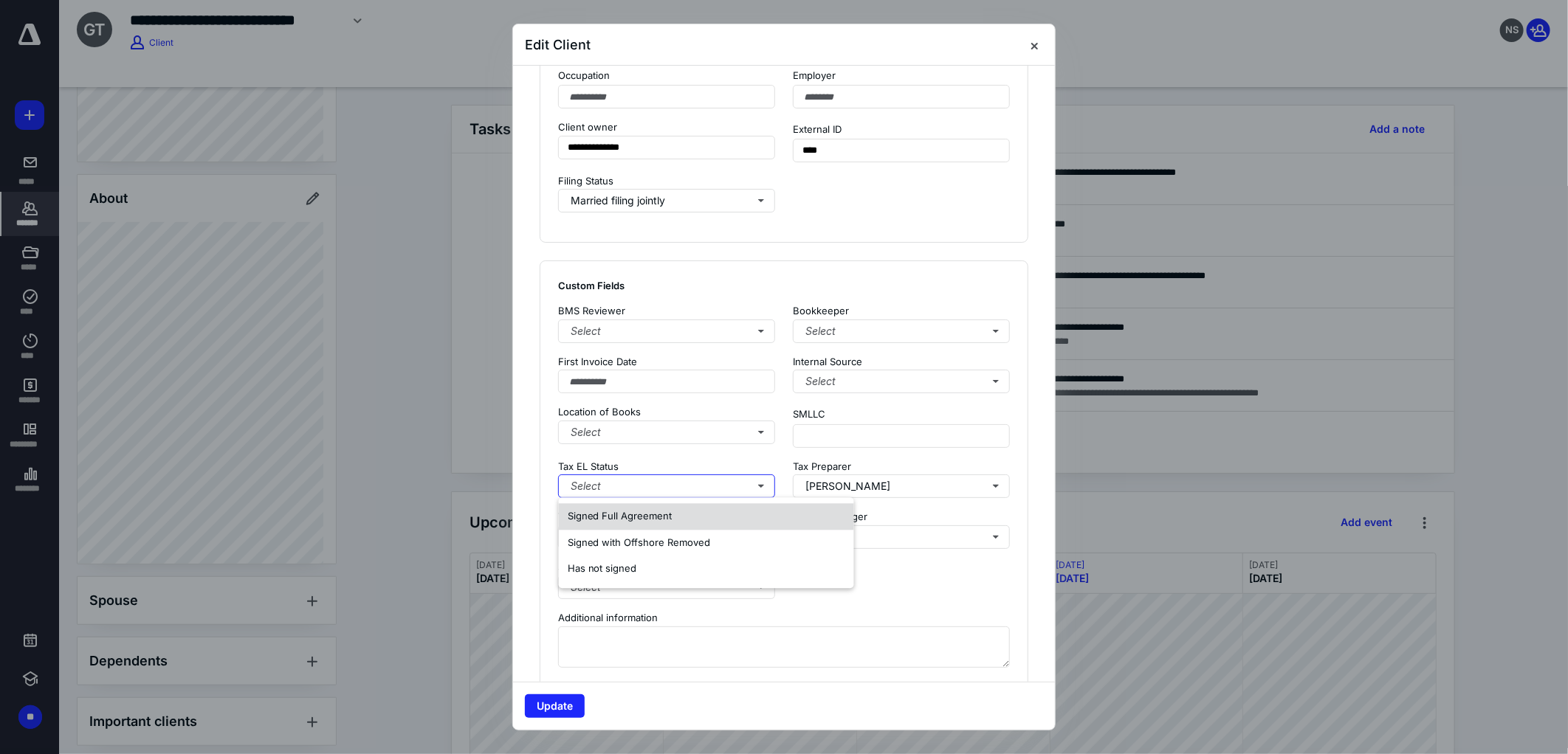 click on "Signed Full Agreement" at bounding box center [706, 516] 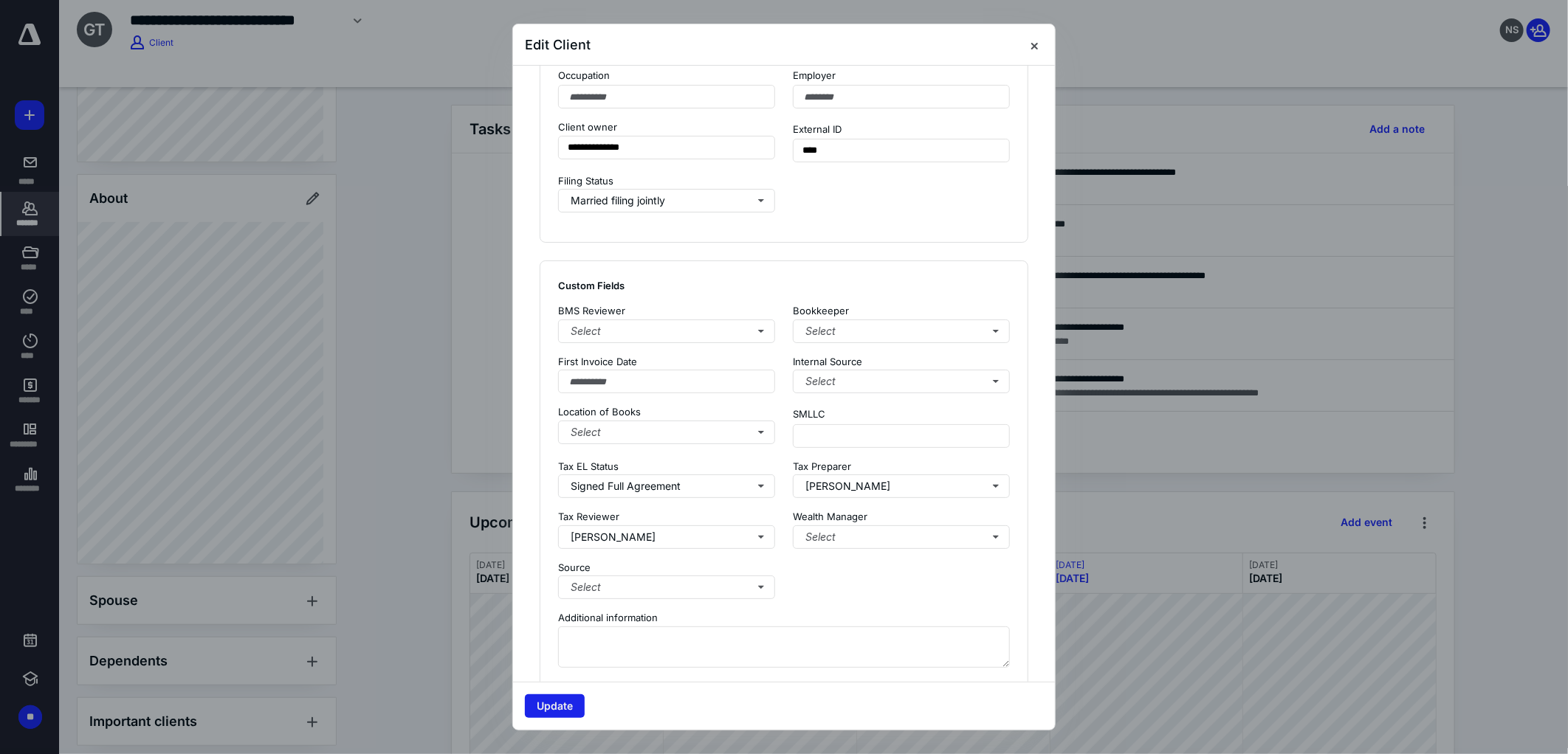 click on "Update" at bounding box center [554, 706] 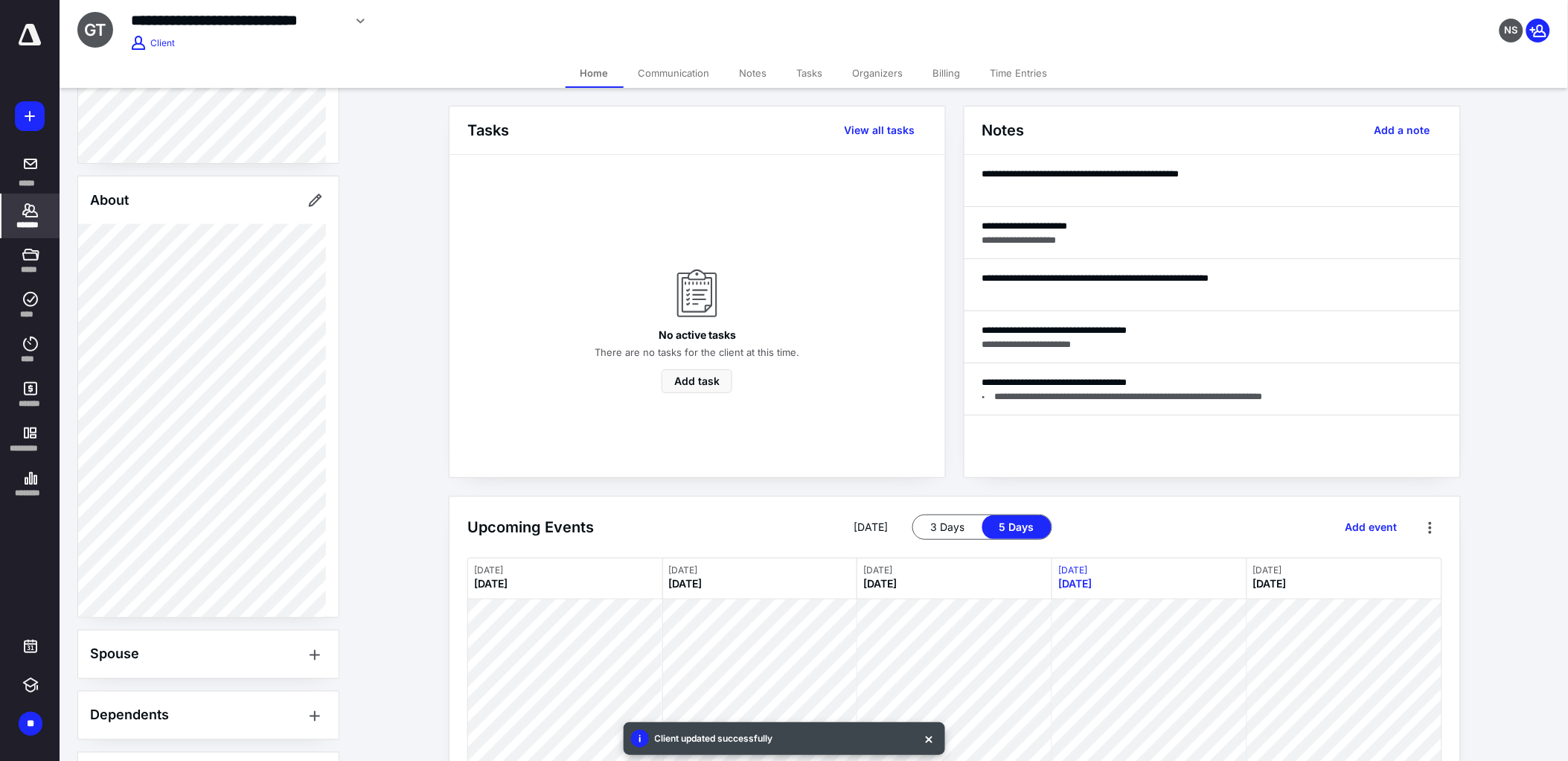 scroll, scrollTop: 615, scrollLeft: 0, axis: vertical 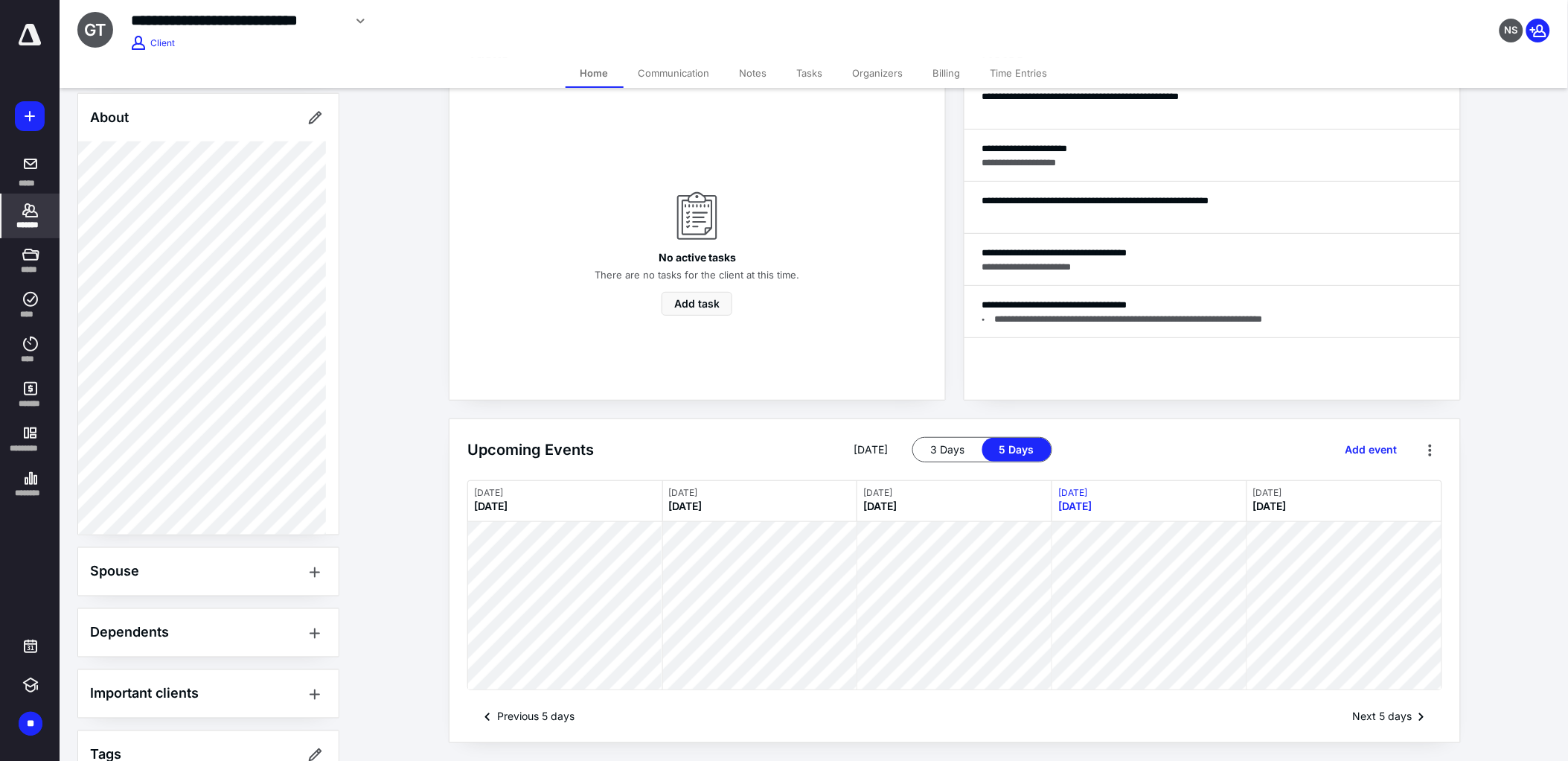 click on "*******" at bounding box center (31, 216) 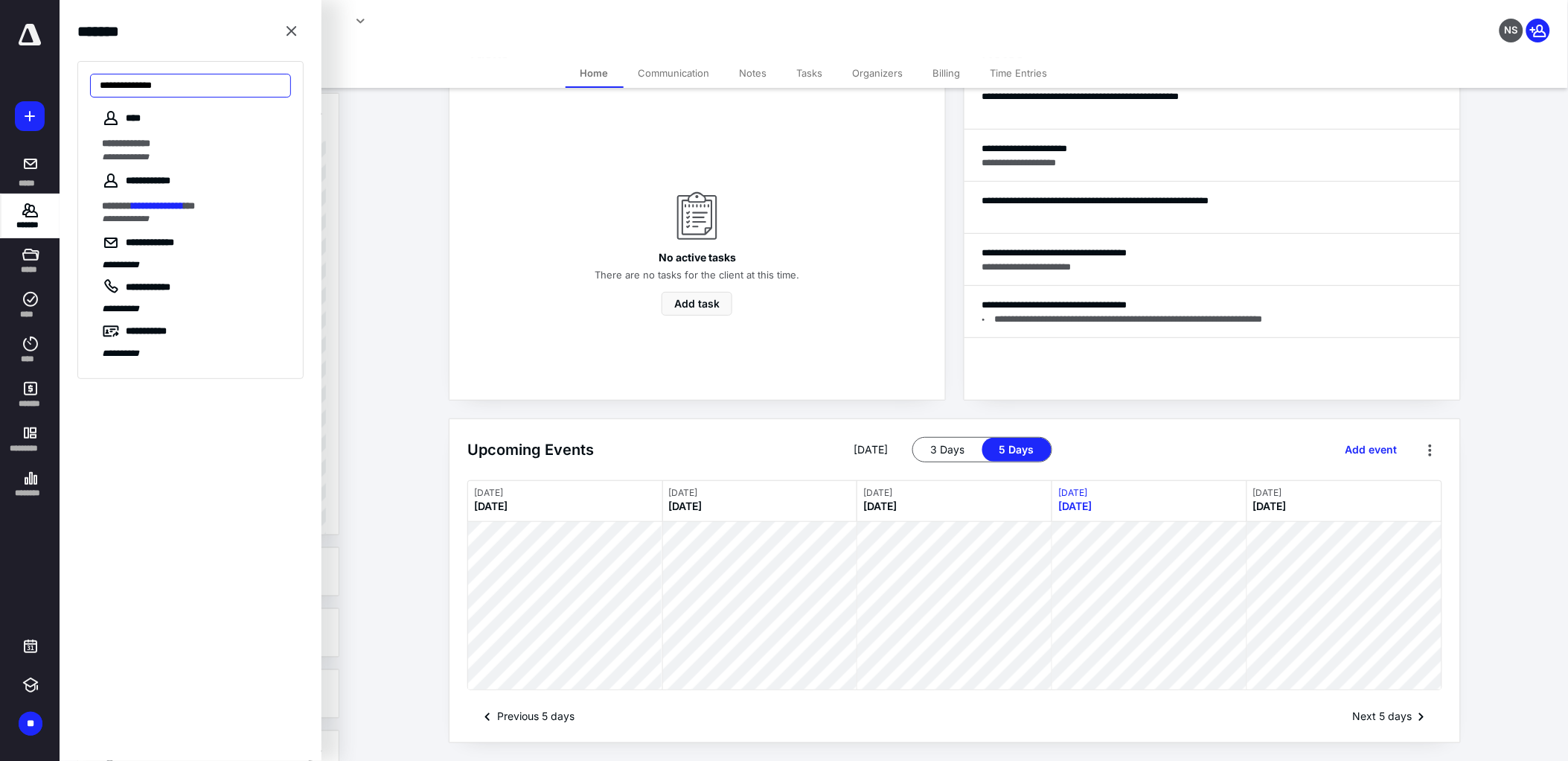 type on "**********" 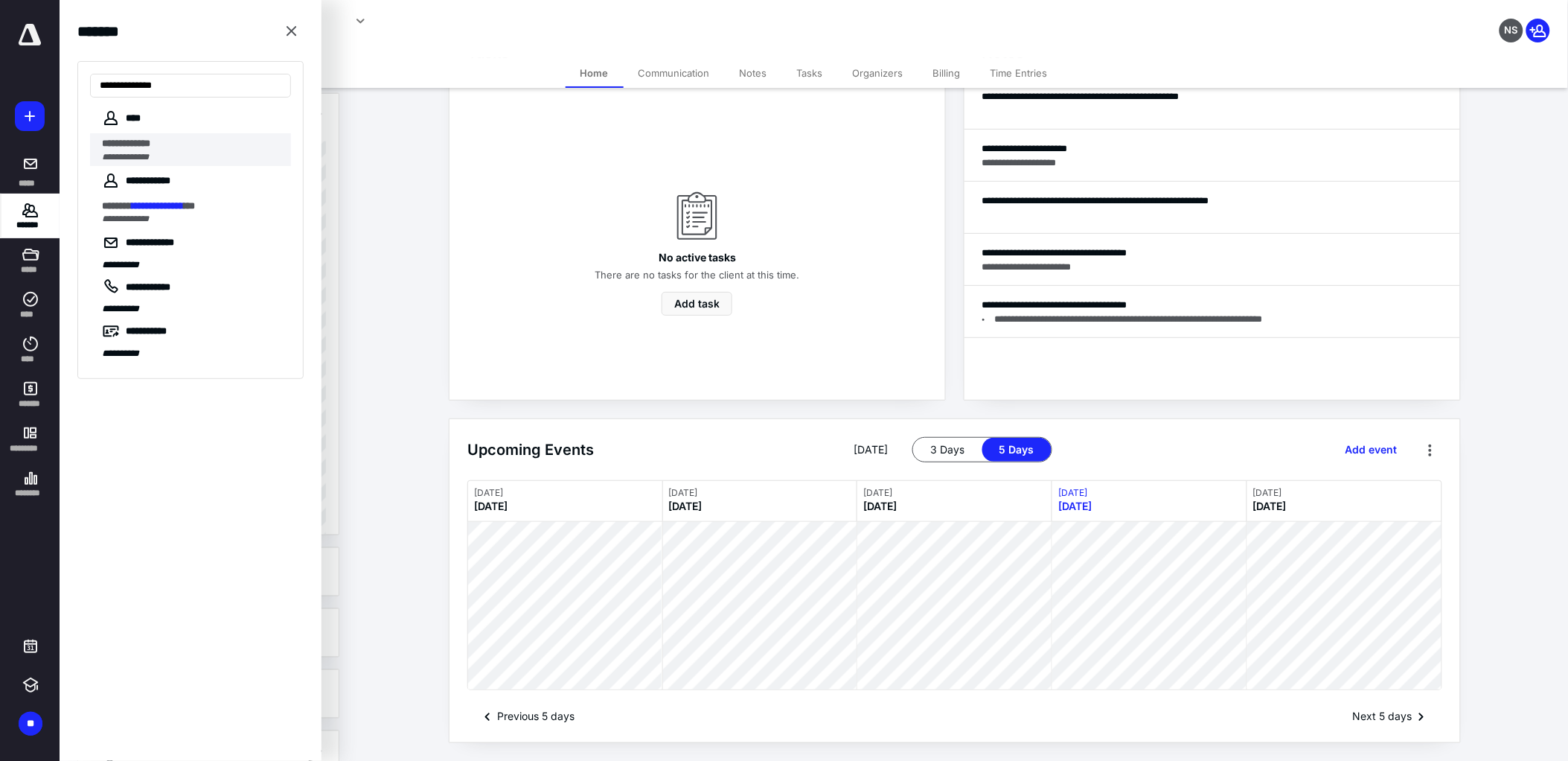 click on "**********" at bounding box center (125, 157) 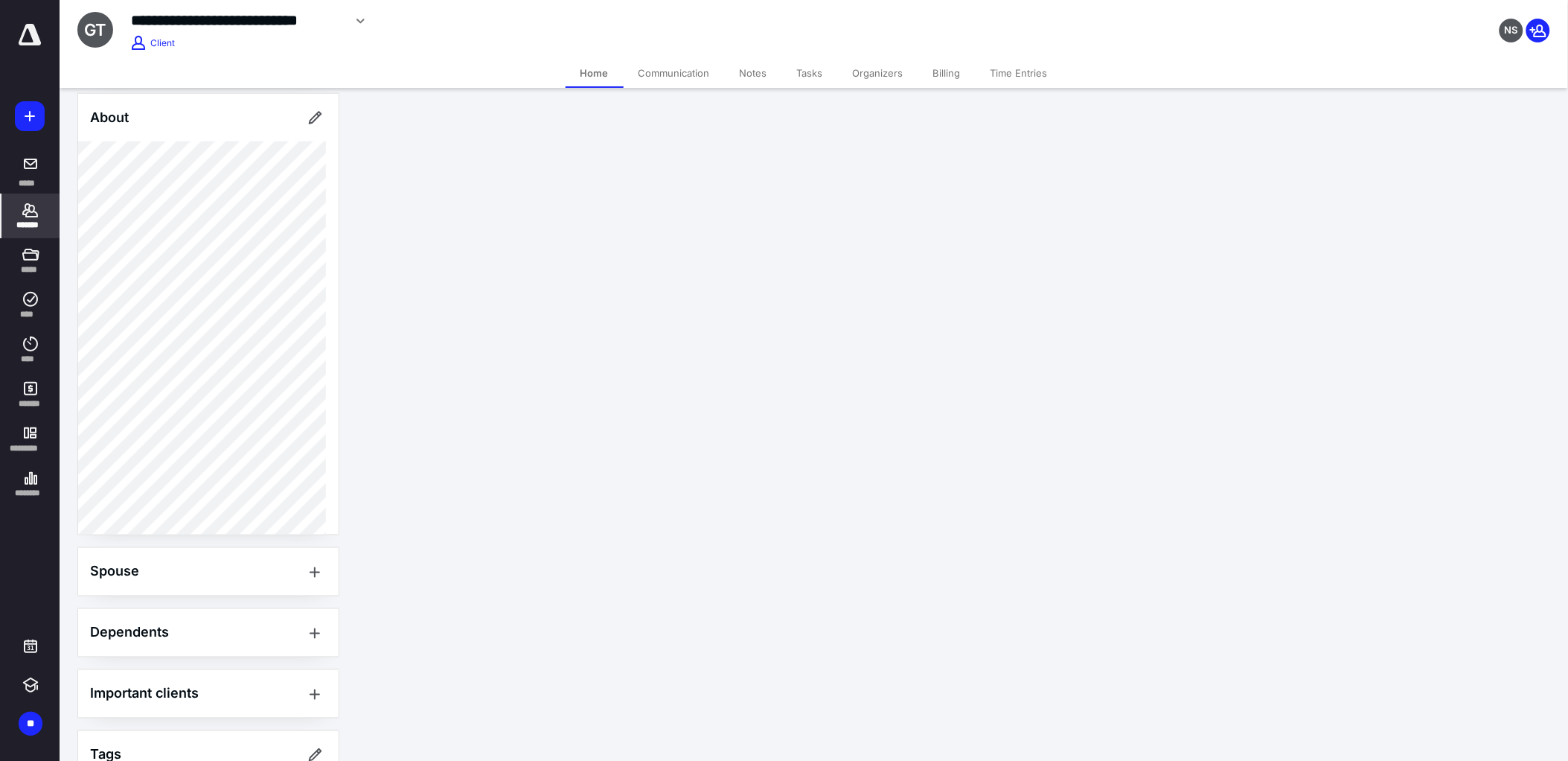 scroll, scrollTop: 0, scrollLeft: 0, axis: both 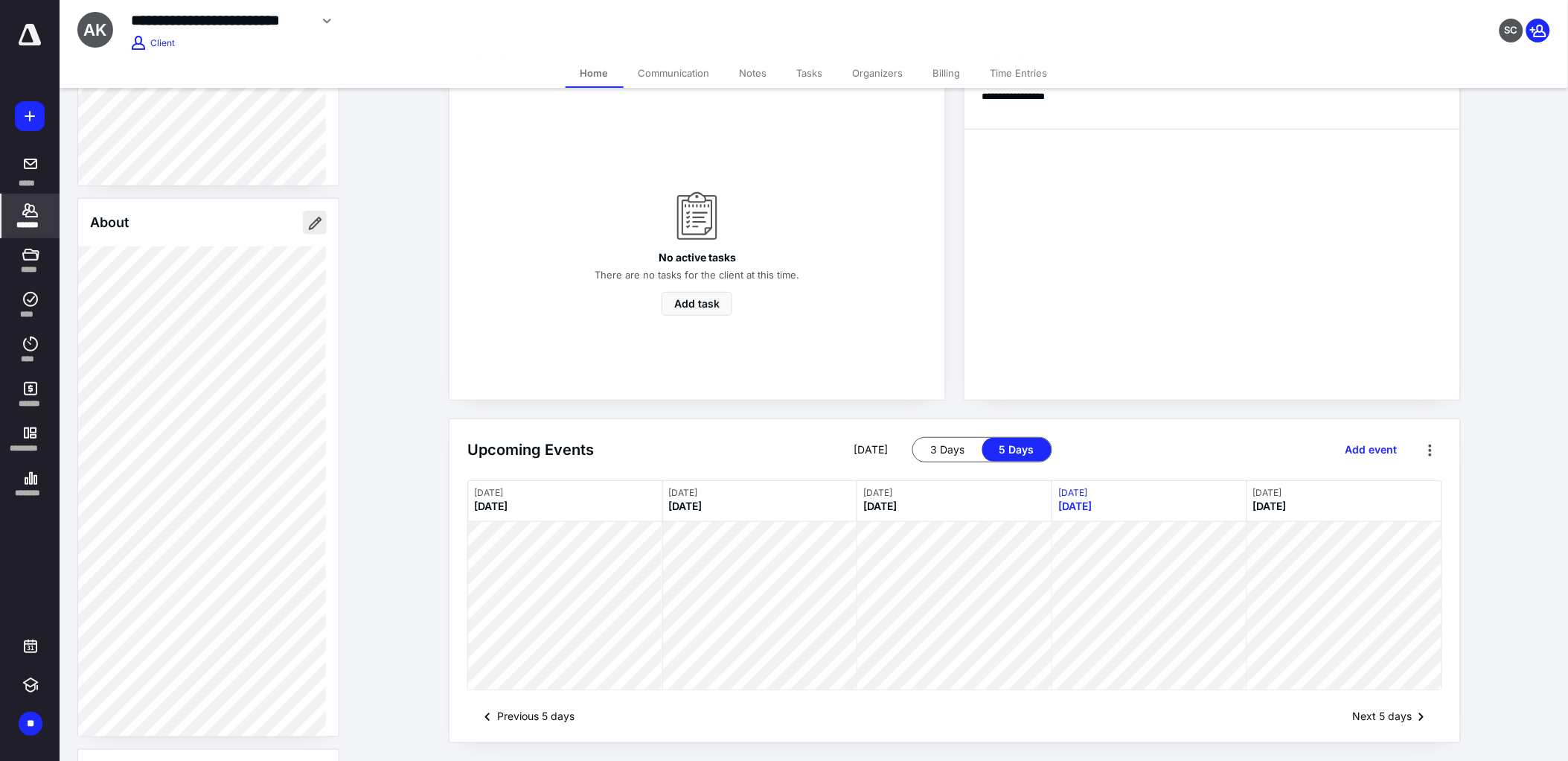 click at bounding box center [315, 223] 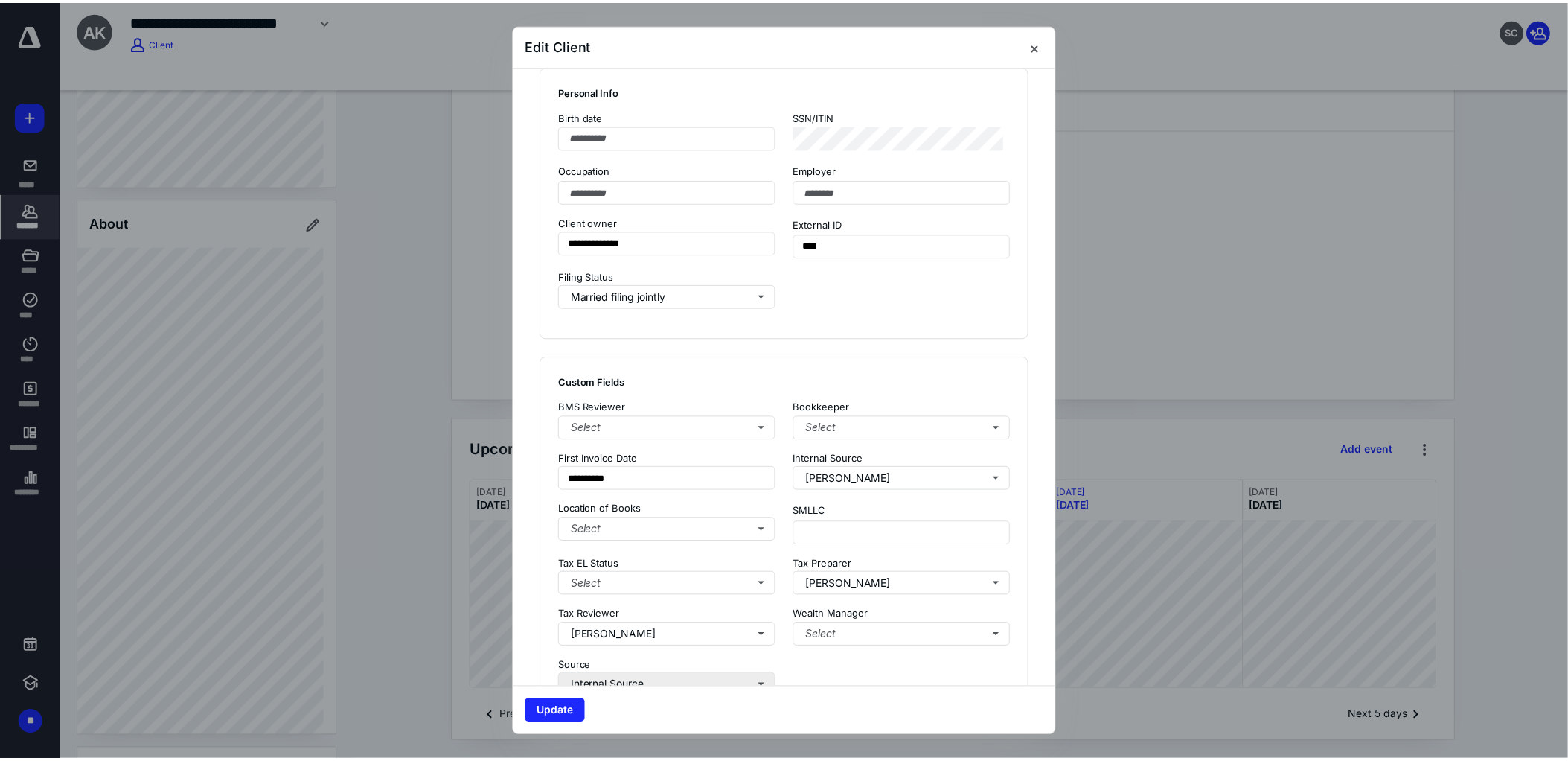 scroll, scrollTop: 910, scrollLeft: 0, axis: vertical 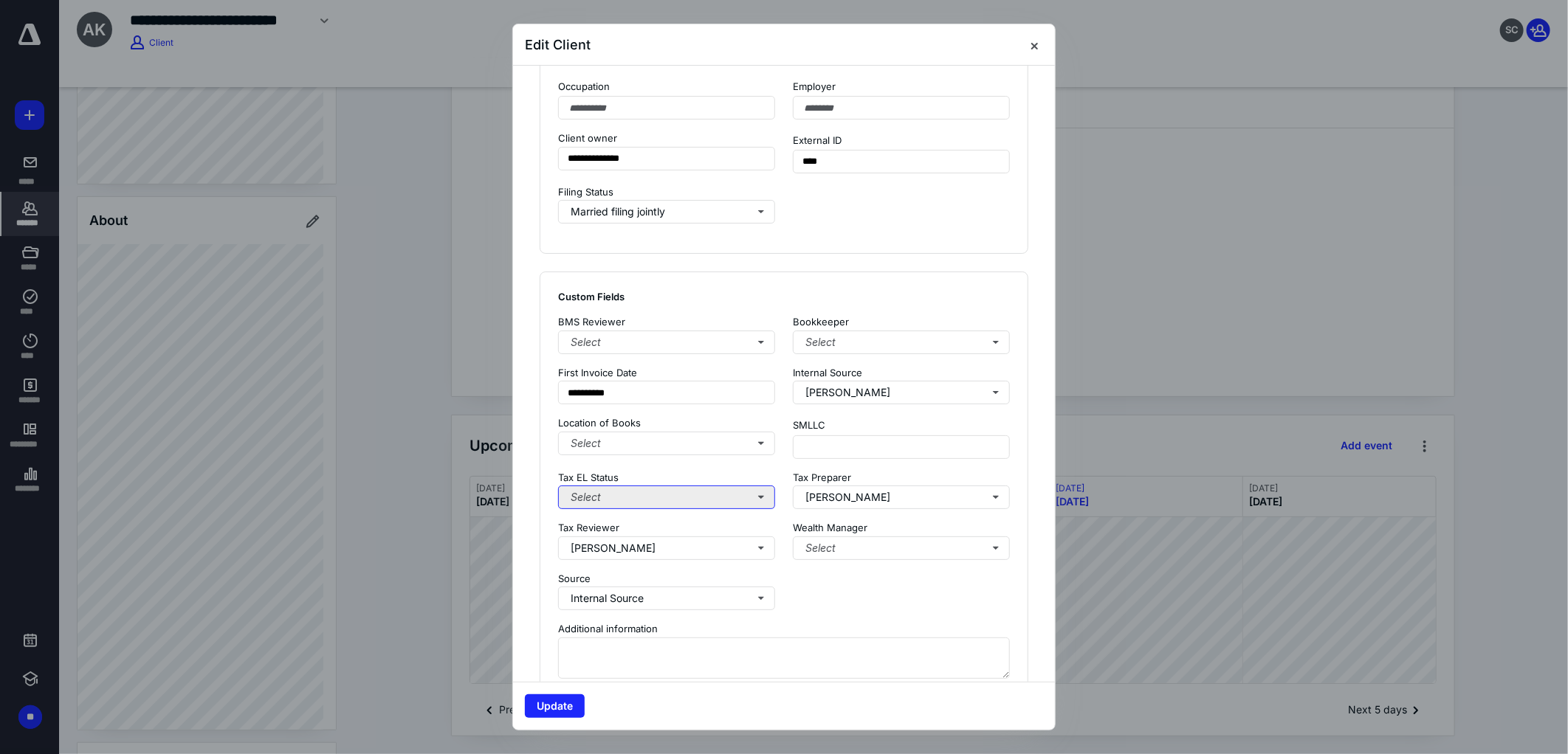 click on "Select" at bounding box center [667, 497] 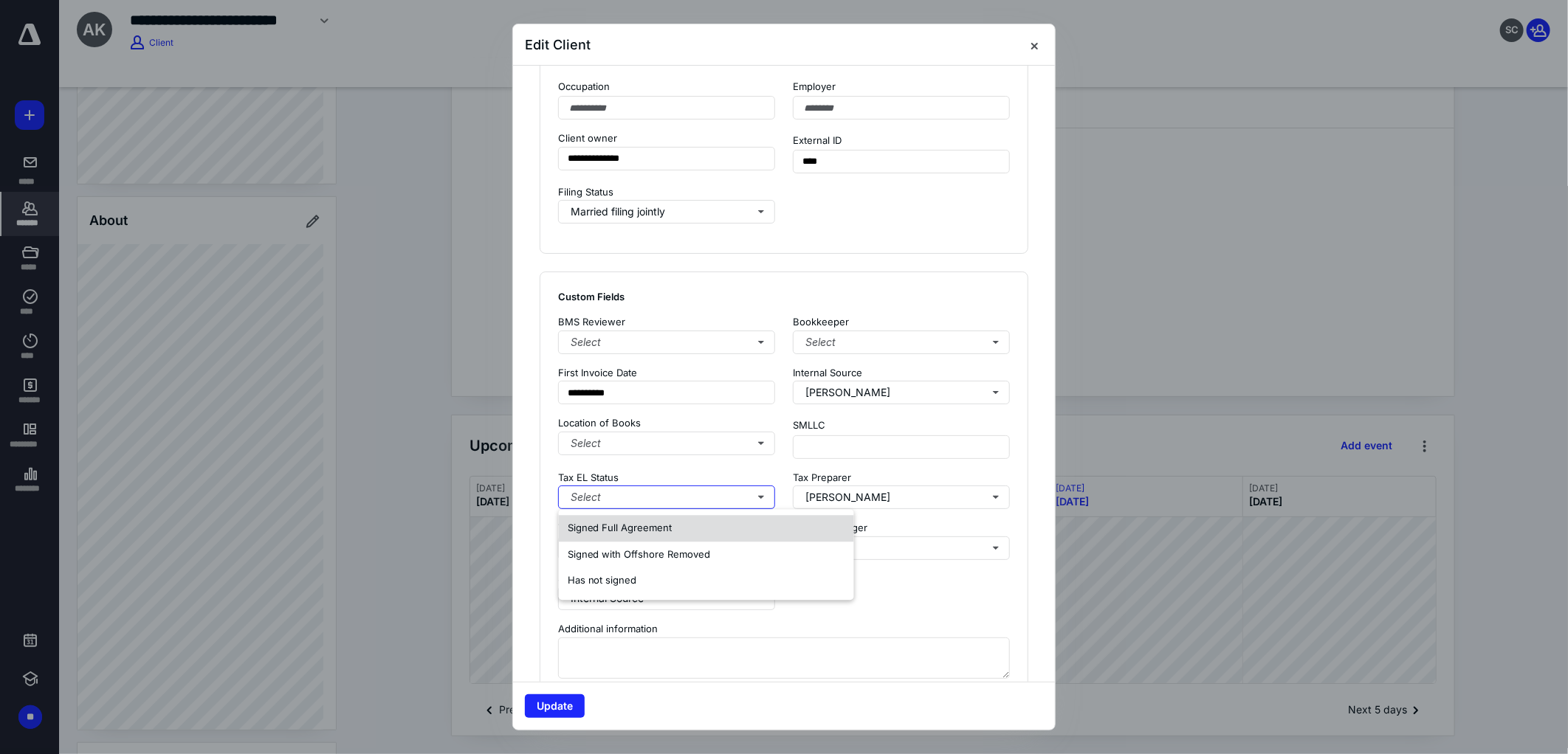 click on "Signed Full Agreement" at bounding box center [620, 528] 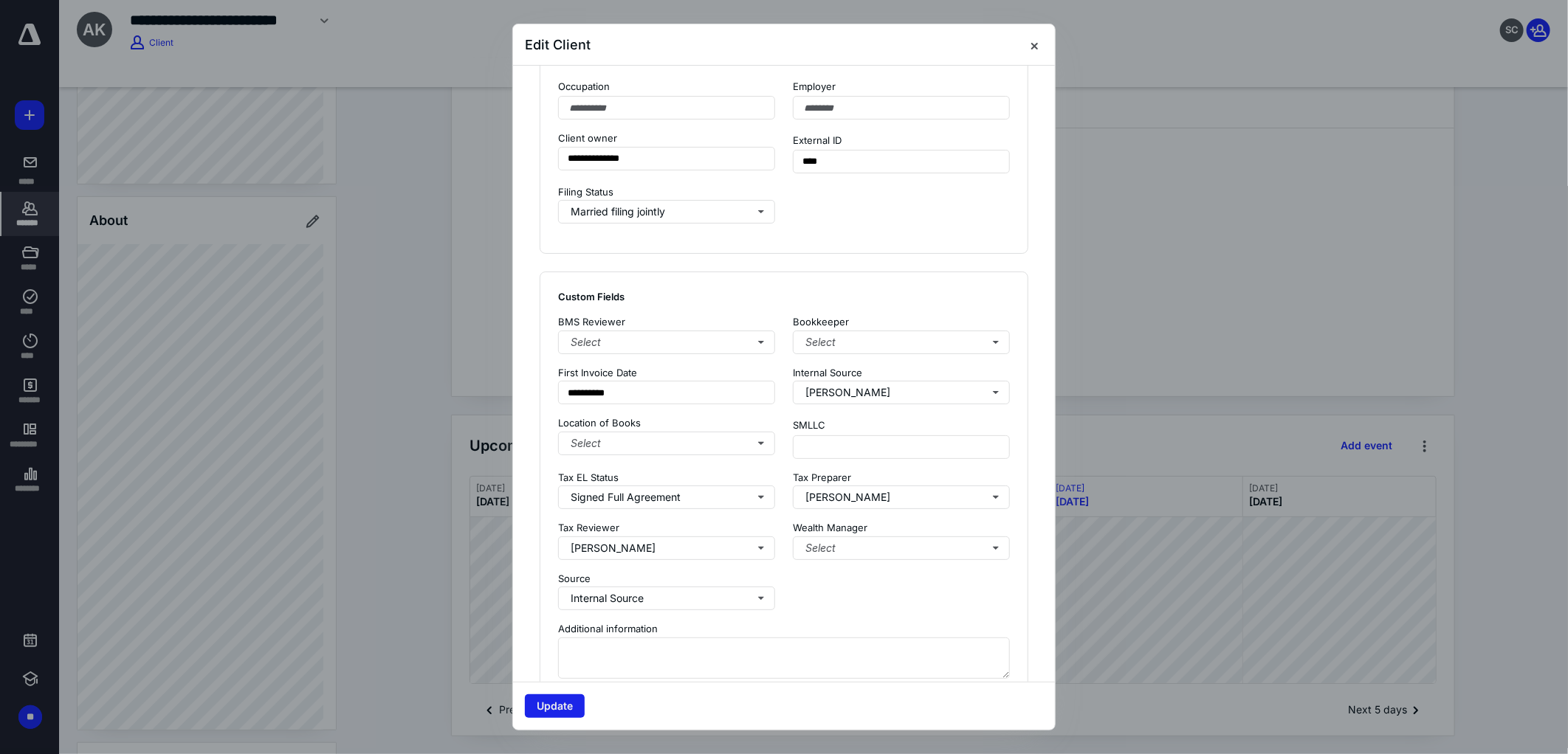 click on "Update" at bounding box center [554, 706] 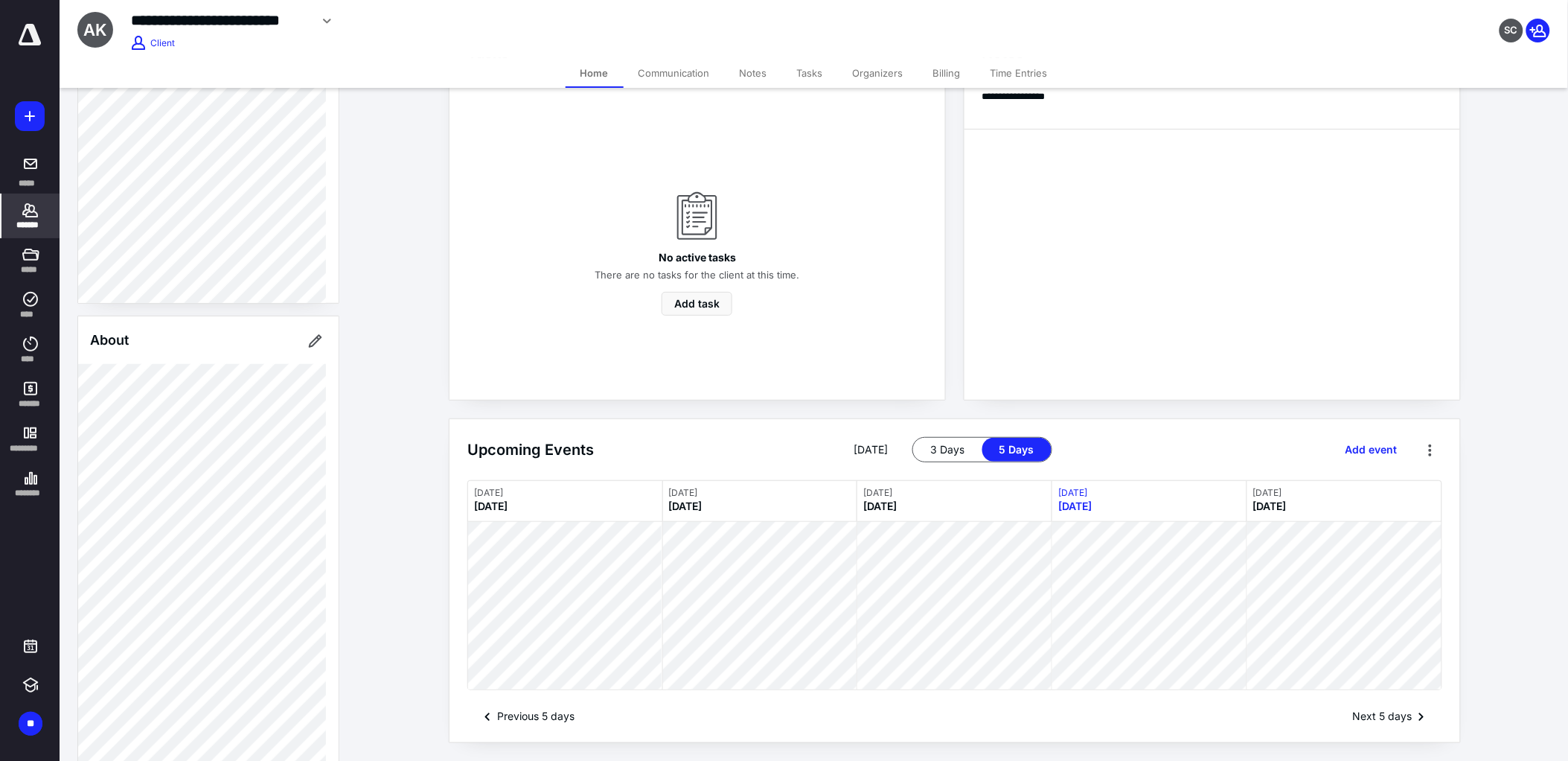 scroll, scrollTop: 0, scrollLeft: 0, axis: both 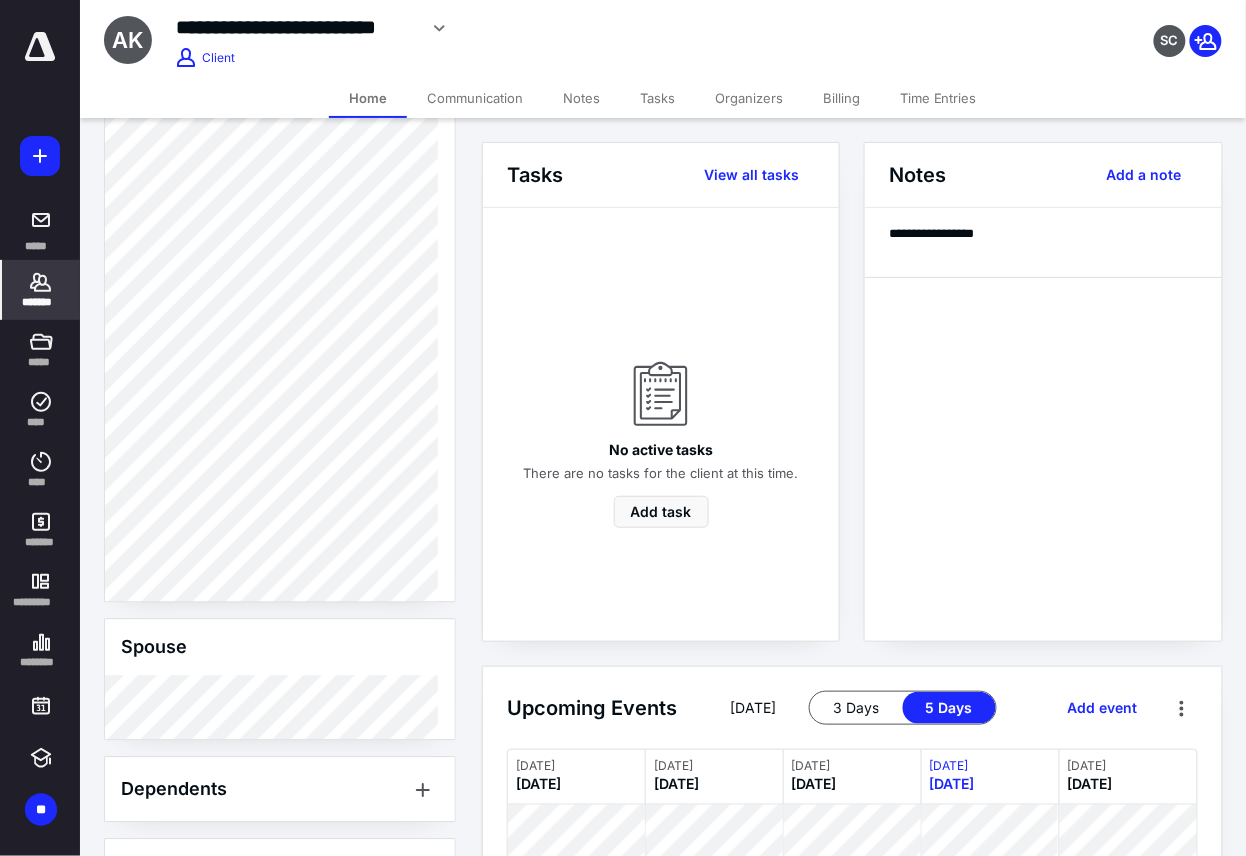 click 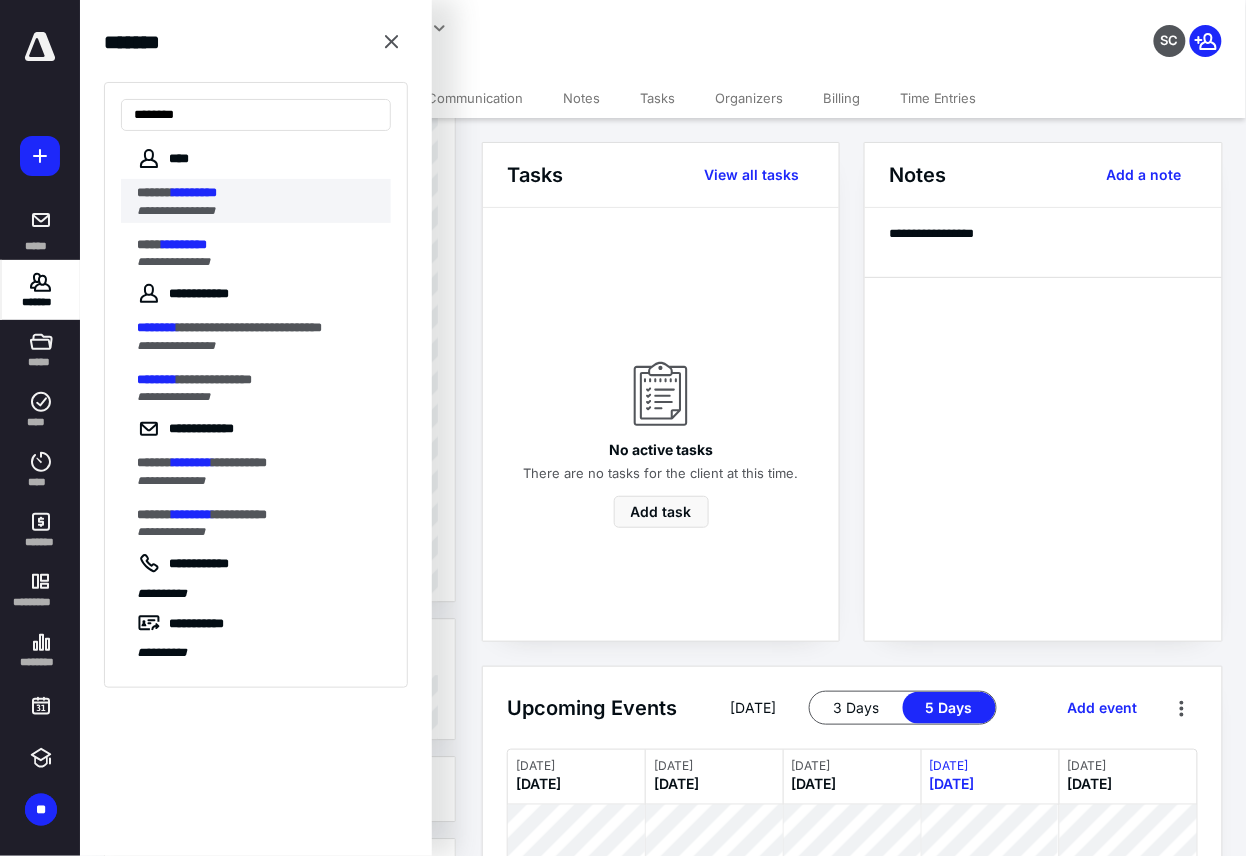 type on "********" 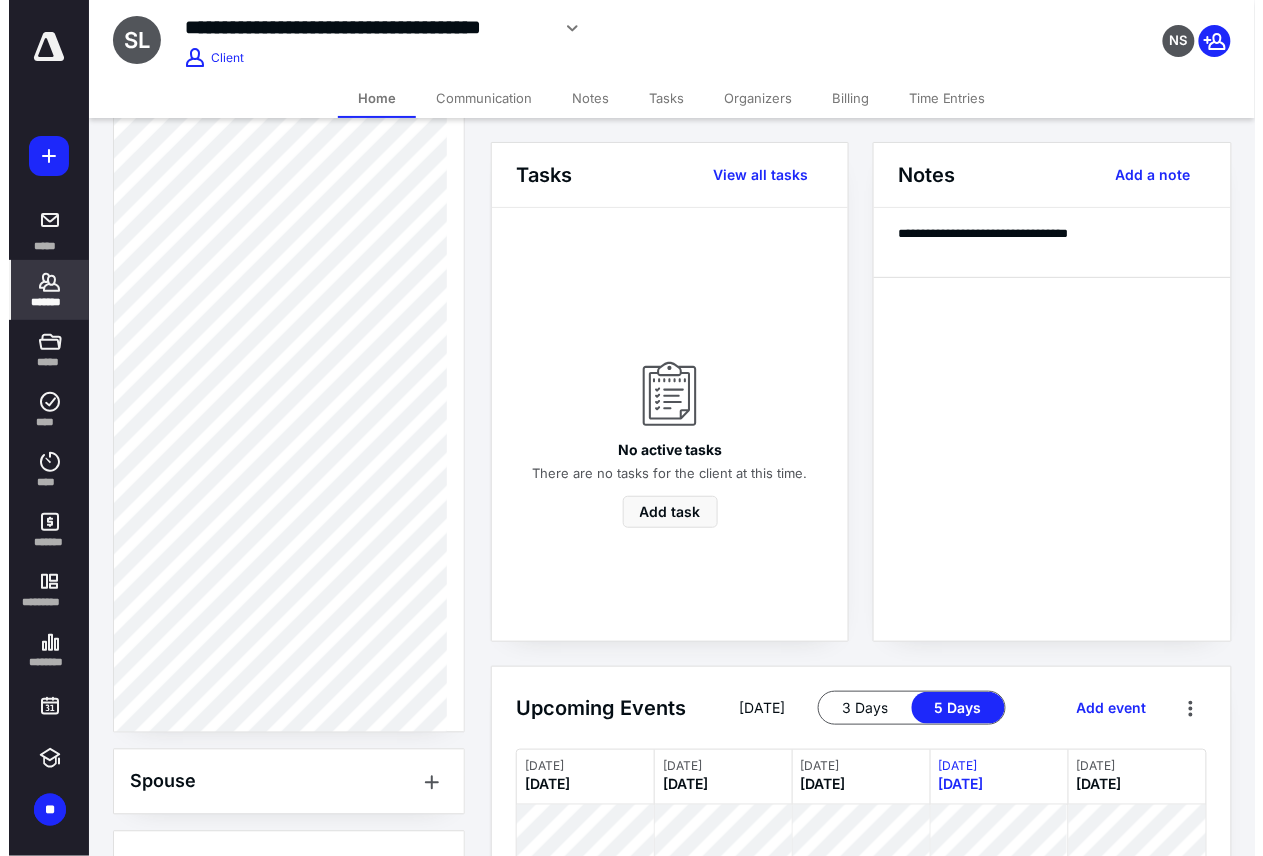 scroll, scrollTop: 333, scrollLeft: 0, axis: vertical 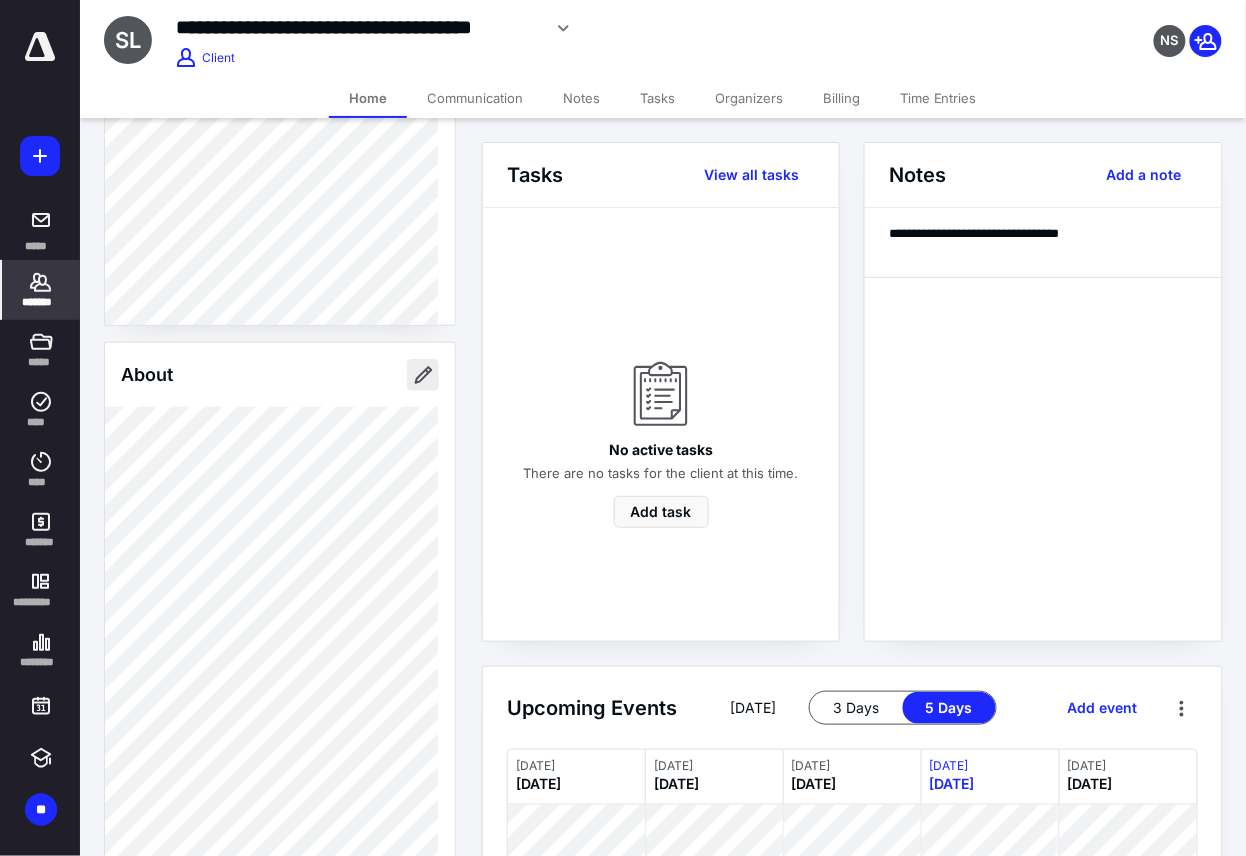 click at bounding box center (423, 375) 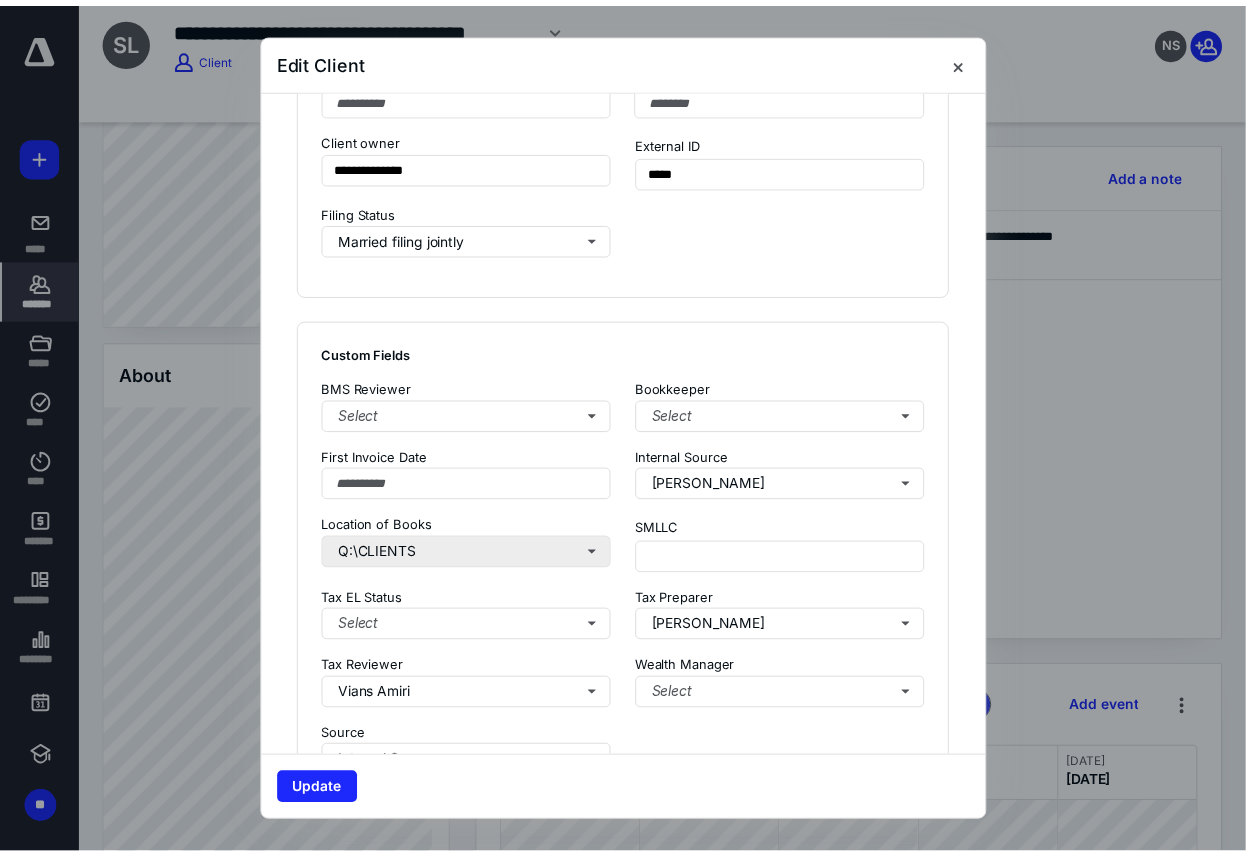 scroll, scrollTop: 1333, scrollLeft: 0, axis: vertical 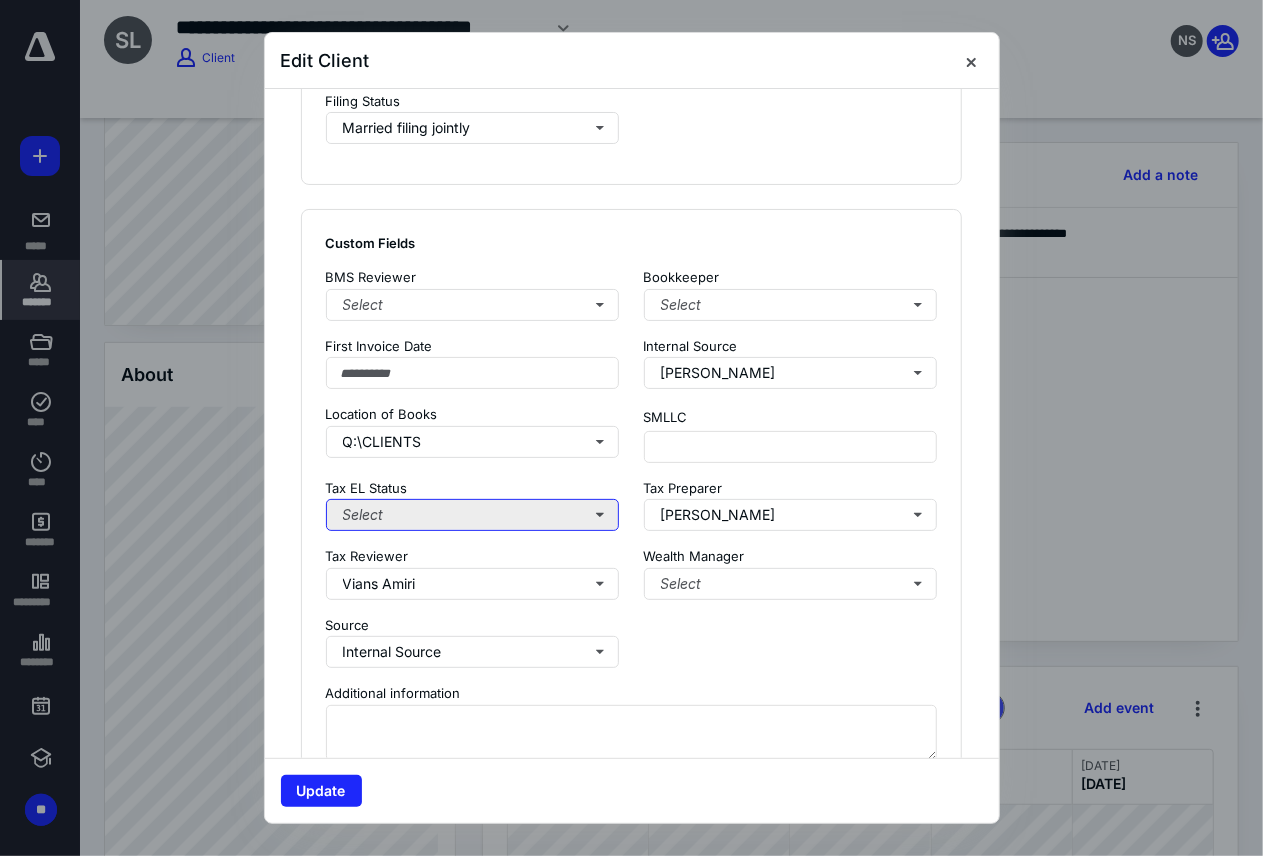 click on "Select" at bounding box center (473, 515) 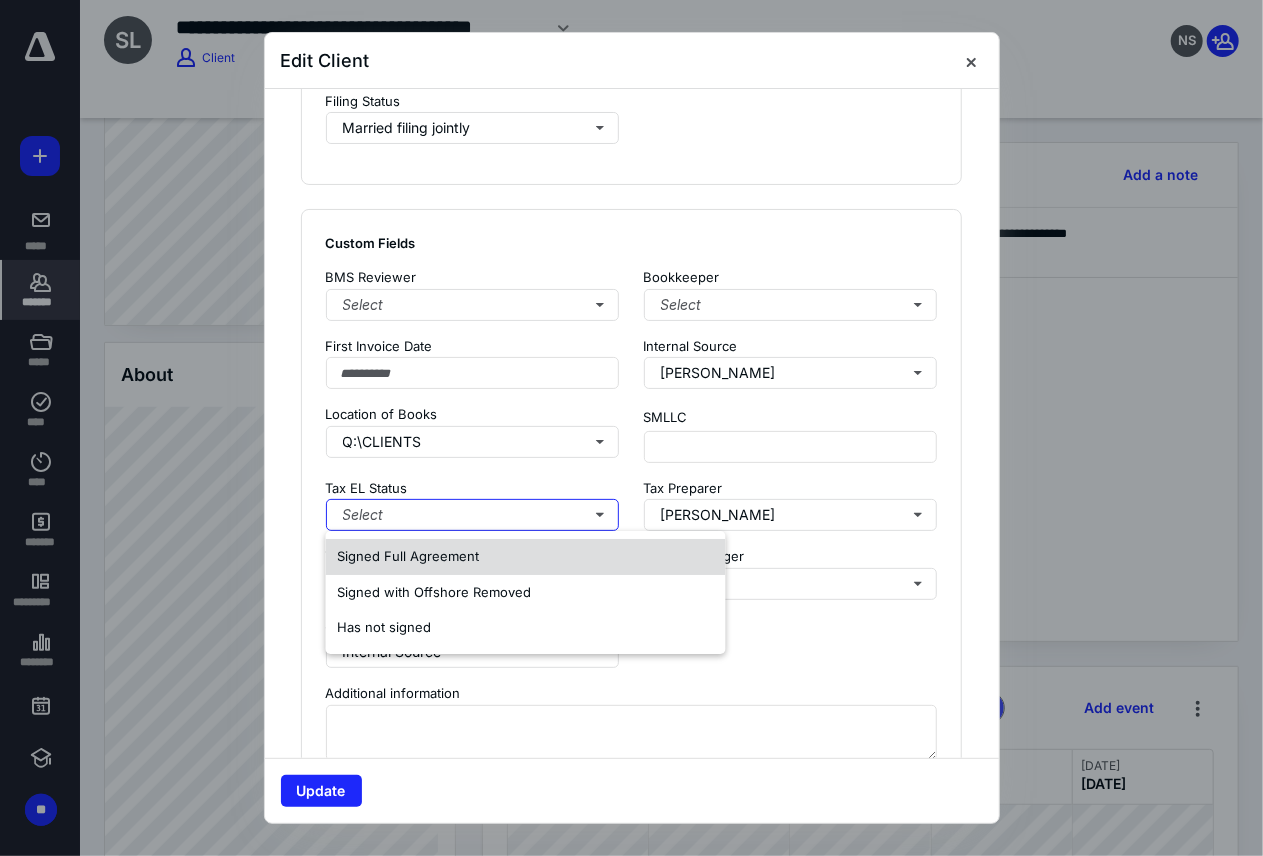 click on "Signed Full Agreement" at bounding box center [409, 556] 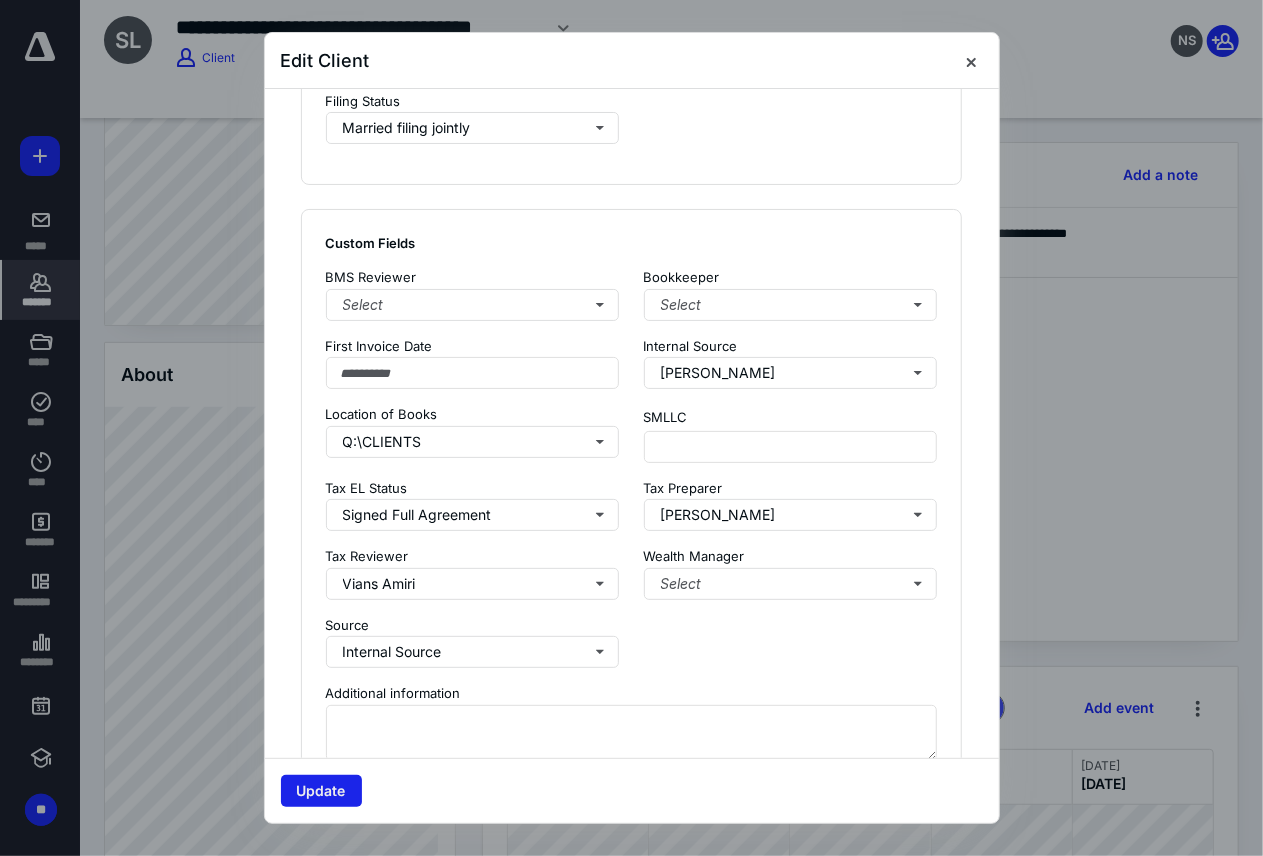 click on "Update" at bounding box center (321, 791) 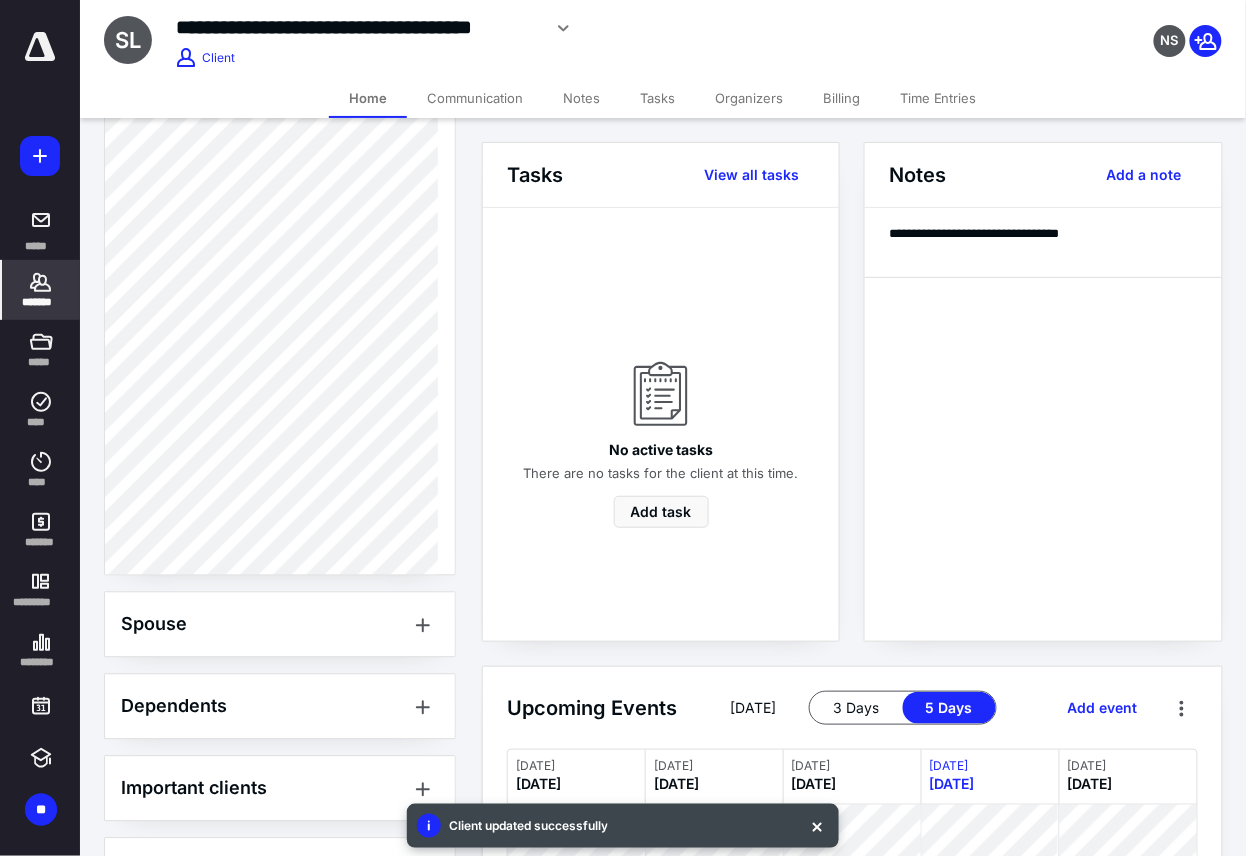 scroll, scrollTop: 1102, scrollLeft: 0, axis: vertical 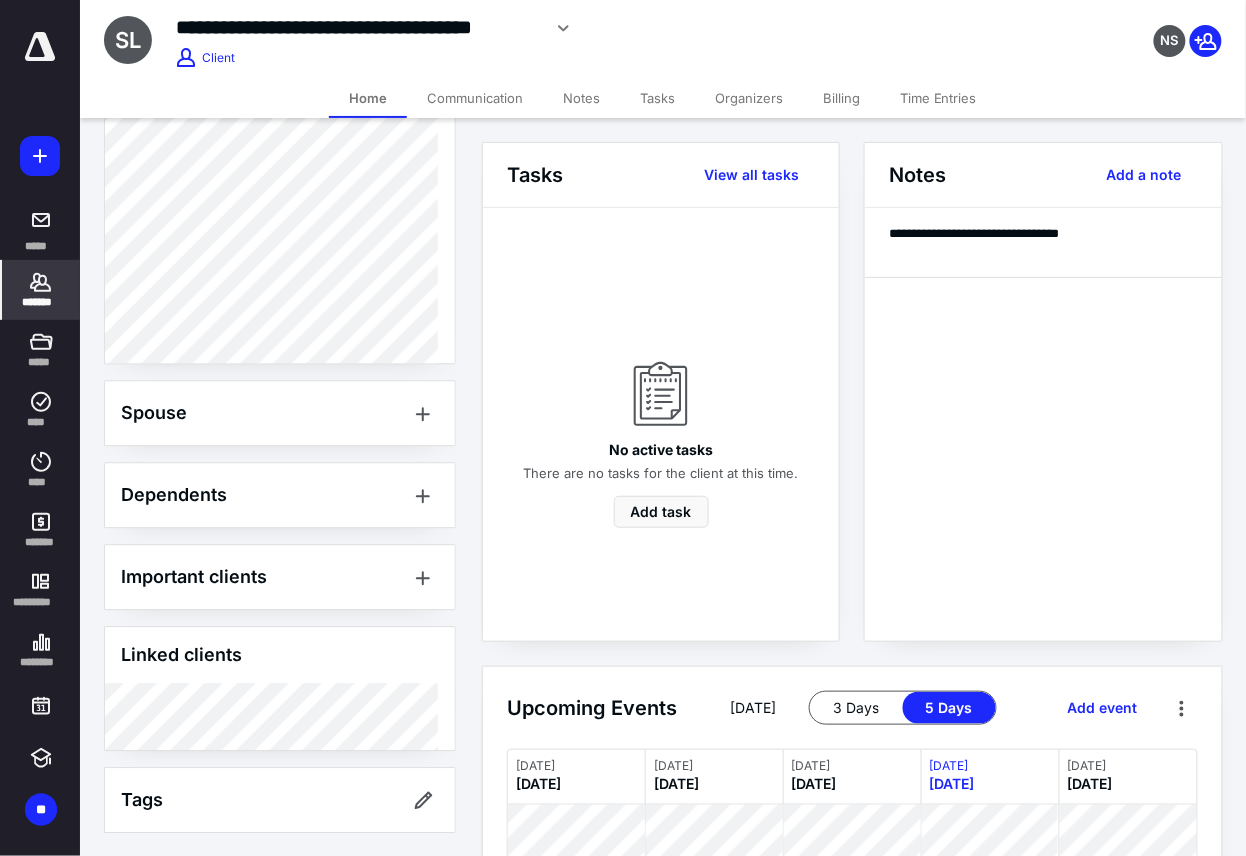 click on "Client Portal [PERSON_NAME] Logged [DATE][DATE] Client Info About Spouse Dependents Important clients Linked clients Tags Manage all tags" at bounding box center [280, -63] 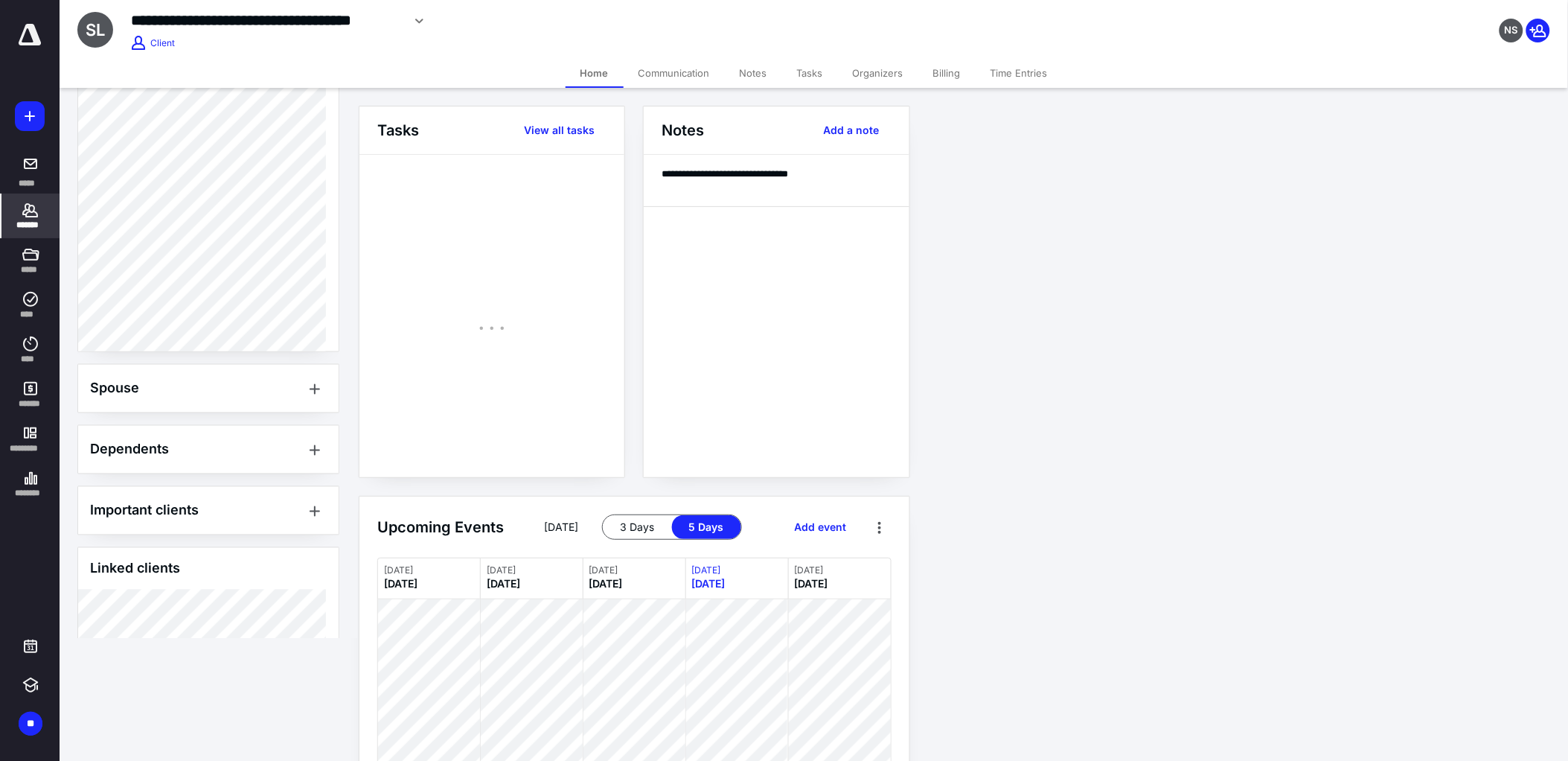 scroll, scrollTop: 697, scrollLeft: 0, axis: vertical 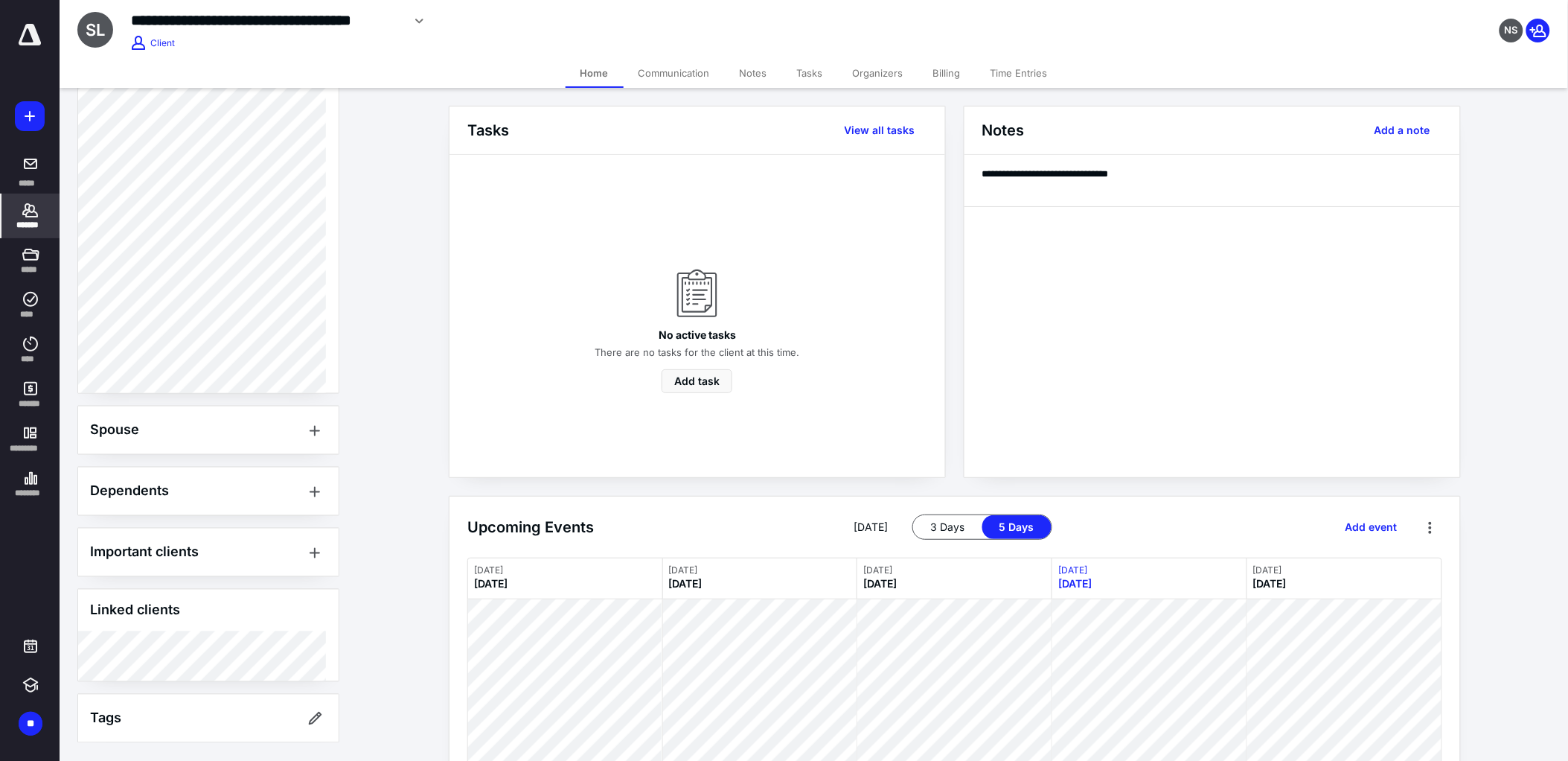 click on "*******" at bounding box center [31, 216] 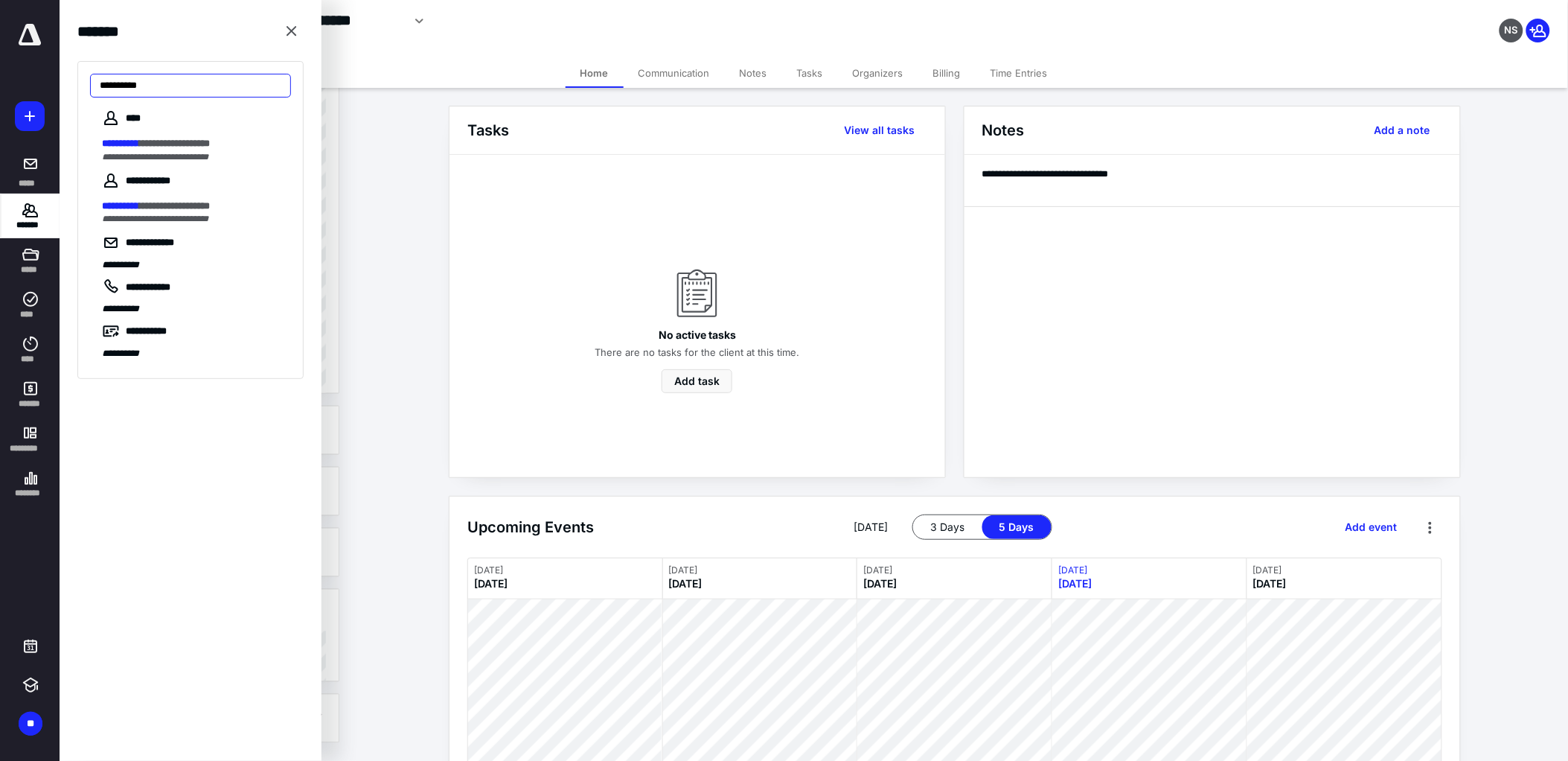 type on "**********" 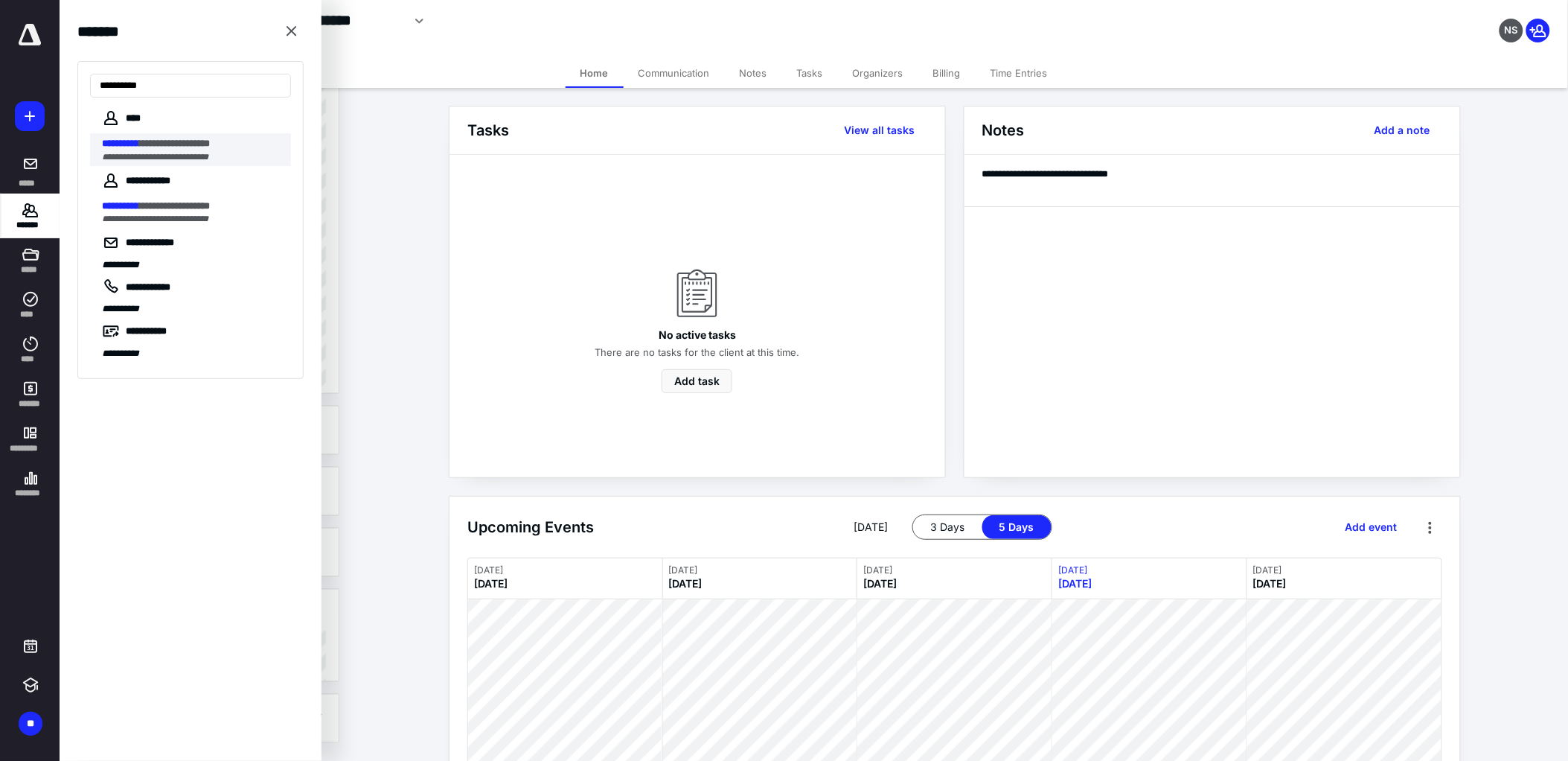 click on "**********" at bounding box center [174, 143] 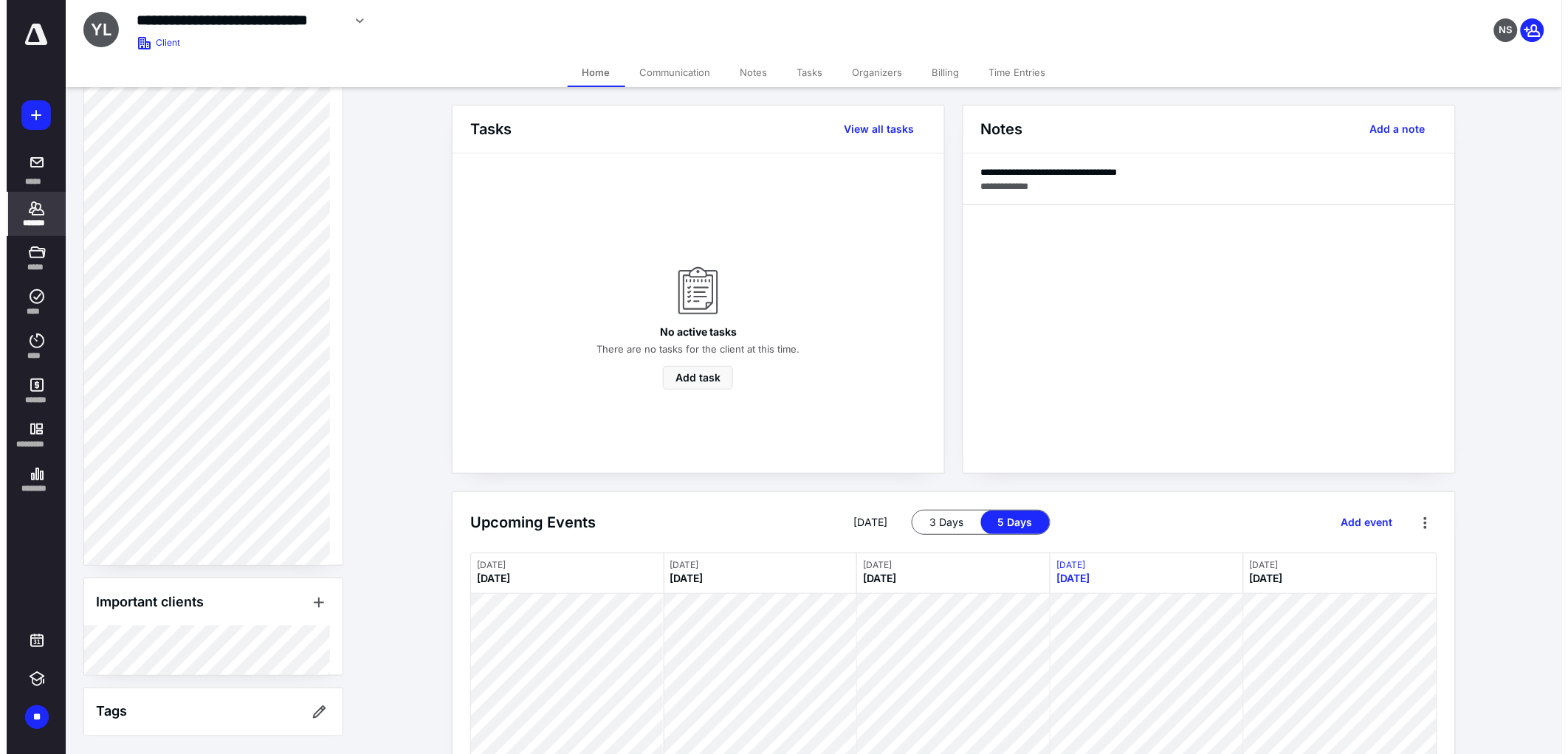 scroll, scrollTop: 307, scrollLeft: 0, axis: vertical 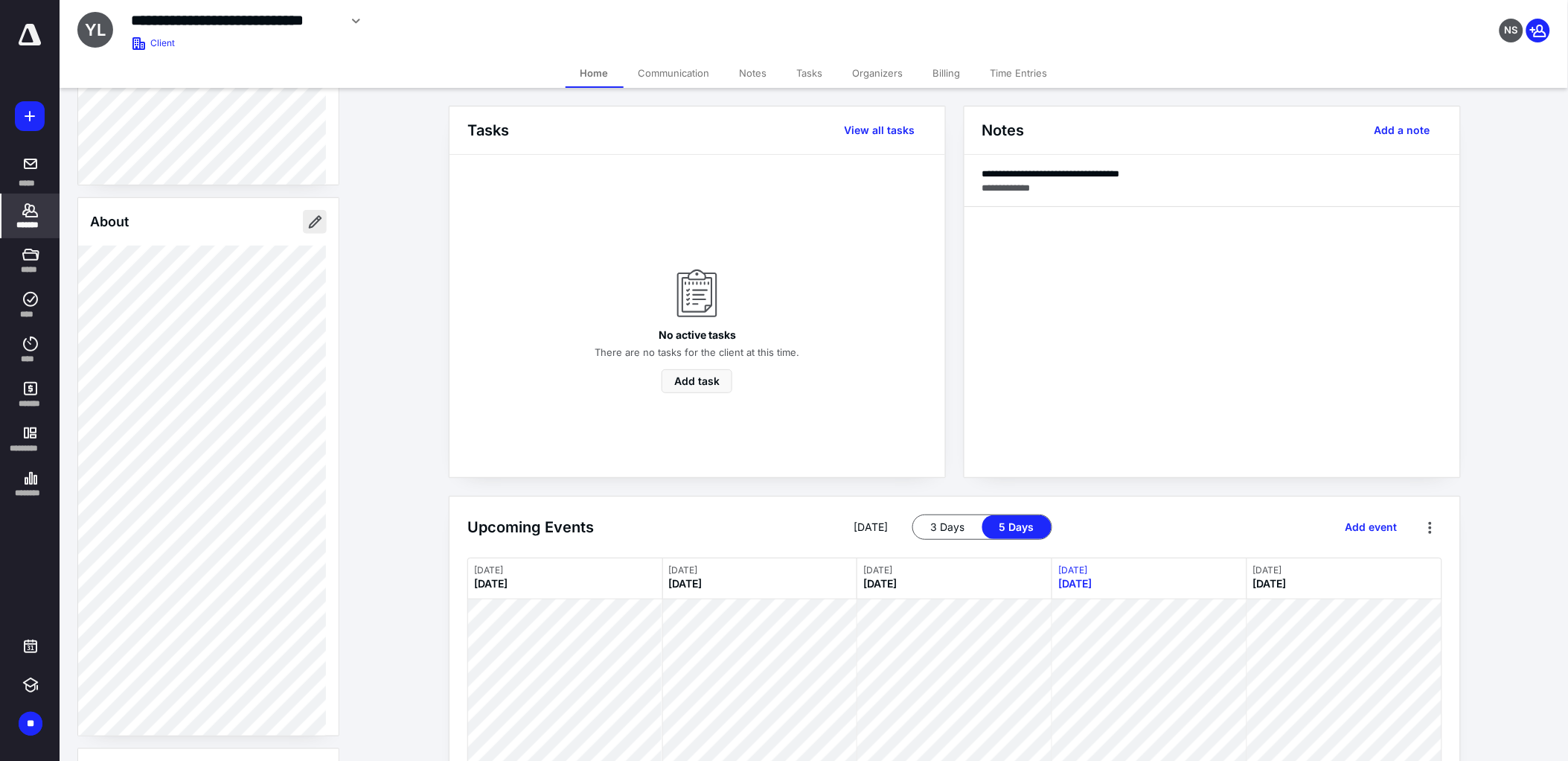 click at bounding box center [315, 222] 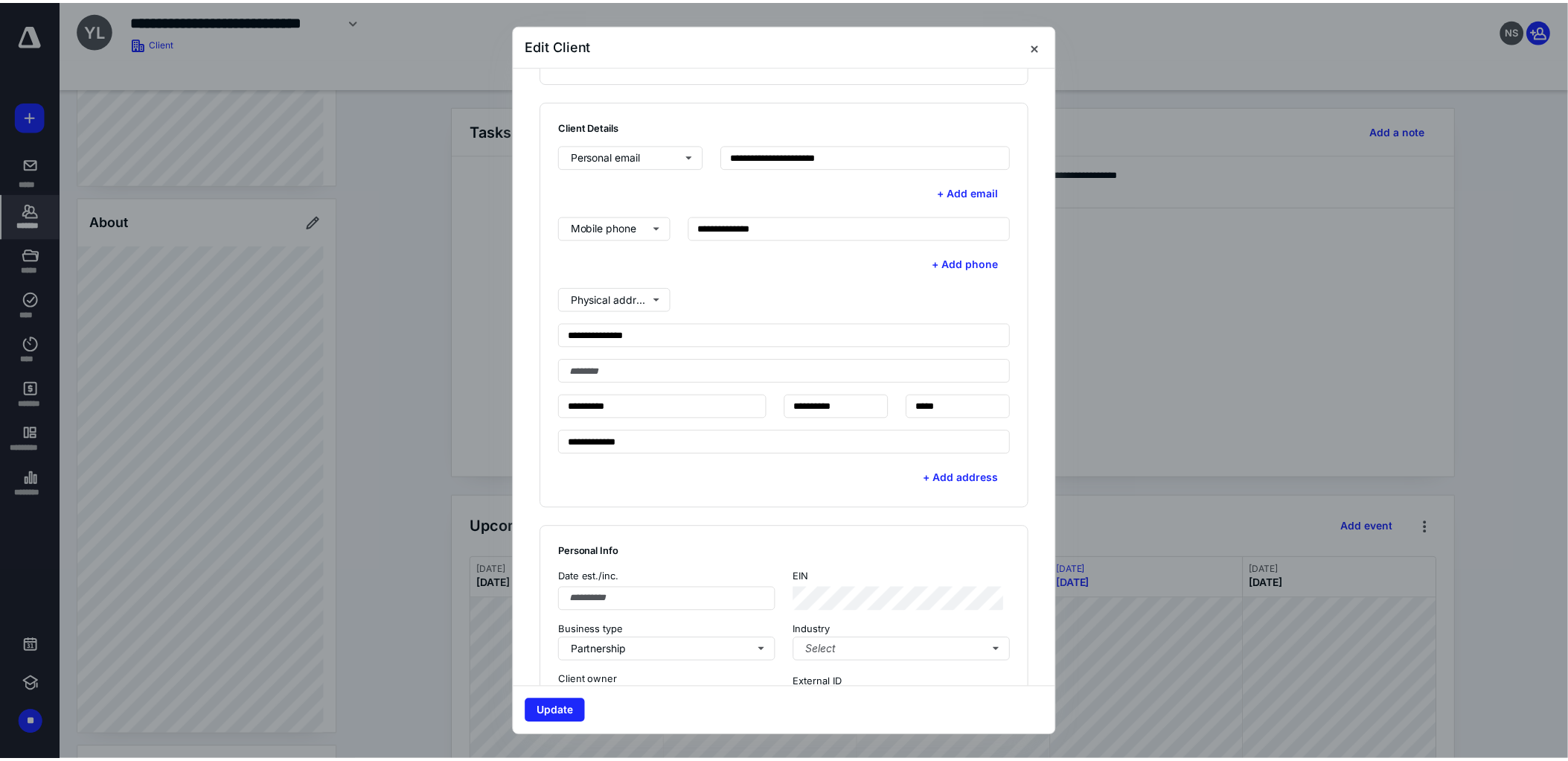 scroll, scrollTop: 745, scrollLeft: 0, axis: vertical 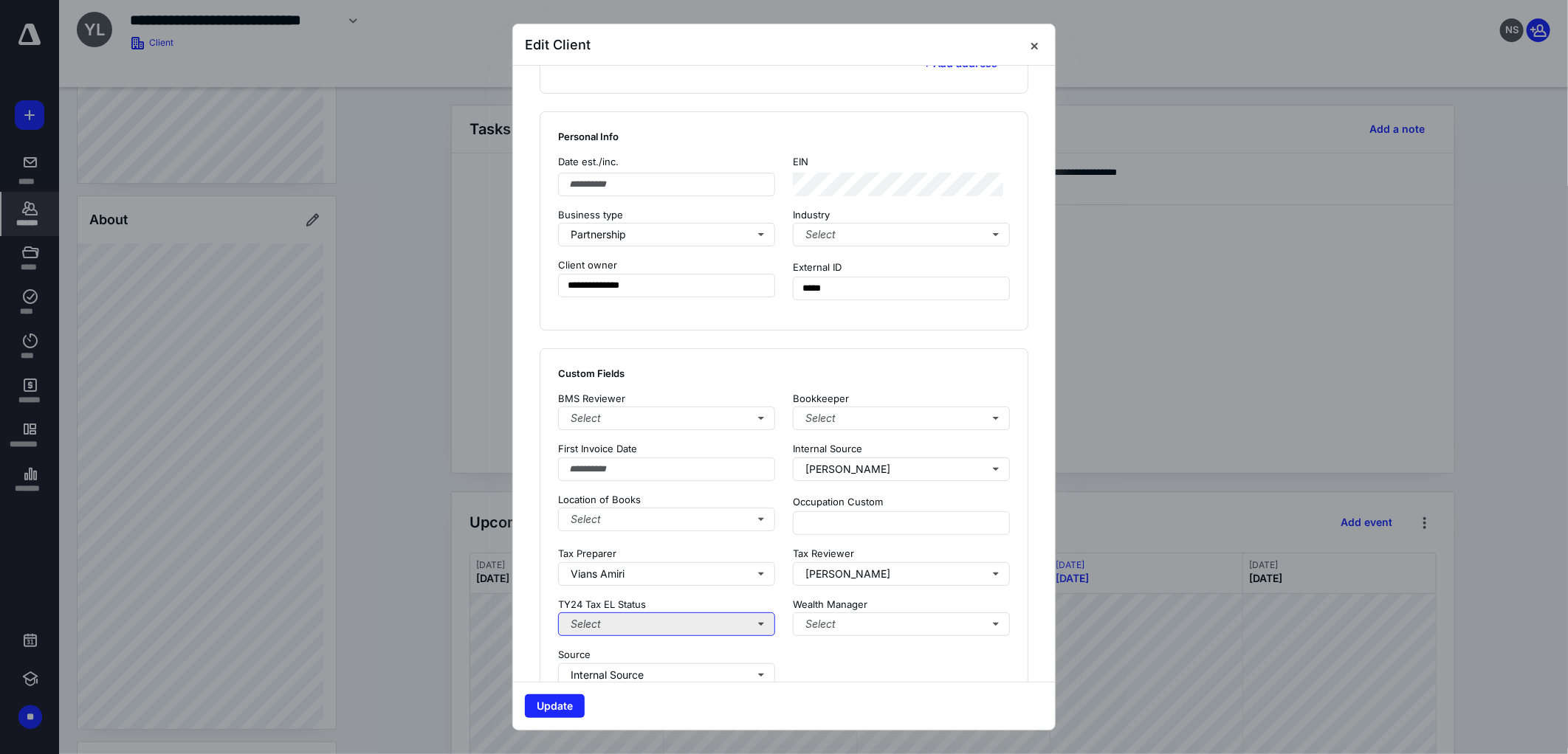 click on "Select" at bounding box center [667, 624] 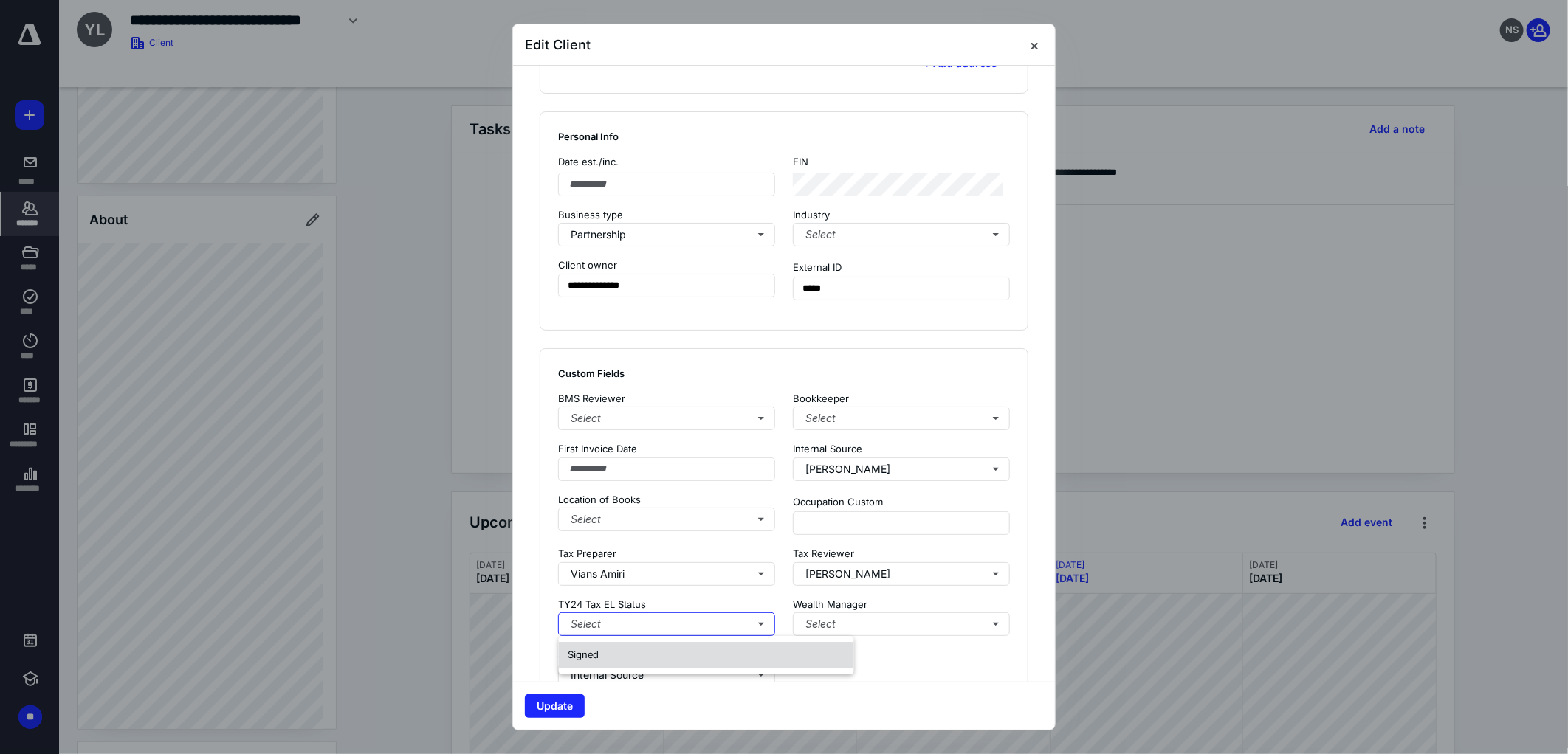 click on "Signed" at bounding box center (706, 655) 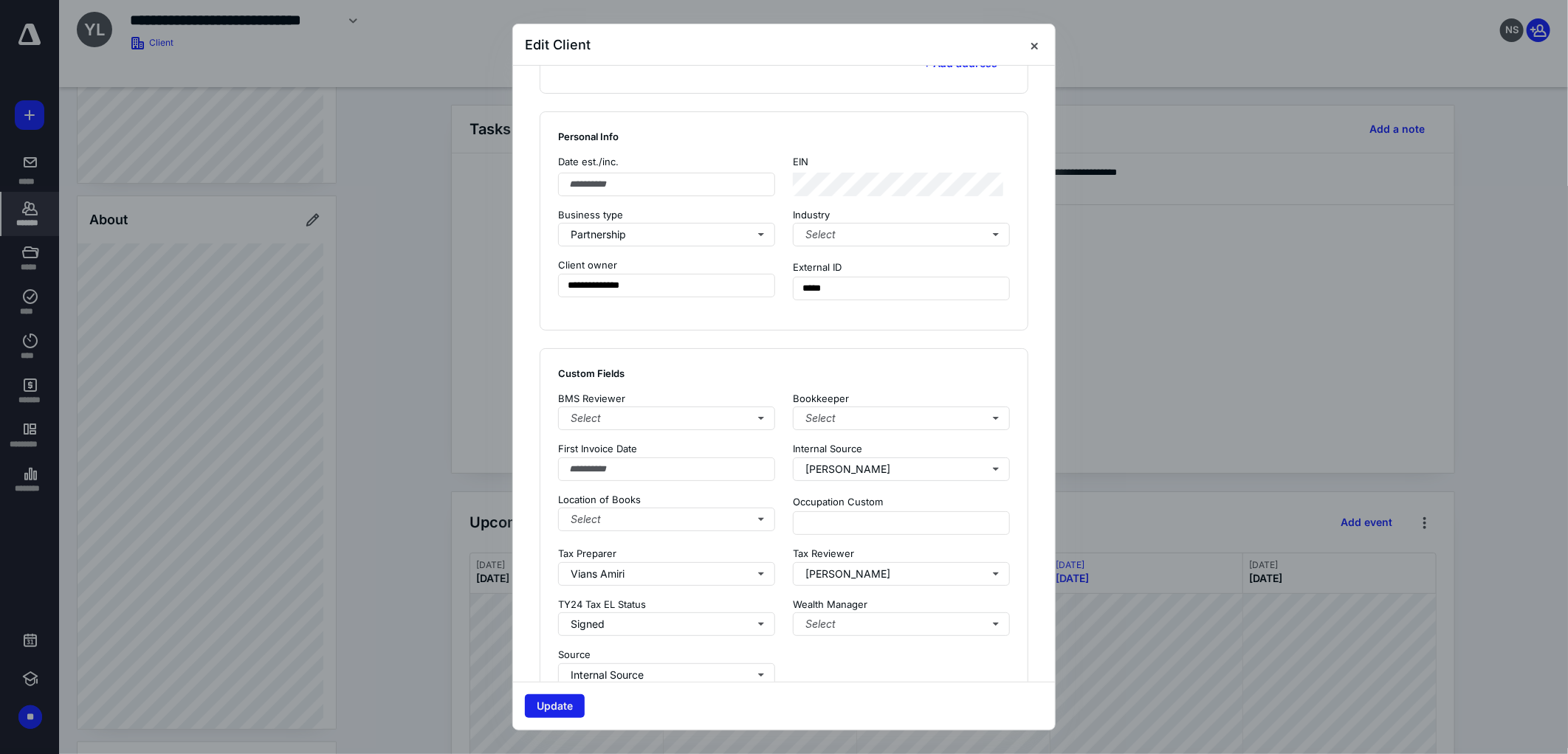 click on "Update" at bounding box center (554, 706) 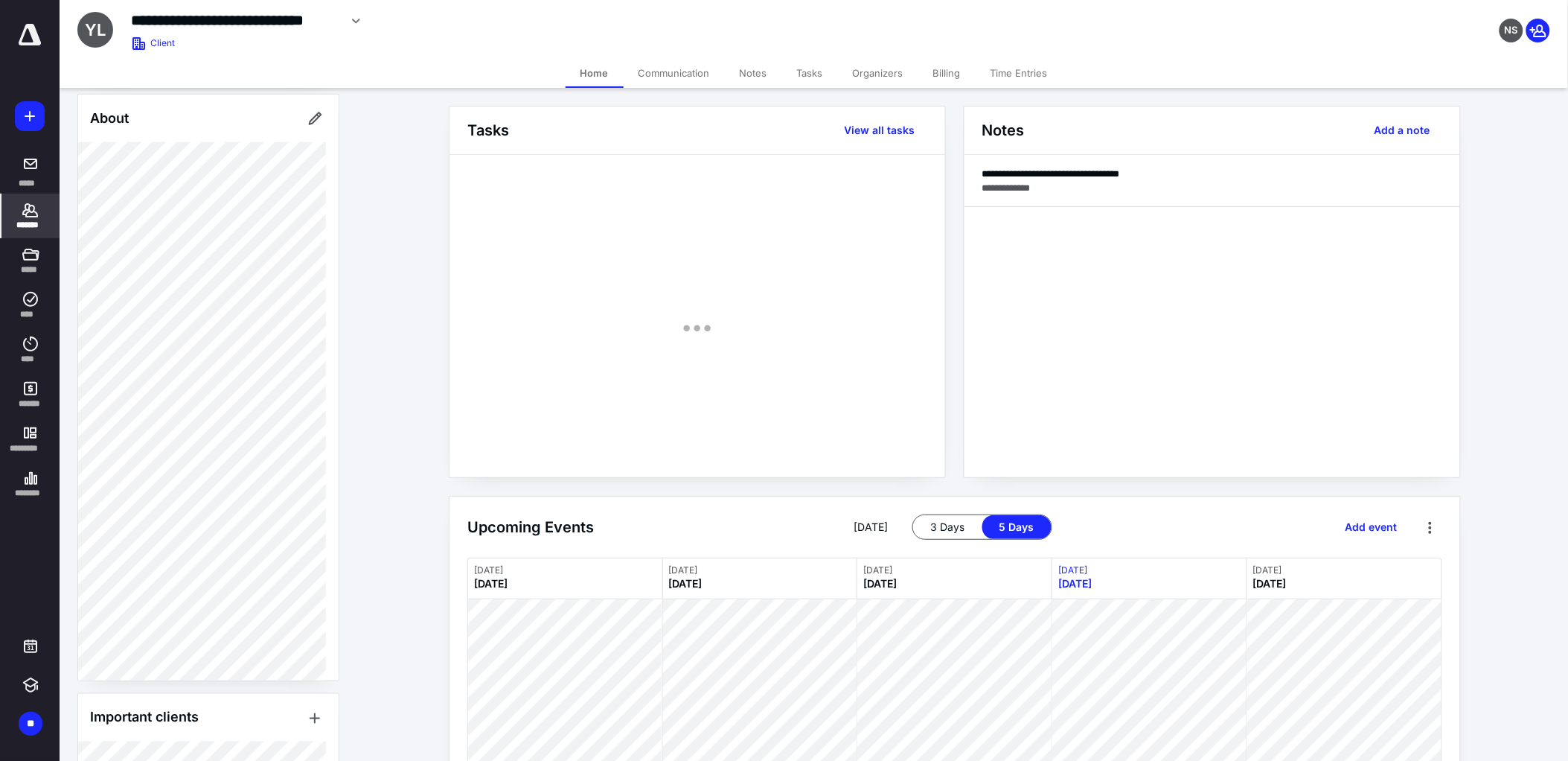 scroll, scrollTop: 523, scrollLeft: 0, axis: vertical 